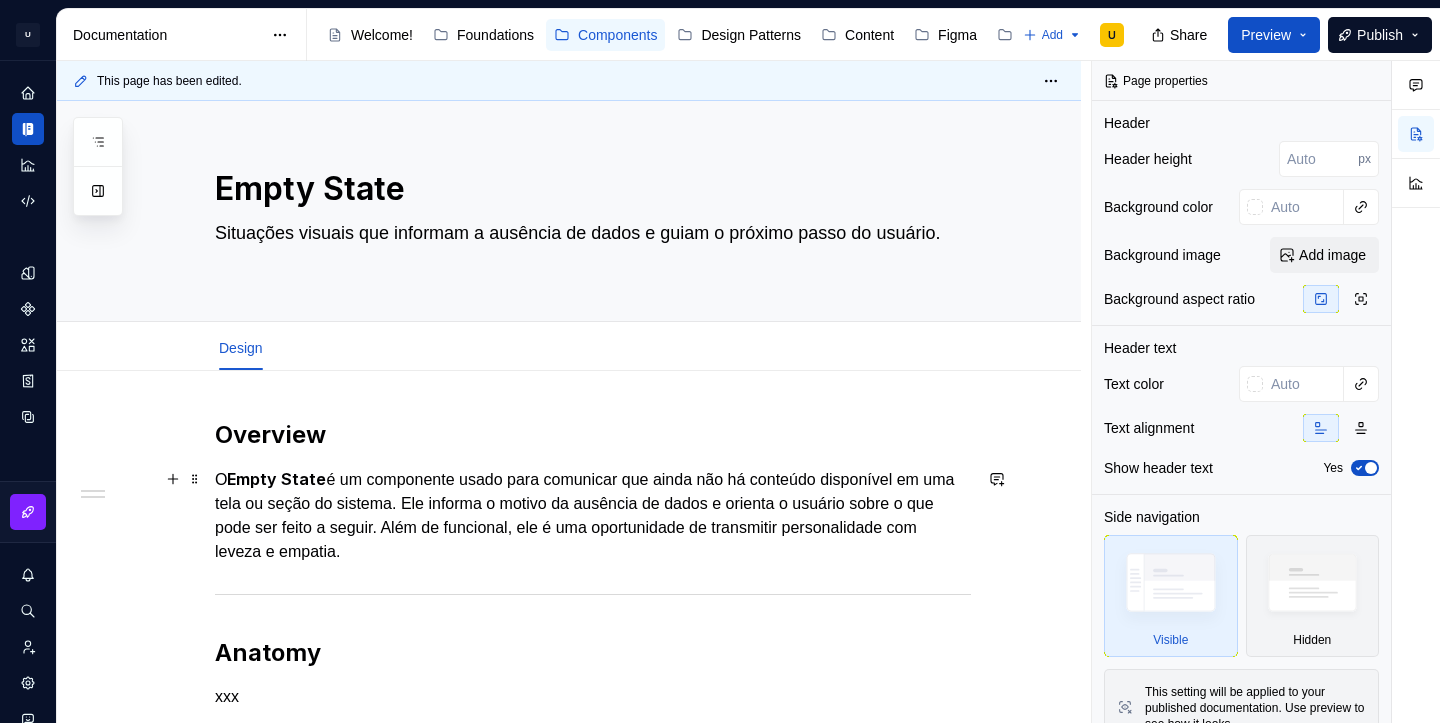 scroll, scrollTop: 0, scrollLeft: 0, axis: both 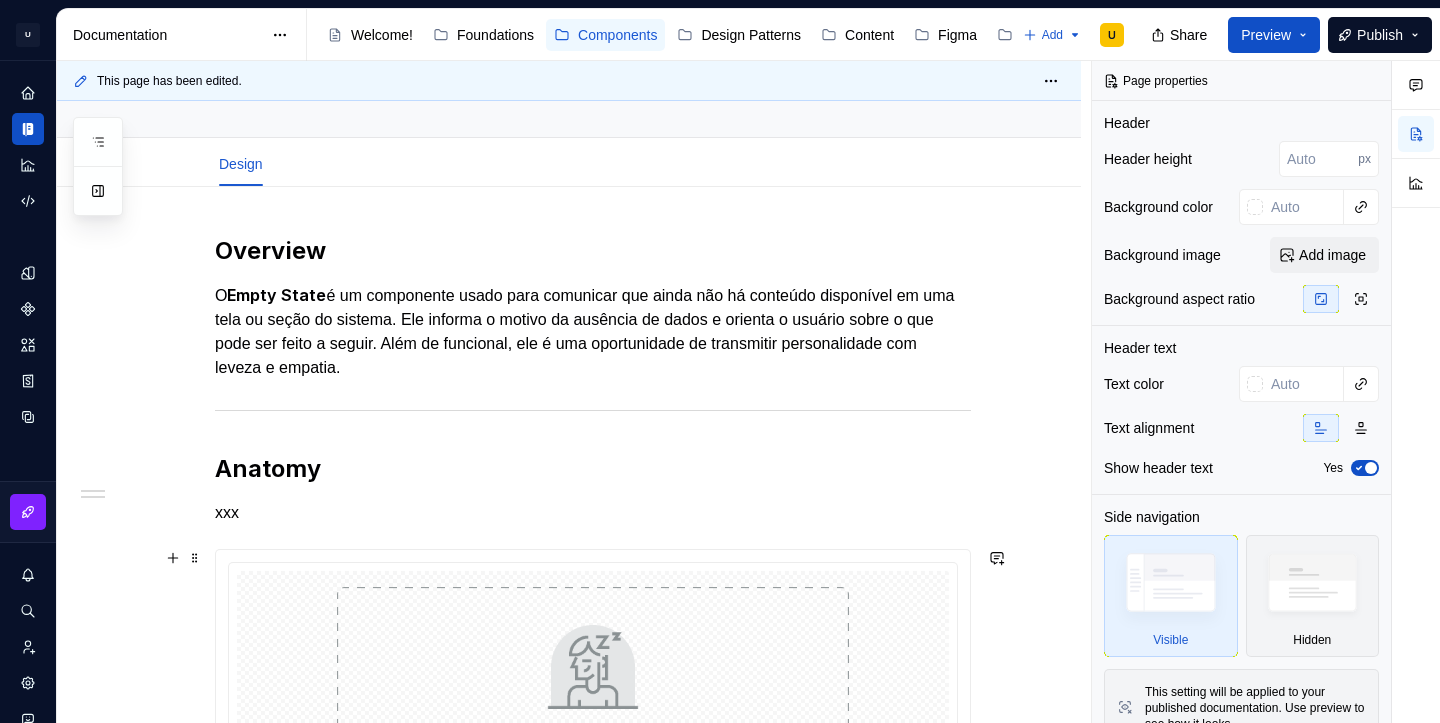 type on "*" 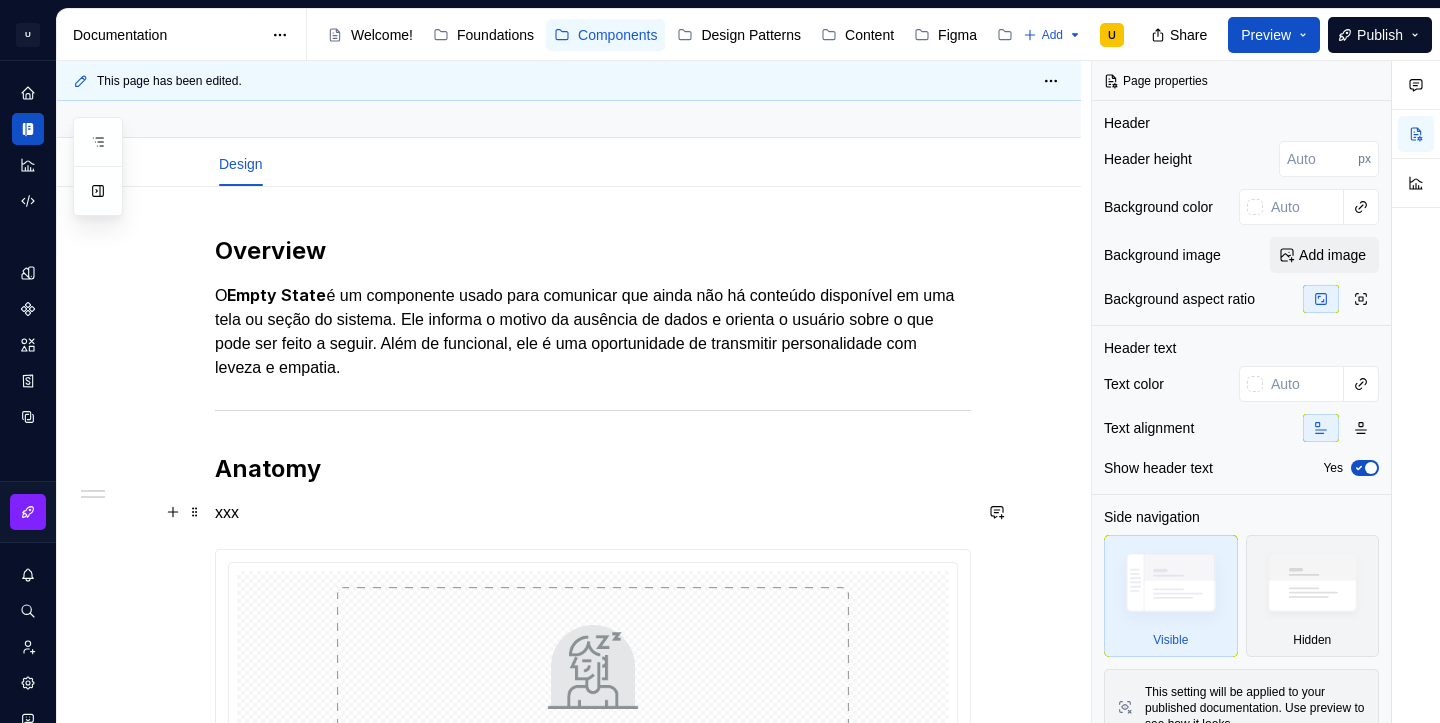 click on "xxx" at bounding box center (593, 513) 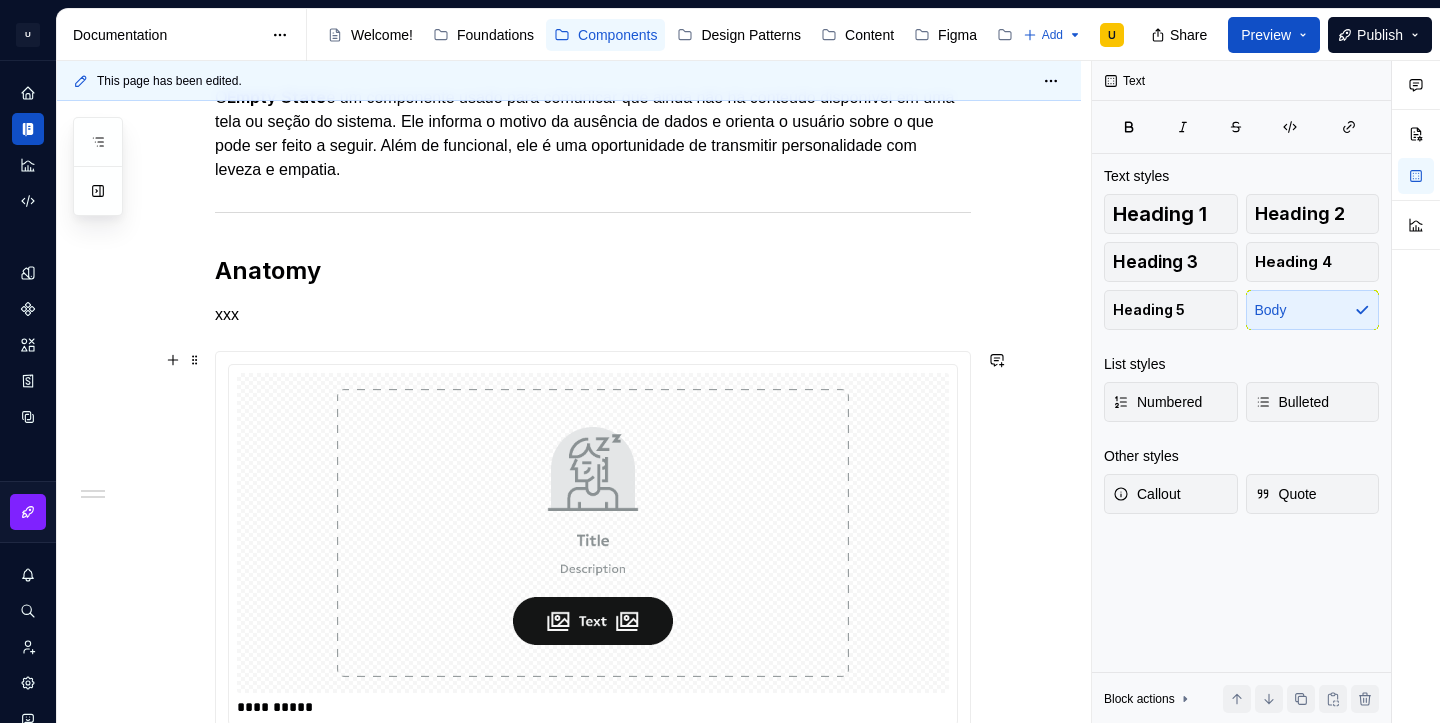 scroll, scrollTop: 381, scrollLeft: 0, axis: vertical 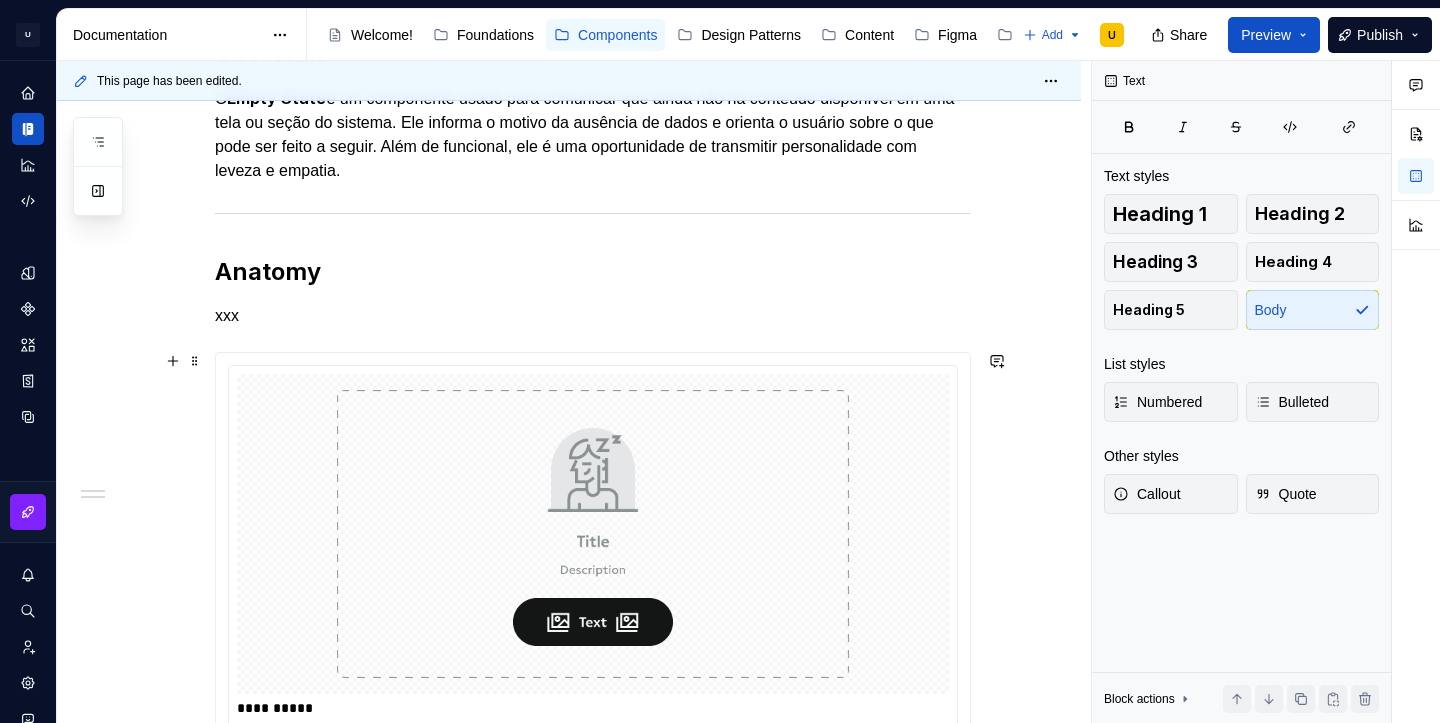 type 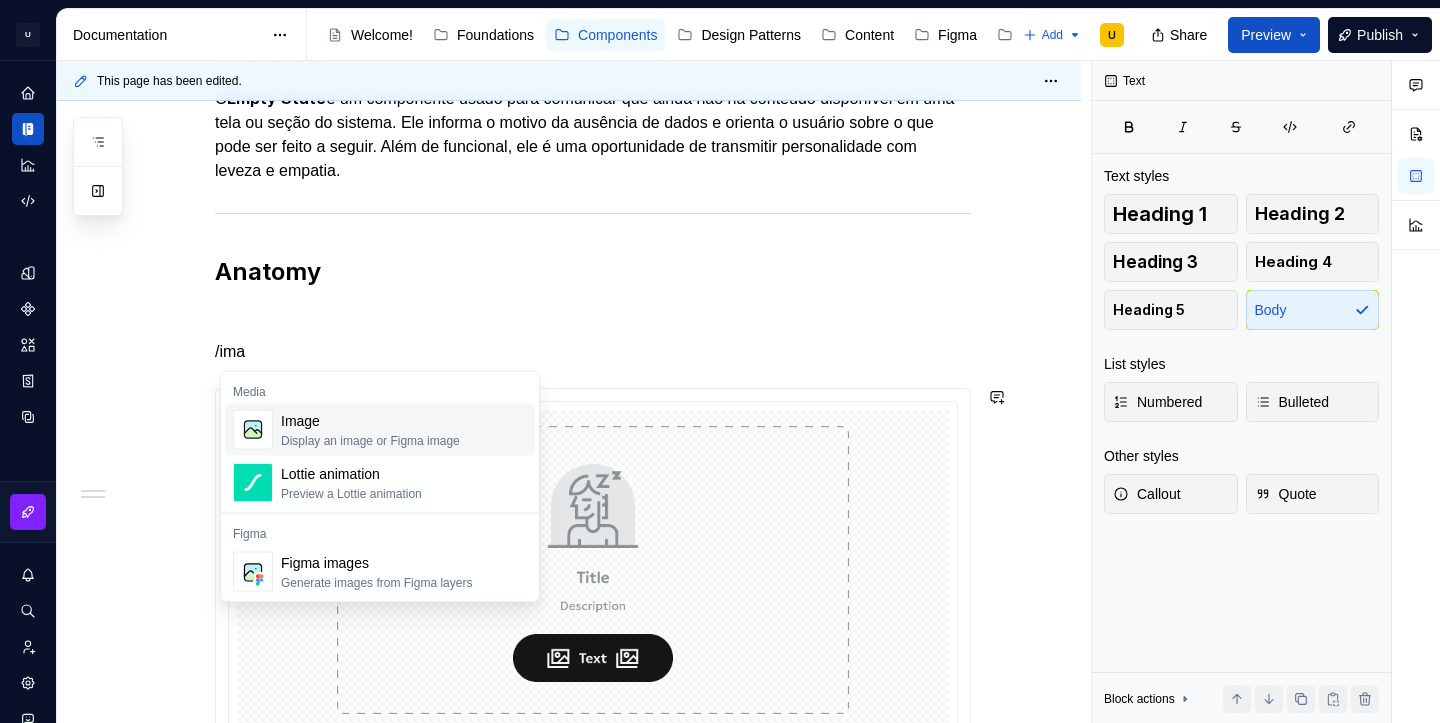 click on "Display an image or Figma image" at bounding box center [370, 441] 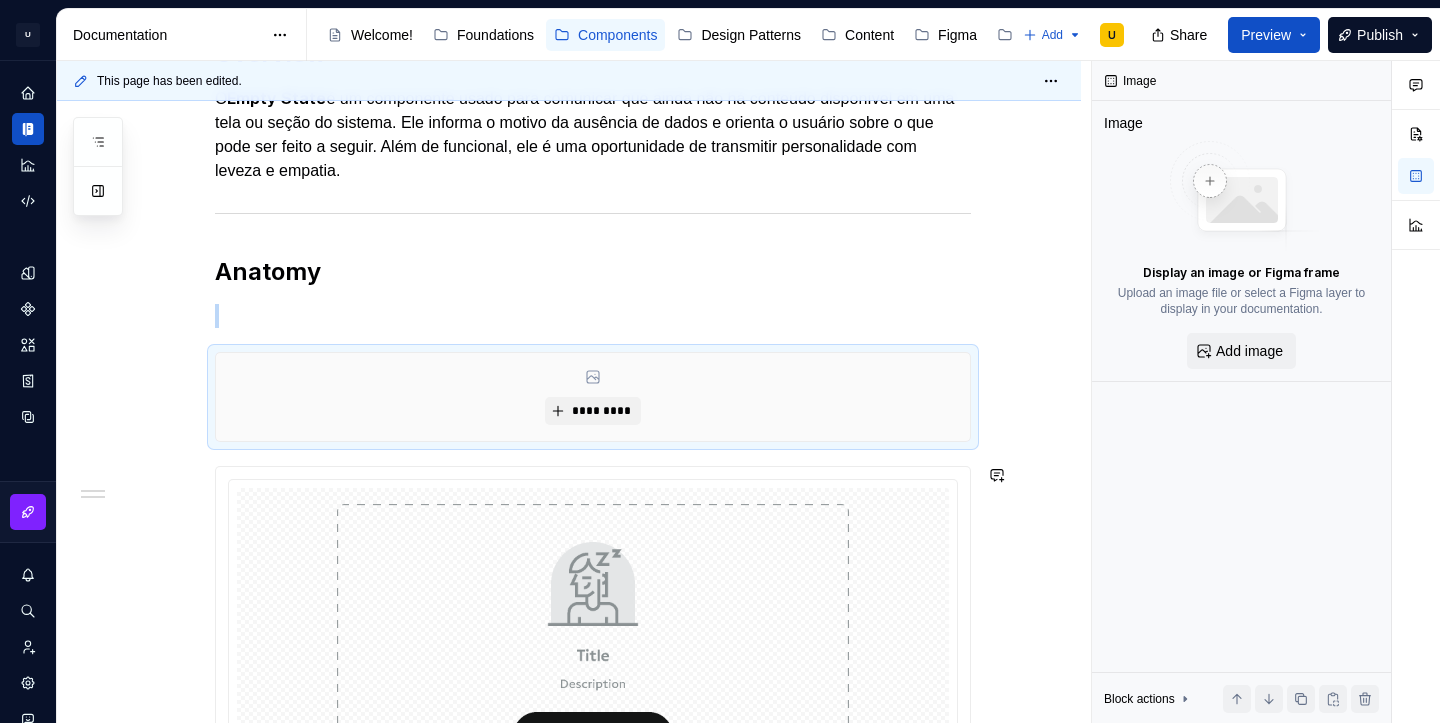 type on "*" 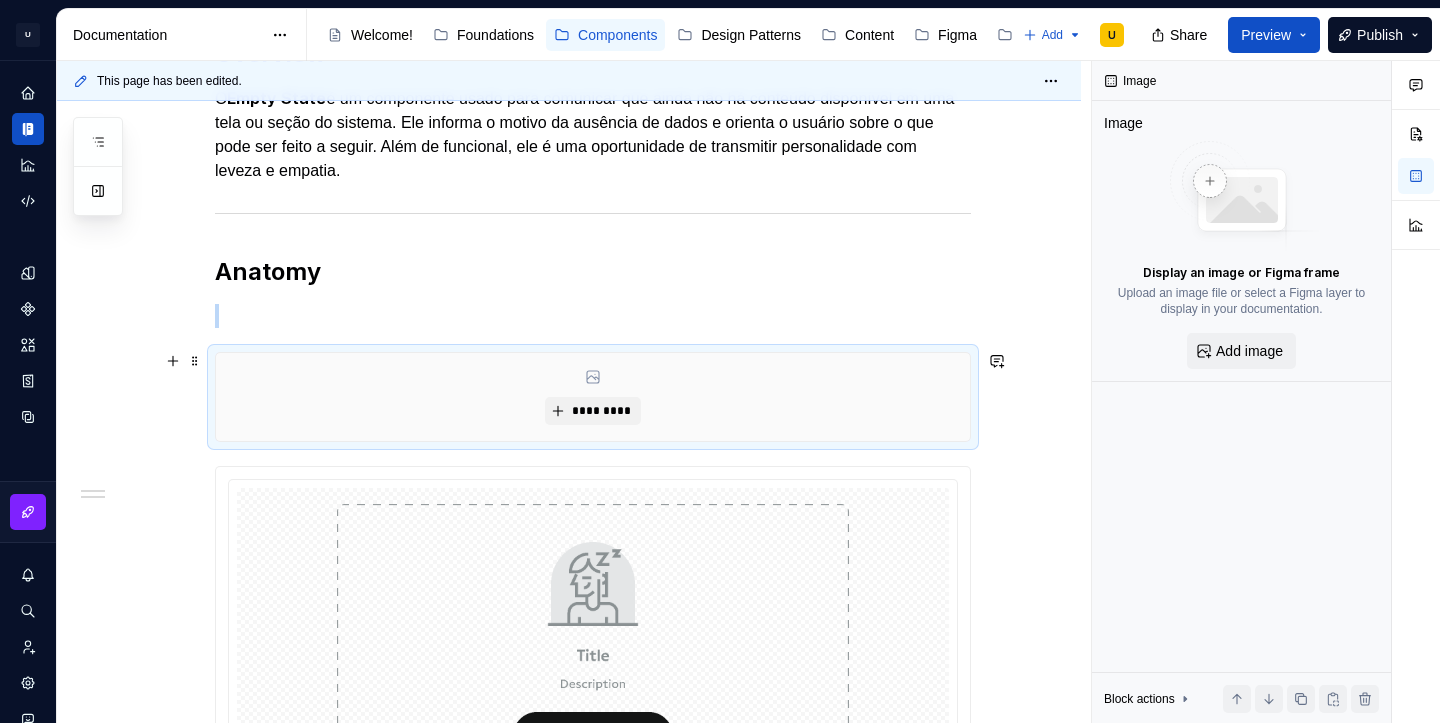 click on "*********" at bounding box center (593, 397) 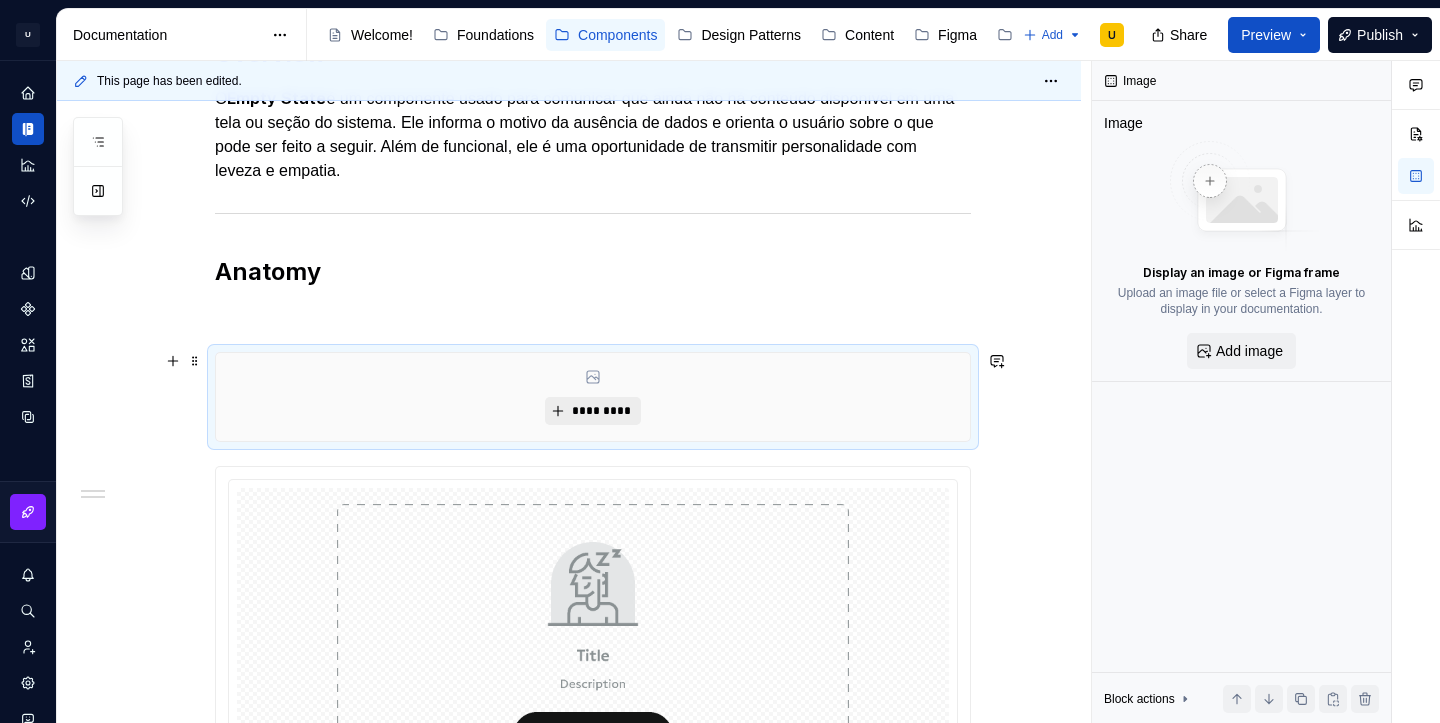 click on "*********" at bounding box center [592, 411] 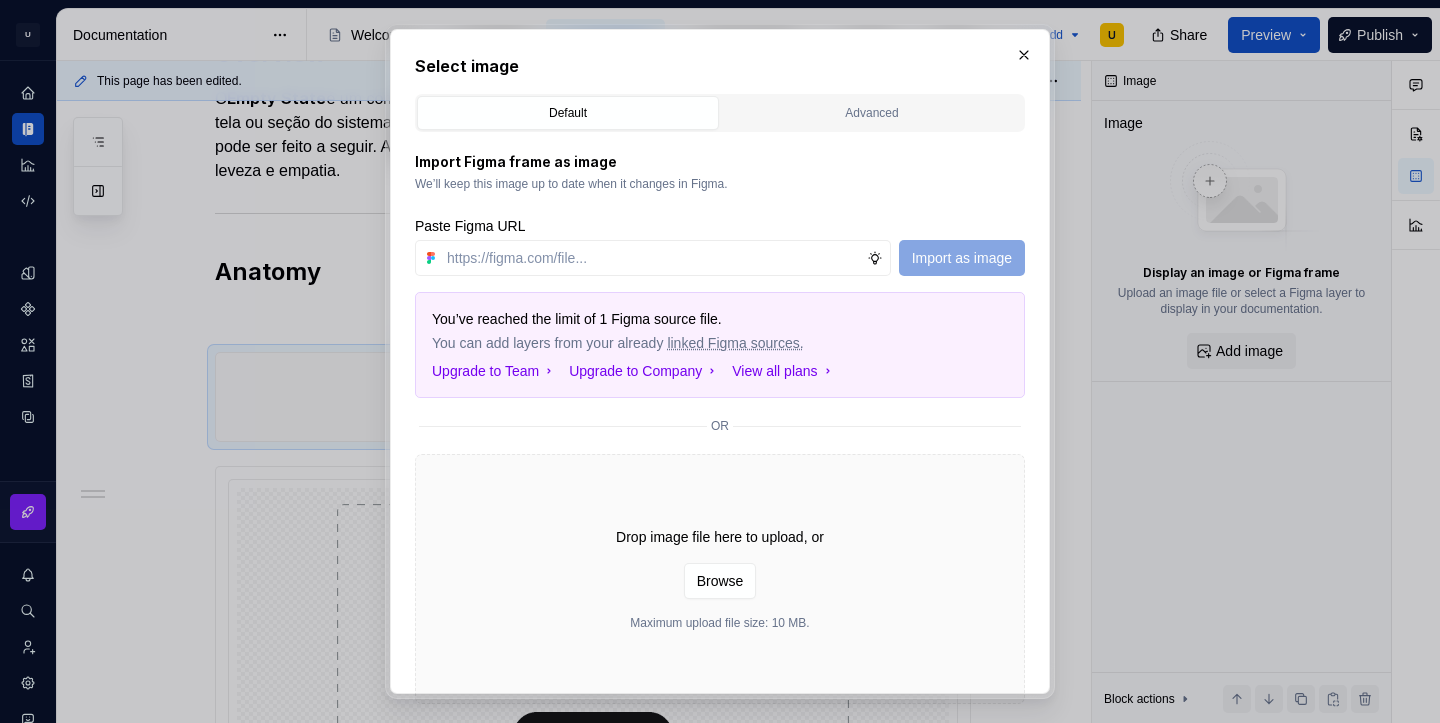 type on "https://www.figma.com/design/RDvZUTXY7plQd3eKW82LFA/CDS-v2.1.3---uCondo%C2%AE?node-id=19963-10081&t=ExIJVTcgyhhKJy8w-4" 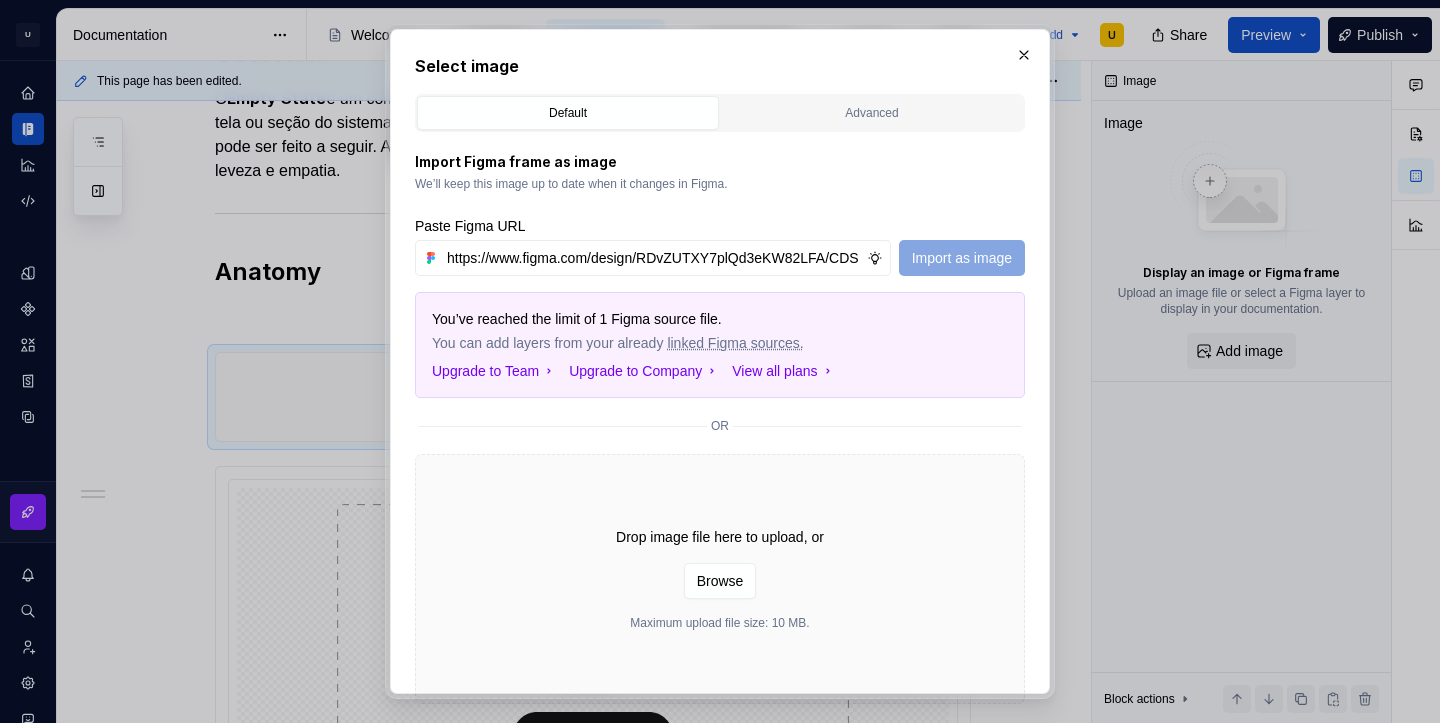 scroll, scrollTop: 0, scrollLeft: 529, axis: horizontal 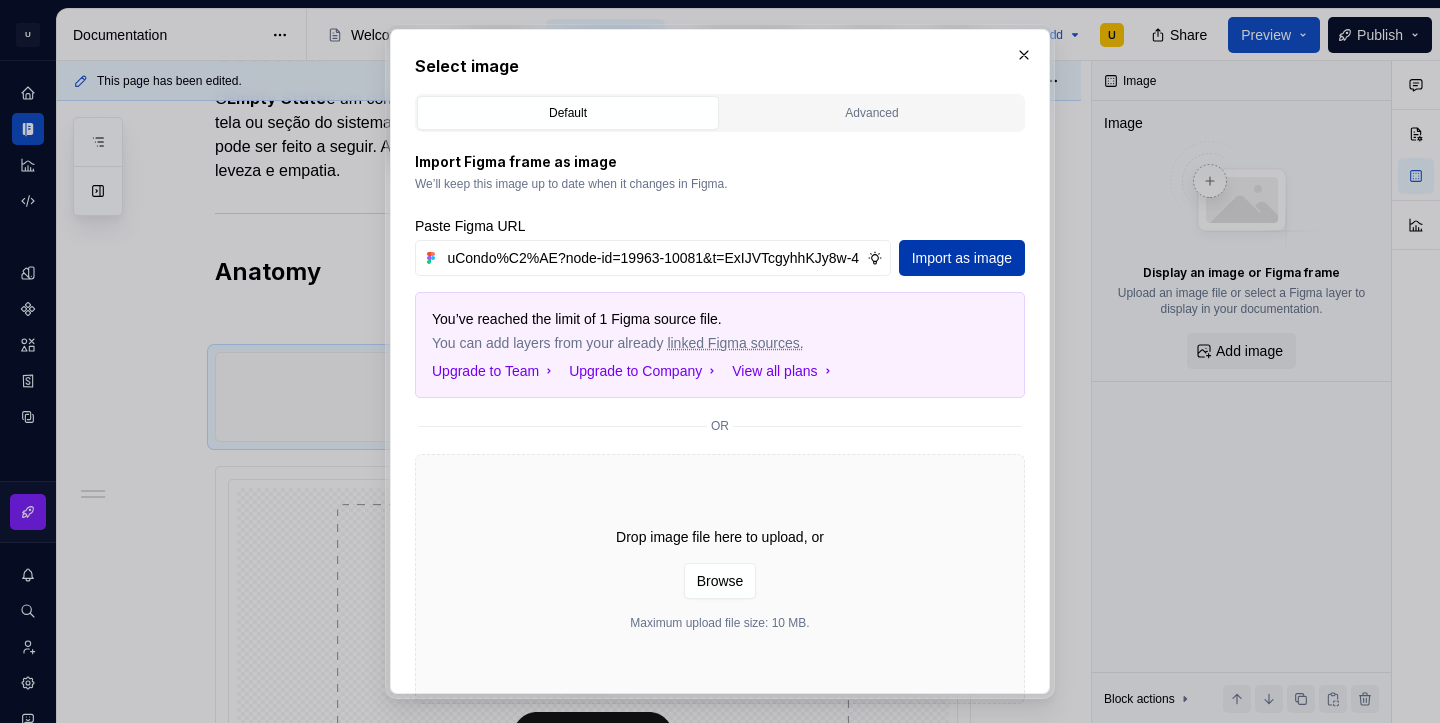 click on "Import as image" at bounding box center [962, 258] 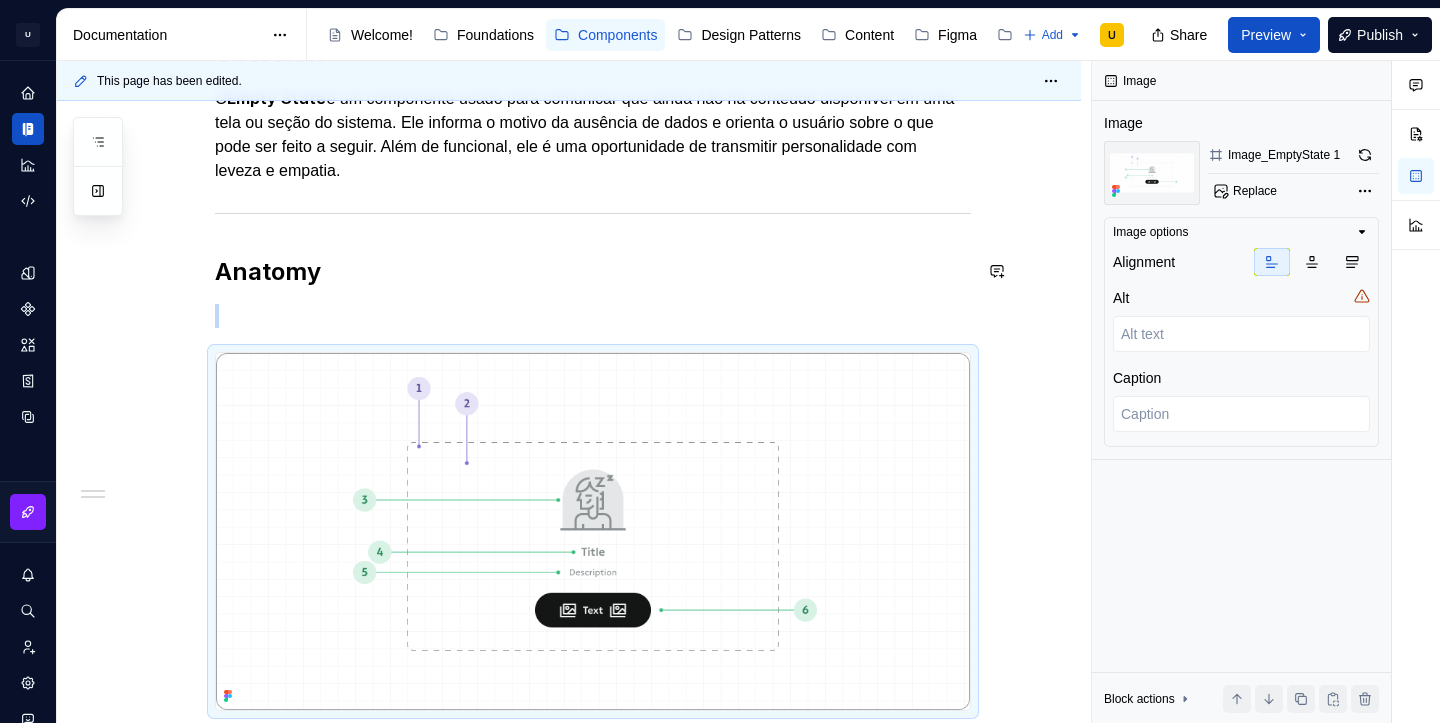 click on "**********" at bounding box center (593, 604) 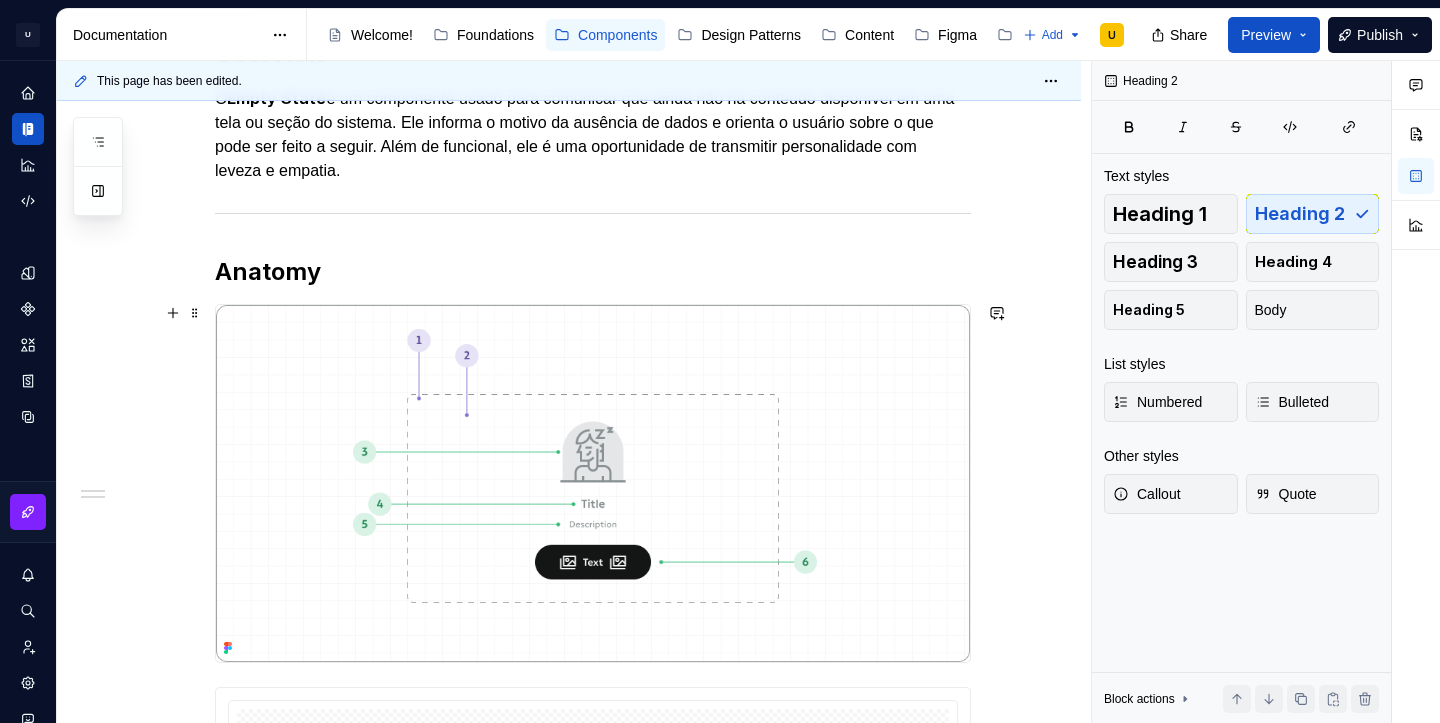 click at bounding box center (593, 483) 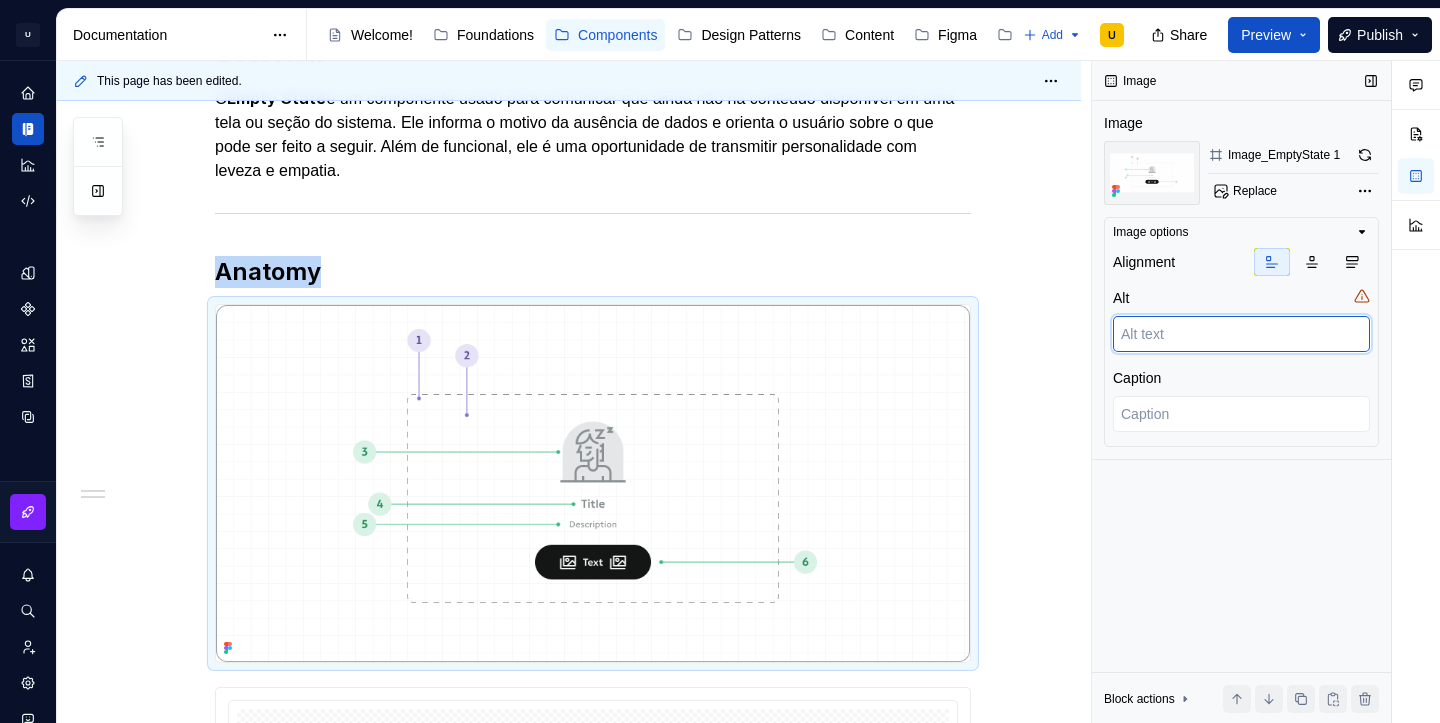 click at bounding box center (1241, 334) 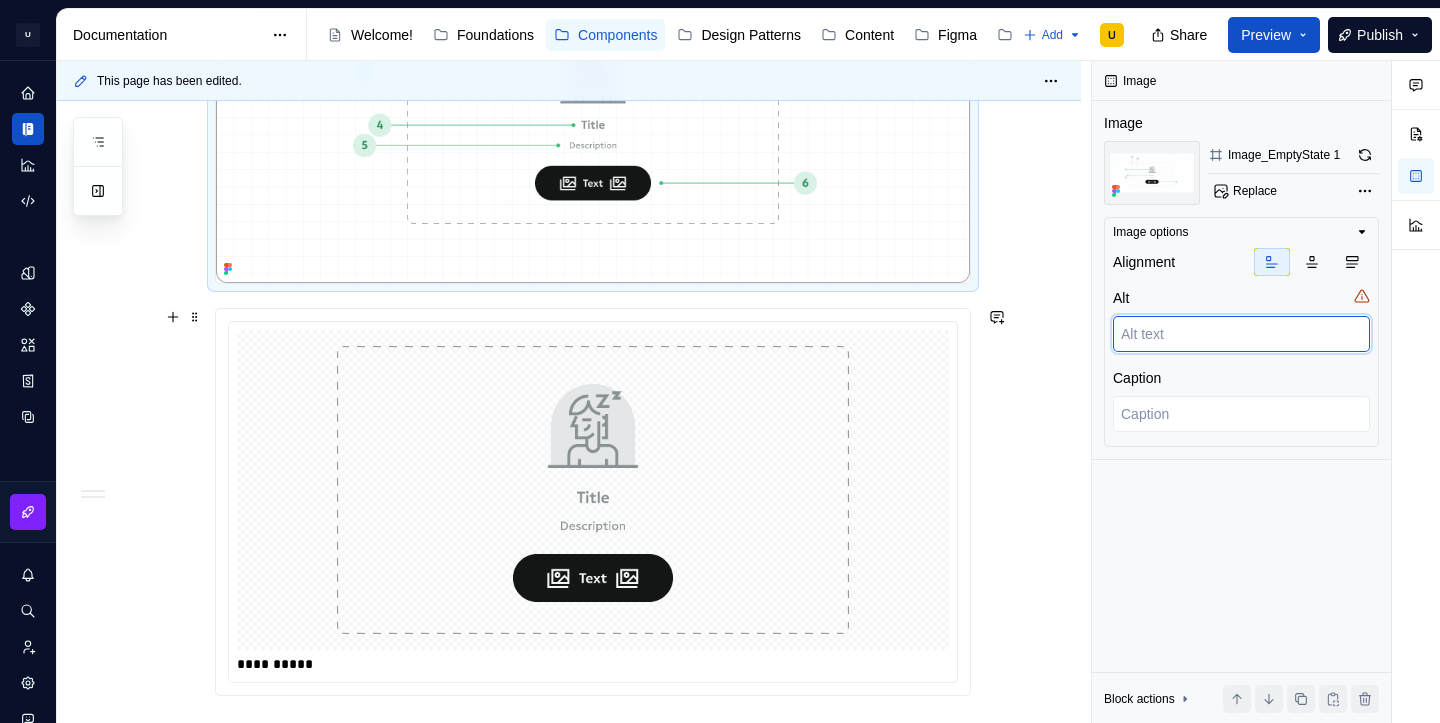 scroll, scrollTop: 786, scrollLeft: 0, axis: vertical 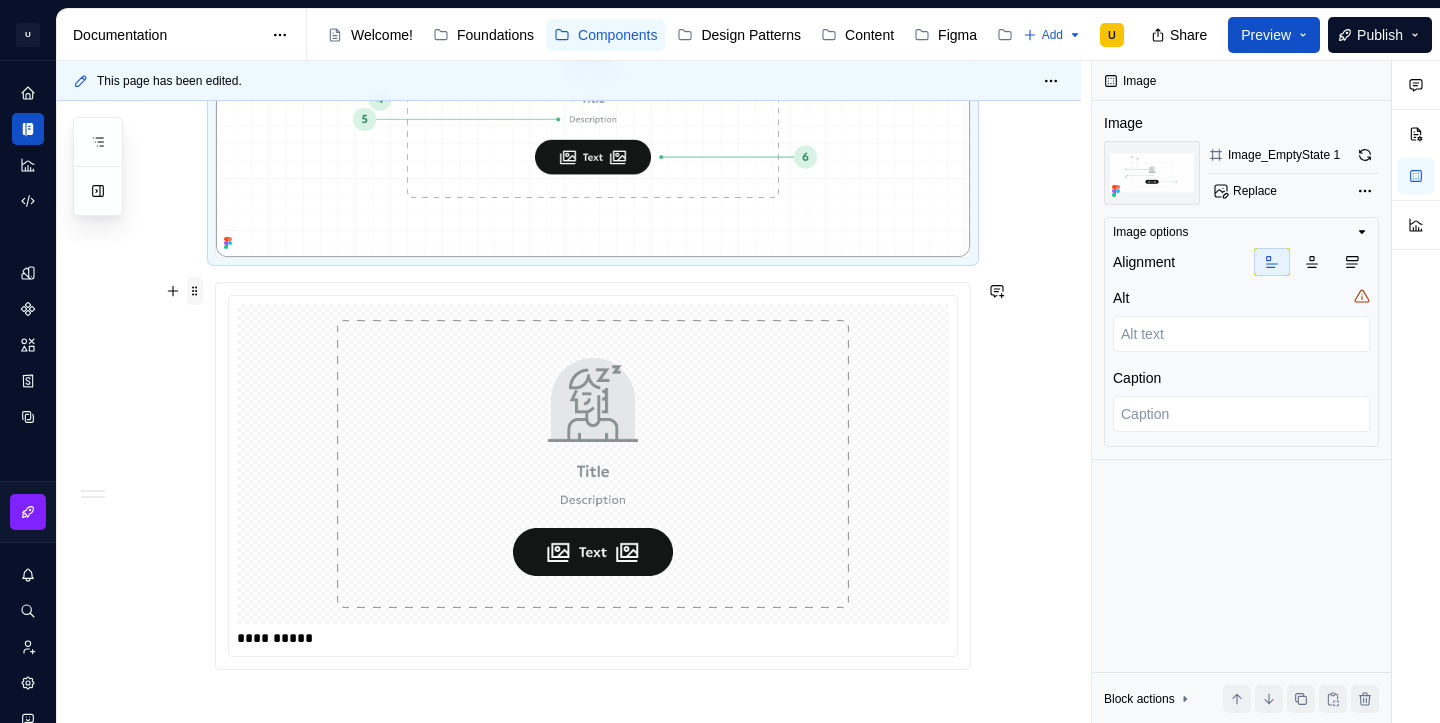 click at bounding box center (195, 291) 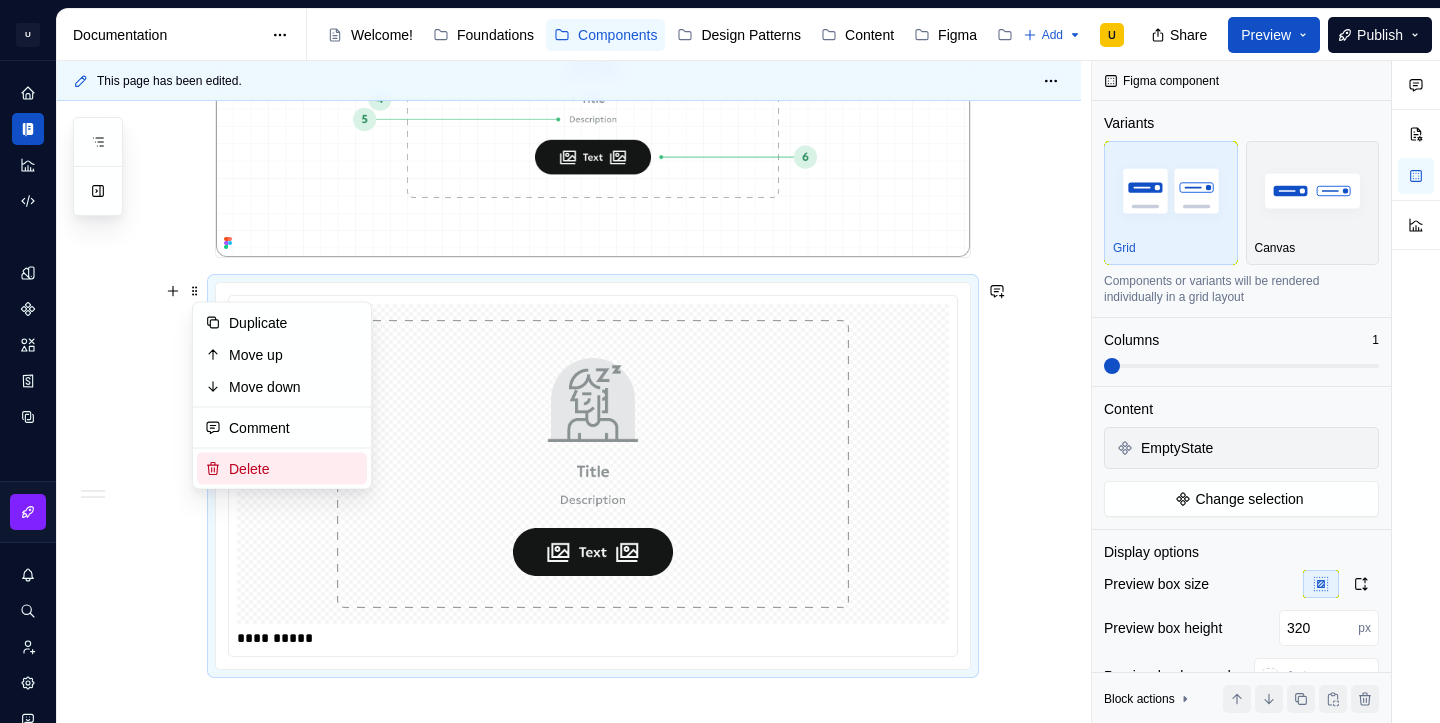 click on "Delete" at bounding box center [294, 469] 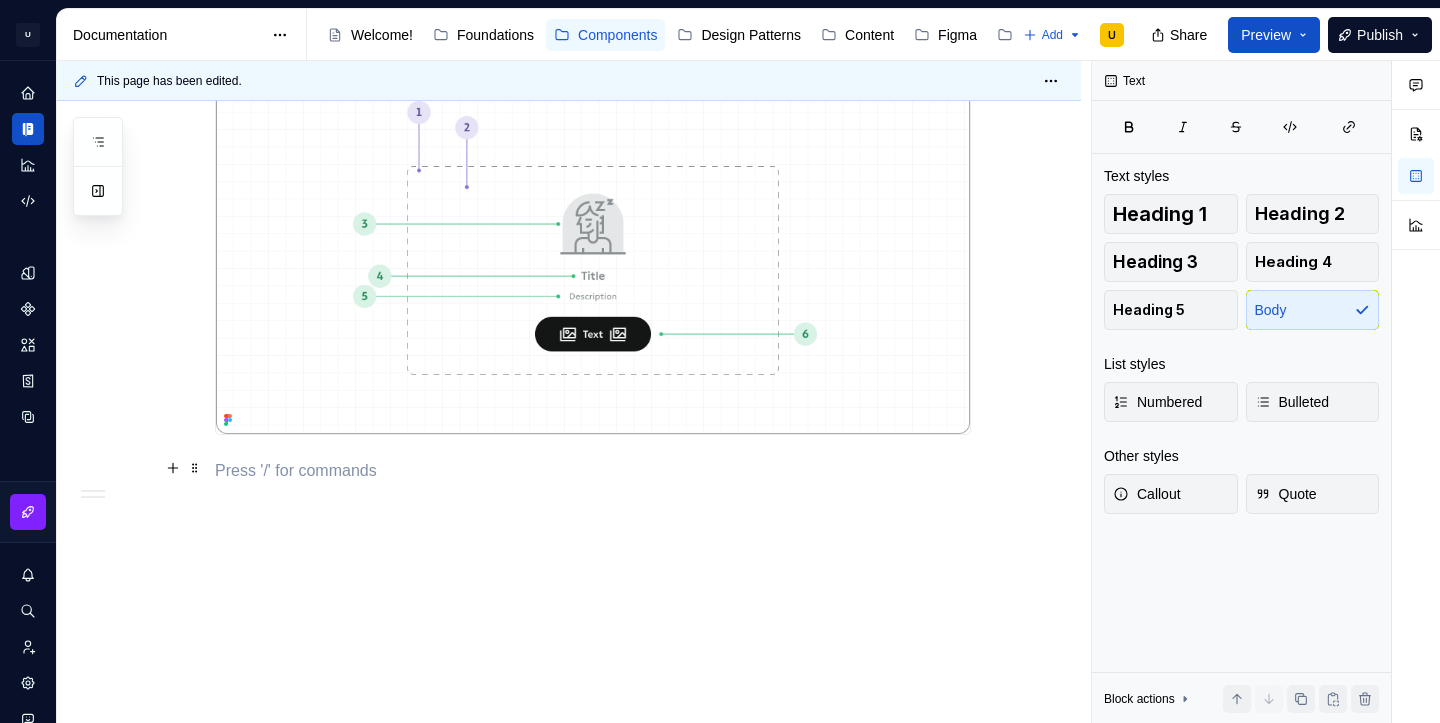 scroll, scrollTop: 608, scrollLeft: 0, axis: vertical 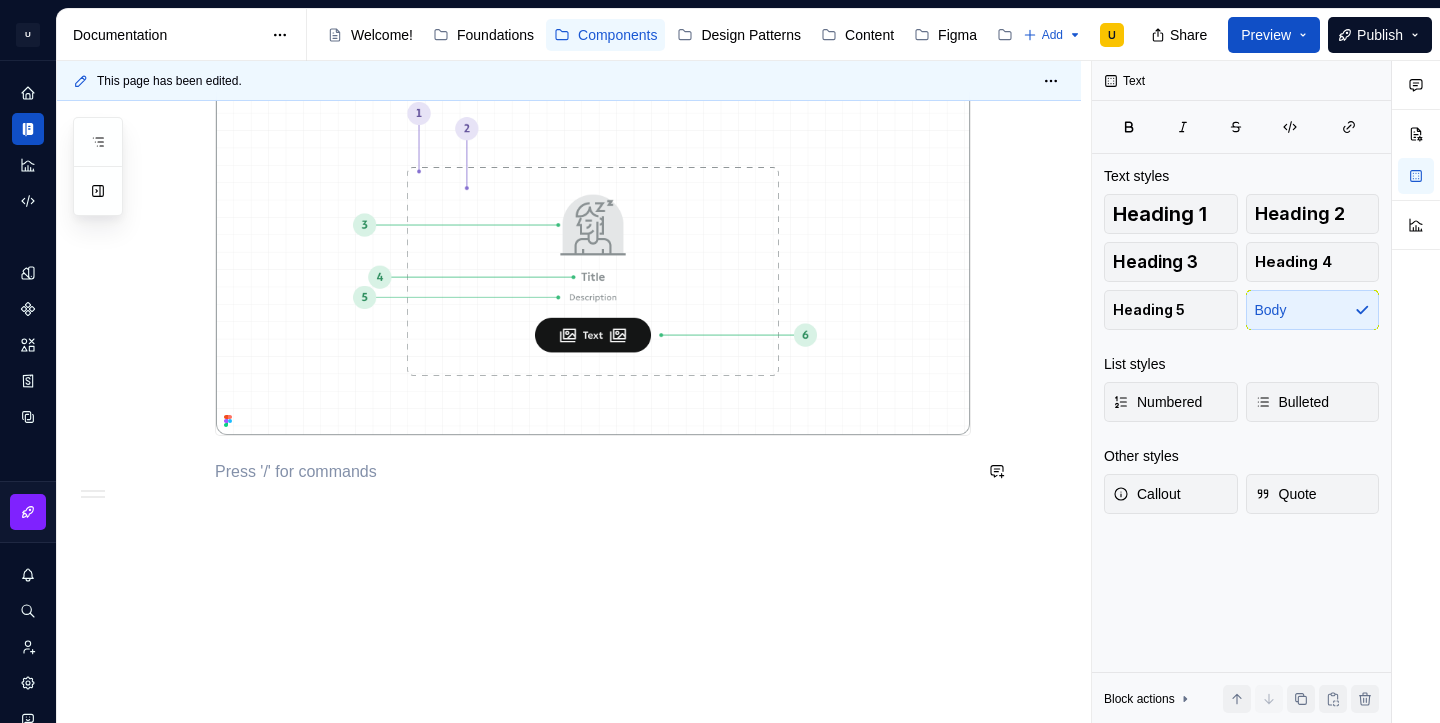 click on "Overview O  Empty State  é um componente usado para comunicar que ainda não há conteúdo disponível em uma tela ou seção do sistema. Ele informa o motivo da ausência de dados e orienta o usuário sobre o que pode ser feito a seguir. Além de funcional, ele é uma oportunidade de transmitir personalidade com leveza e empatia. Anatomy" at bounding box center (569, 244) 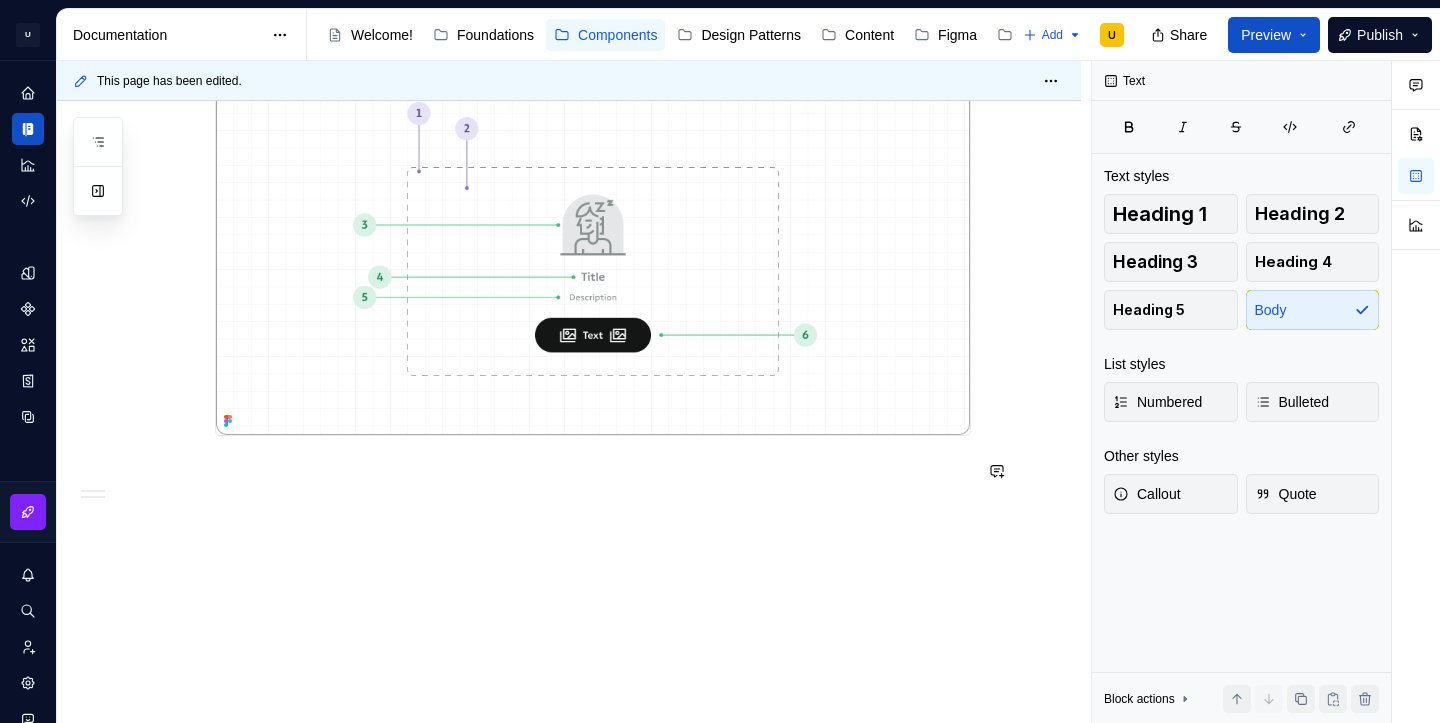 click on "Overview O  Empty State  é um componente usado para comunicar que ainda não há conteúdo disponível em uma tela ou seção do sistema. Ele informa o motivo da ausência de dados e orienta o usuário sobre o que pode ser feito a seguir. Além de funcional, ele é uma oportunidade de transmitir personalidade com leveza e empatia. Anatomy" at bounding box center [593, 159] 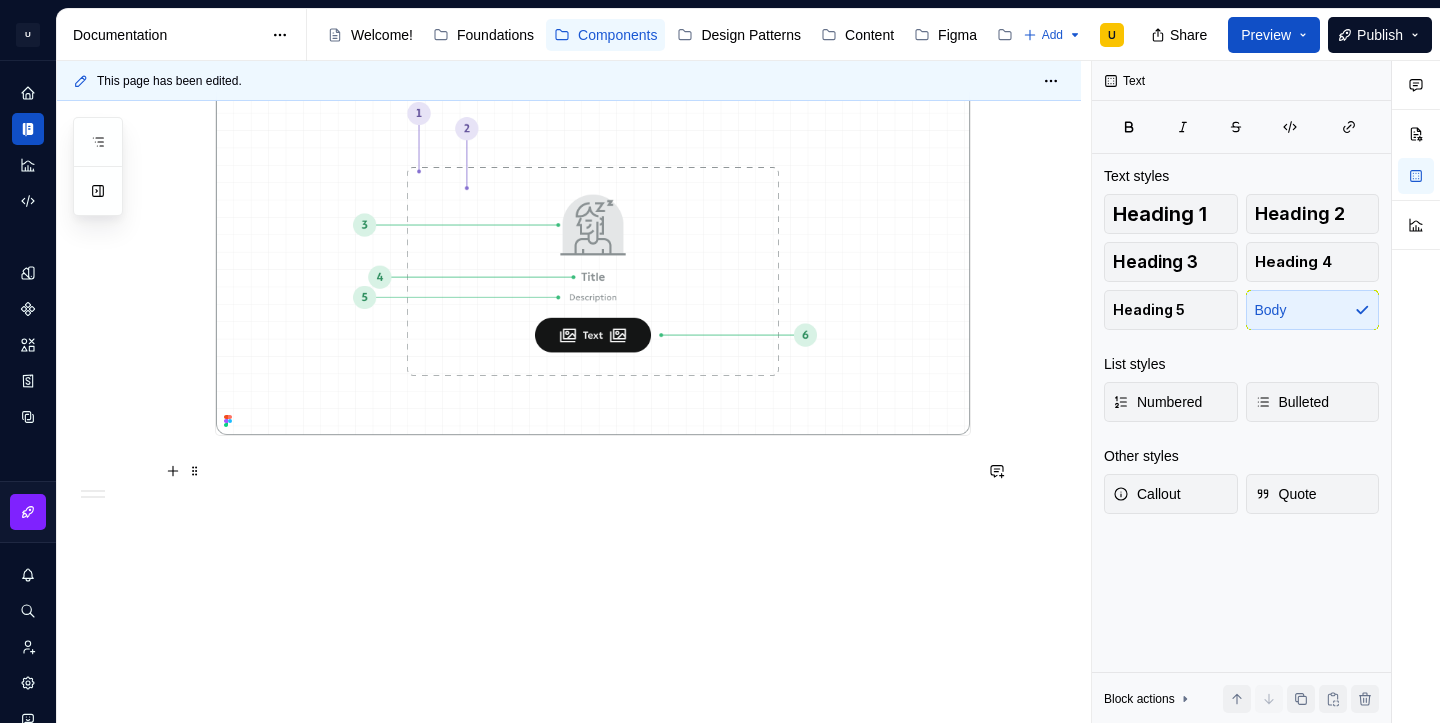 click at bounding box center [593, 472] 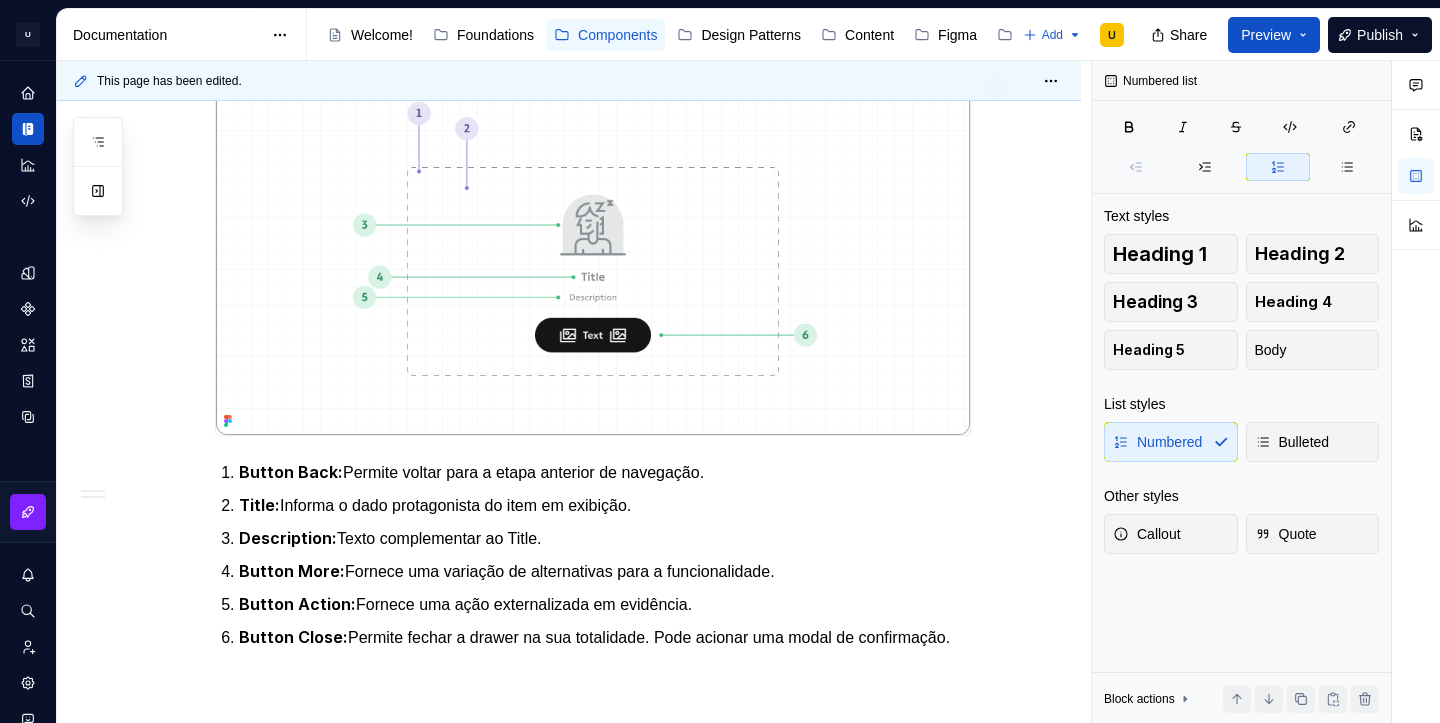 click at bounding box center (593, 256) 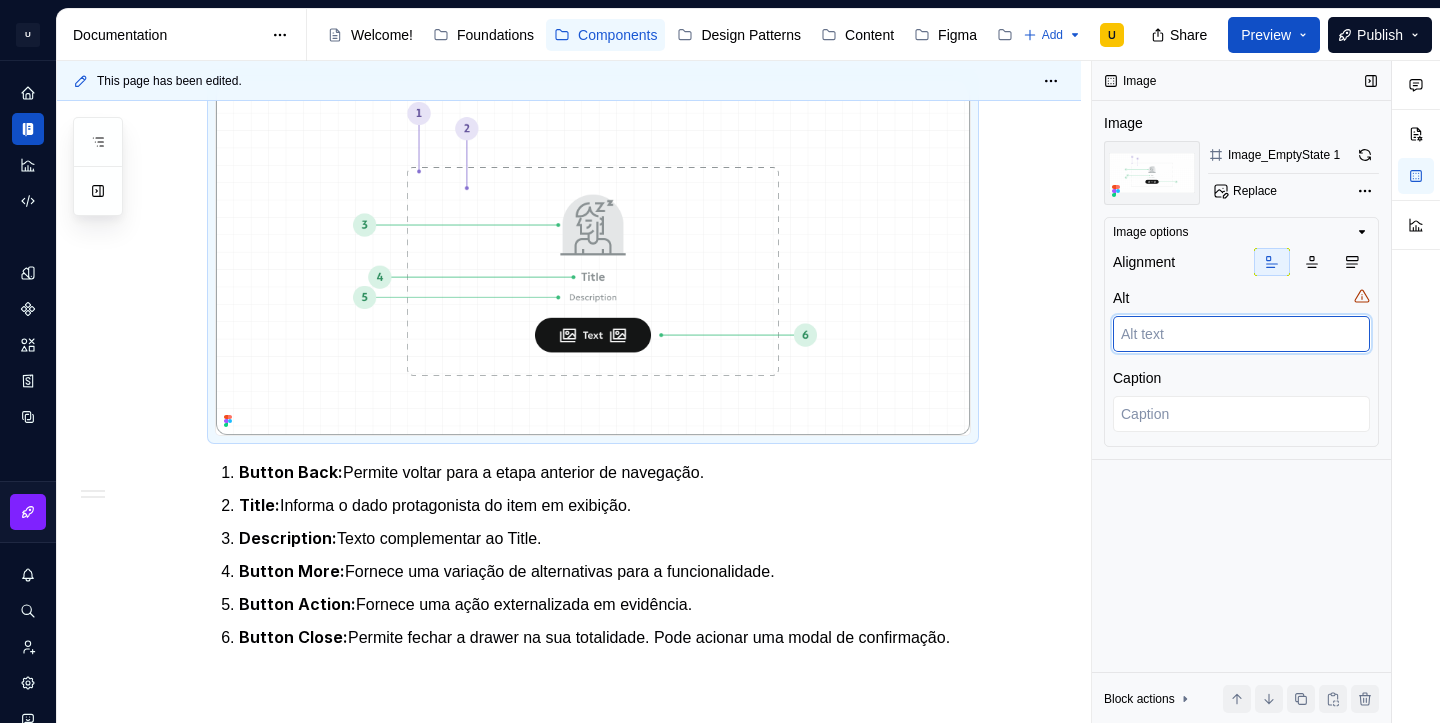 click at bounding box center (1241, 334) 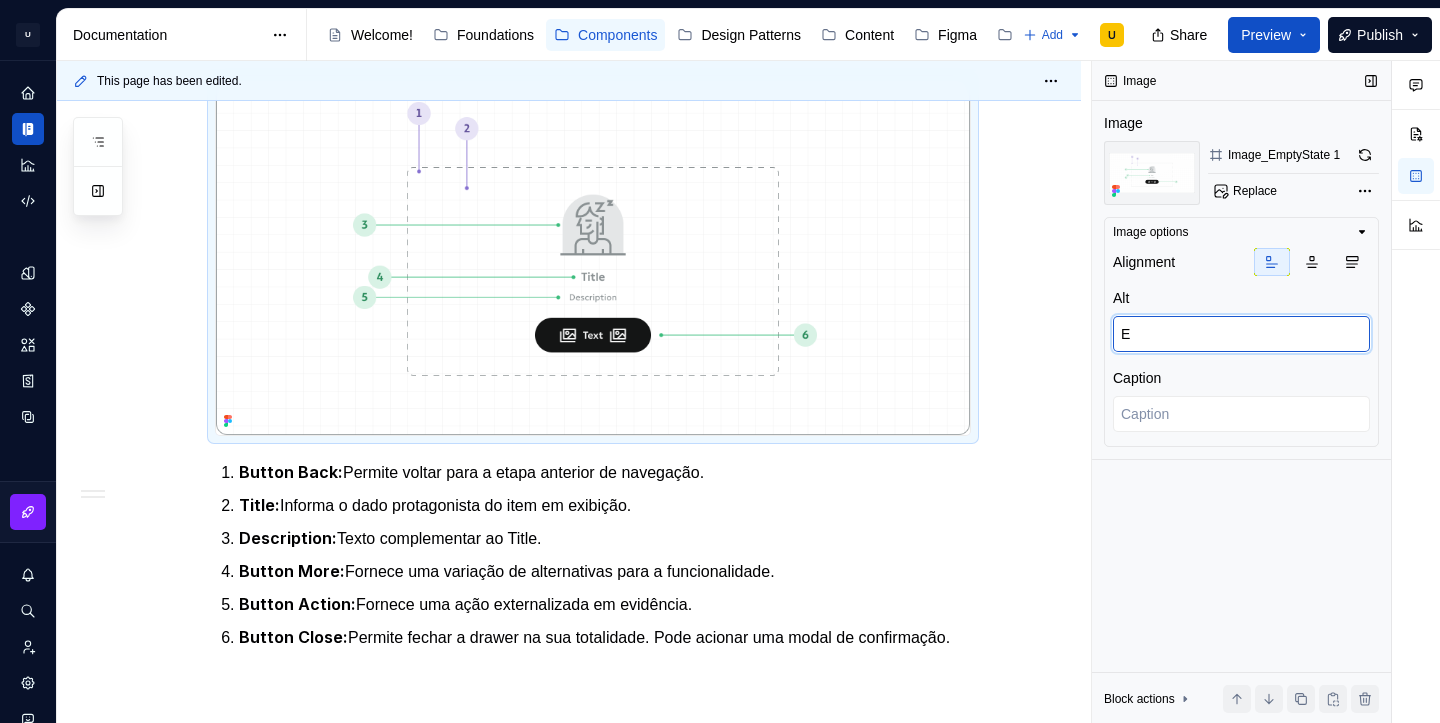 type on "*" 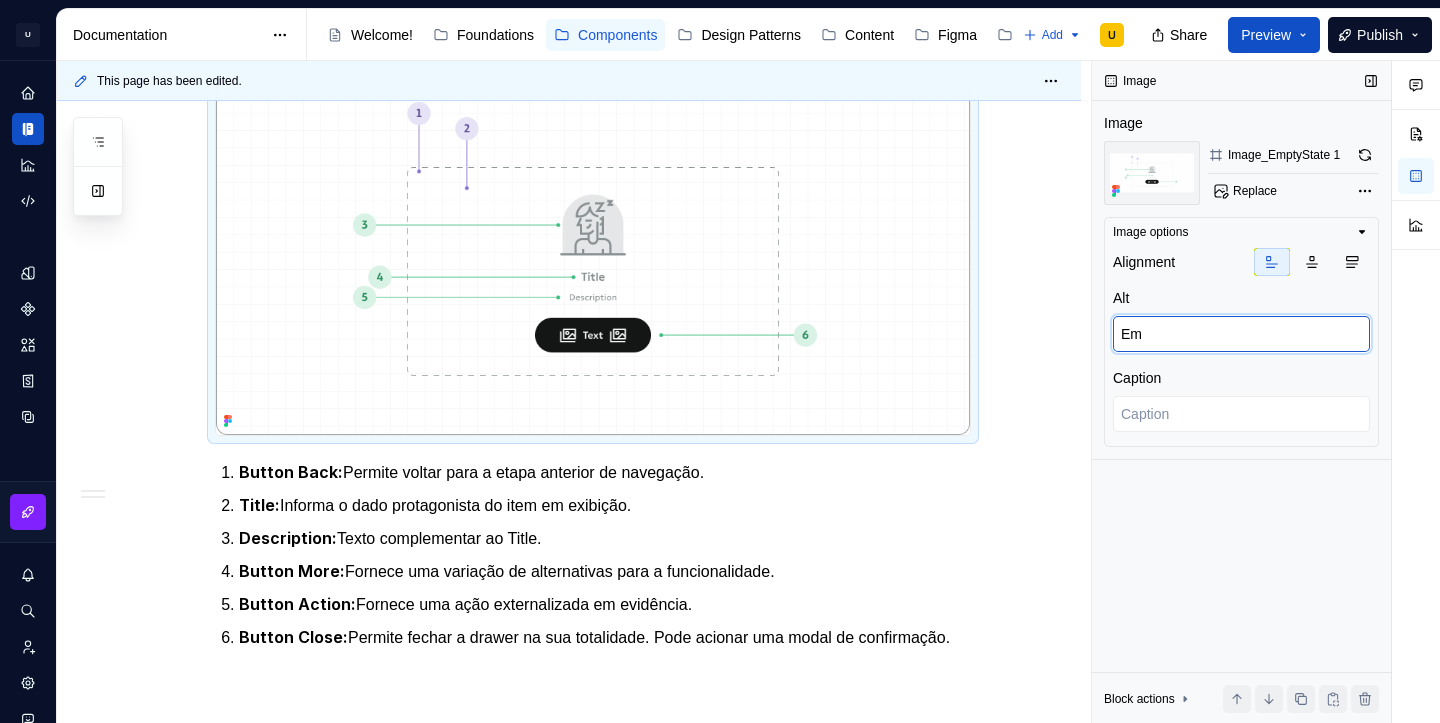 type on "*" 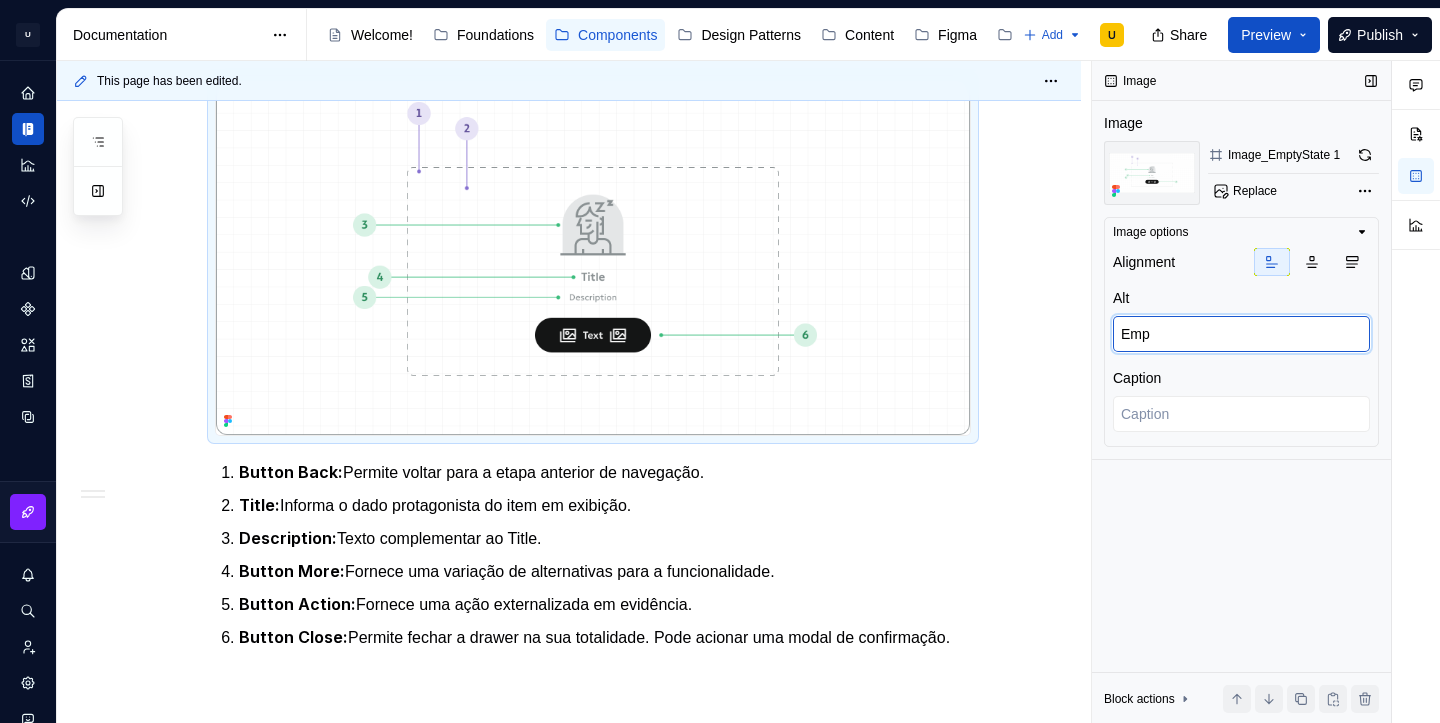 type on "*" 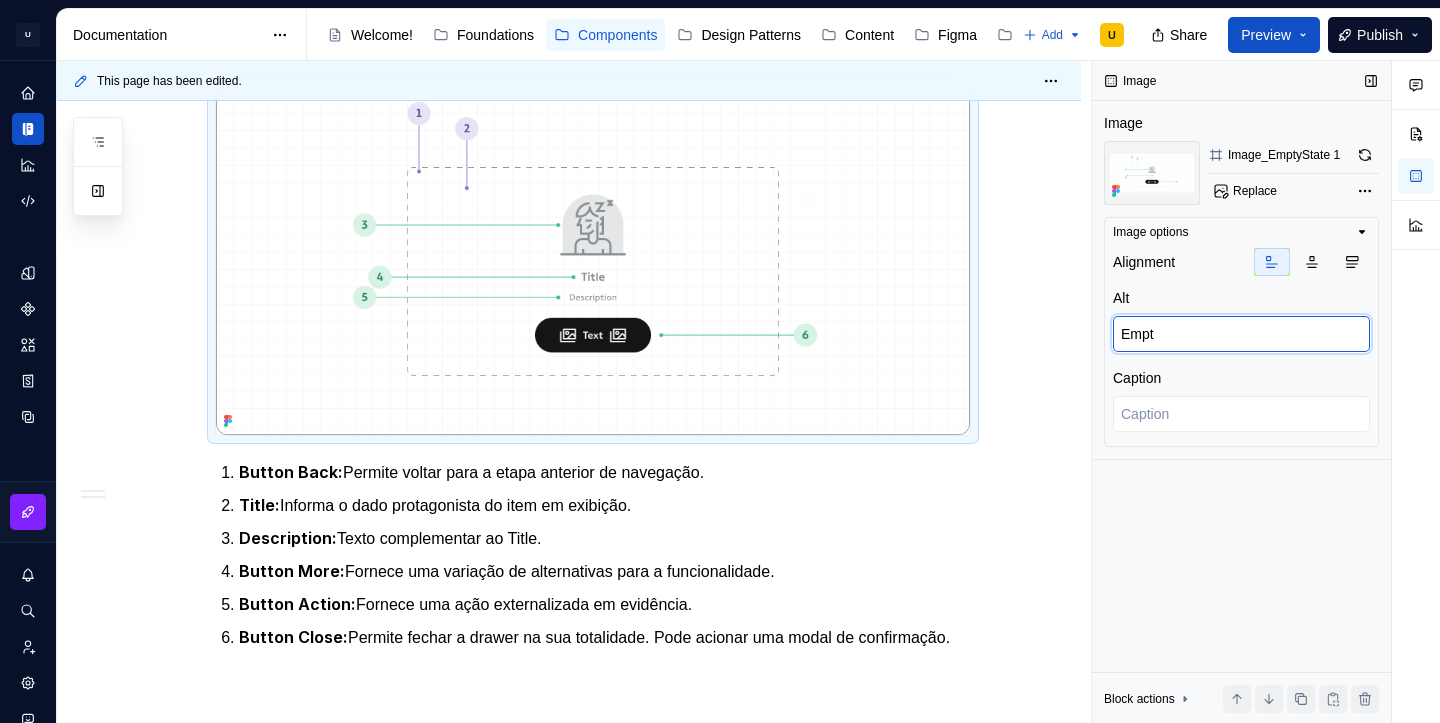 type on "*" 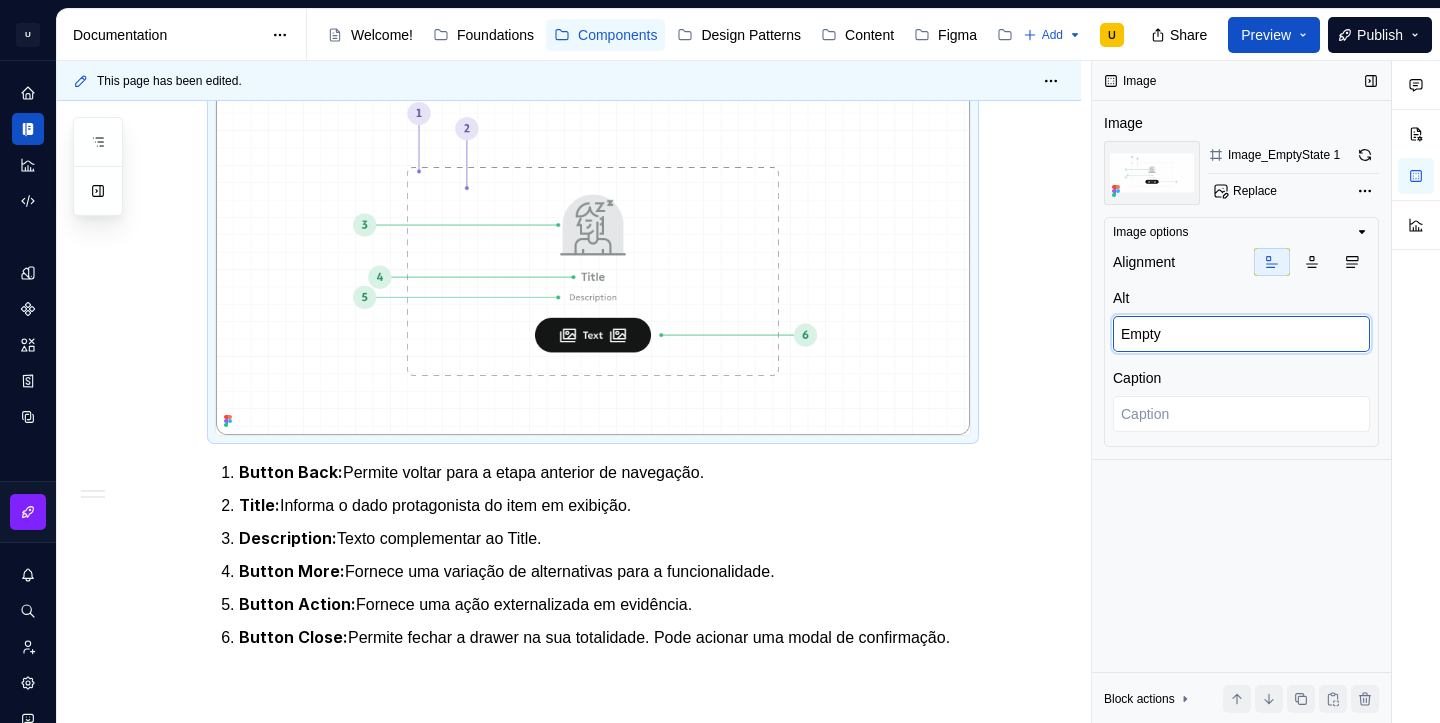 type on "*" 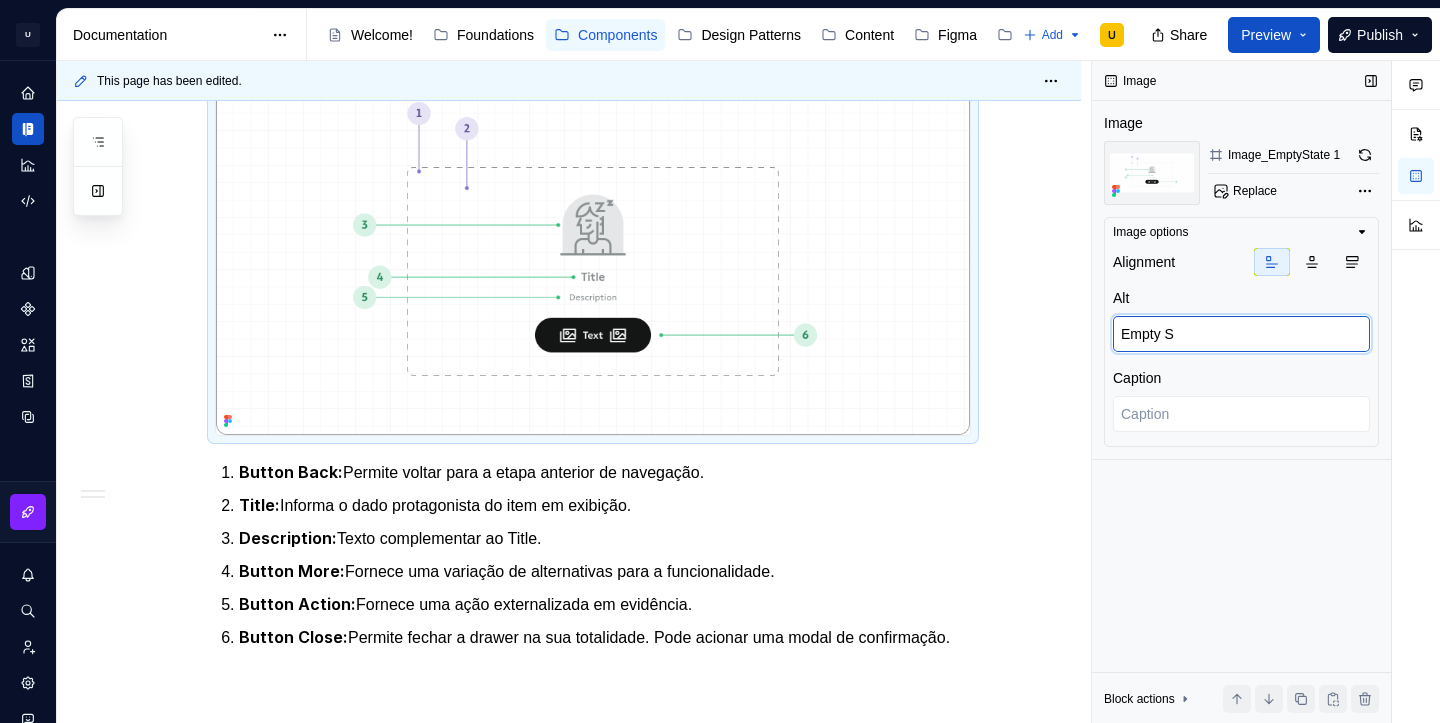 type on "*" 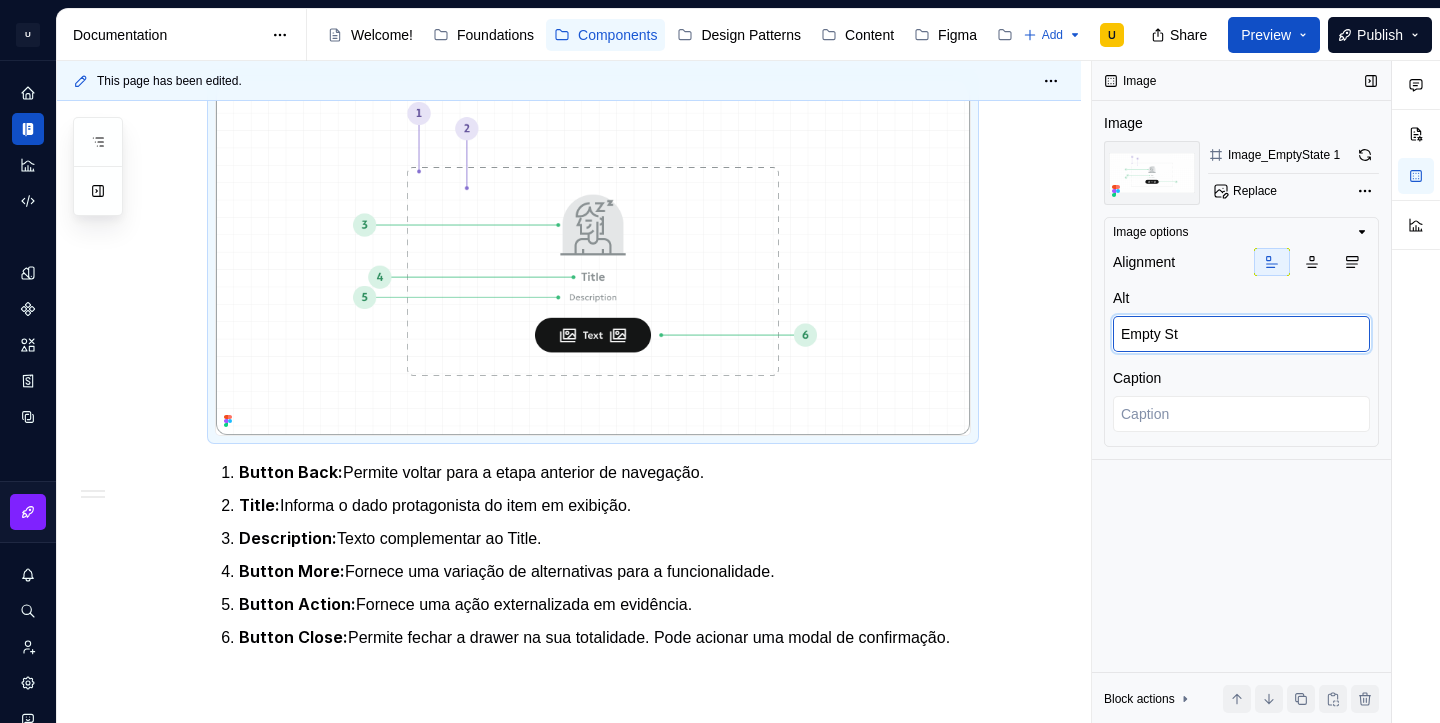 type on "*" 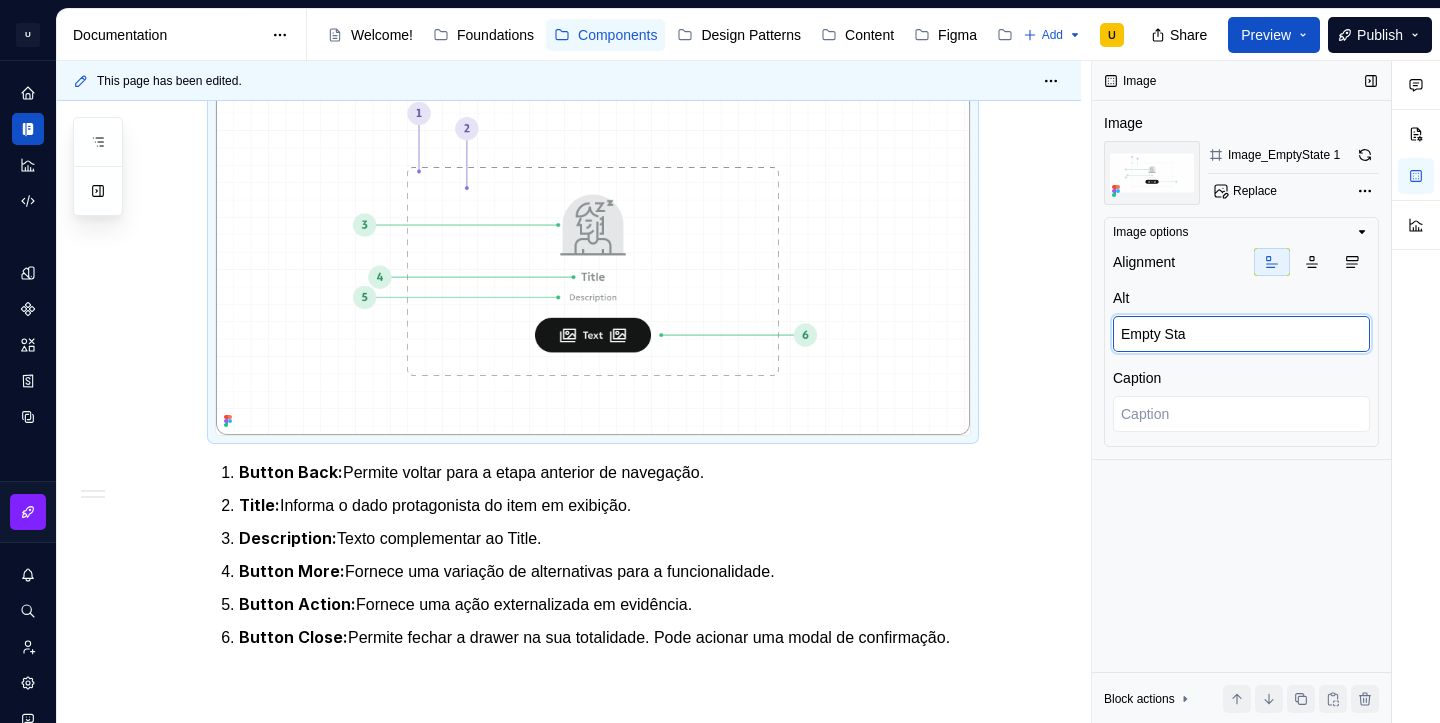 type on "*" 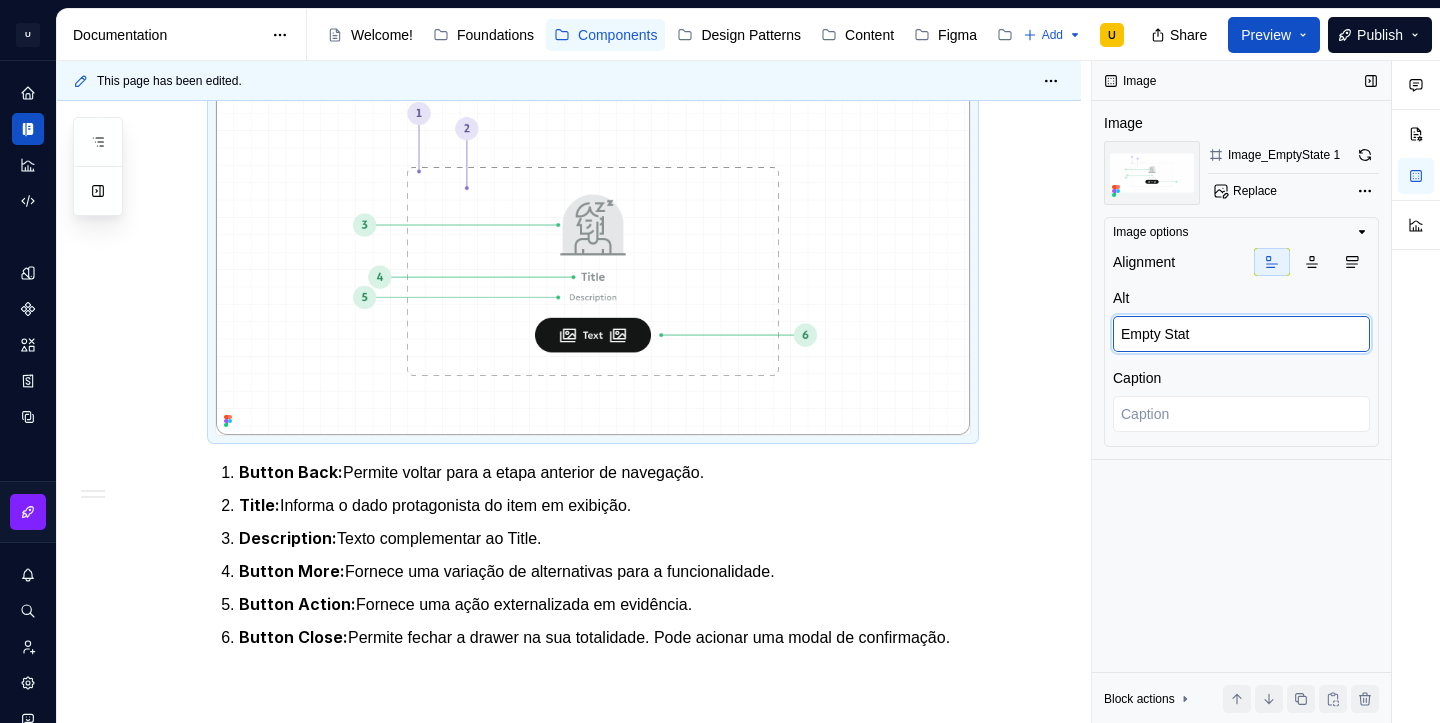 type on "*" 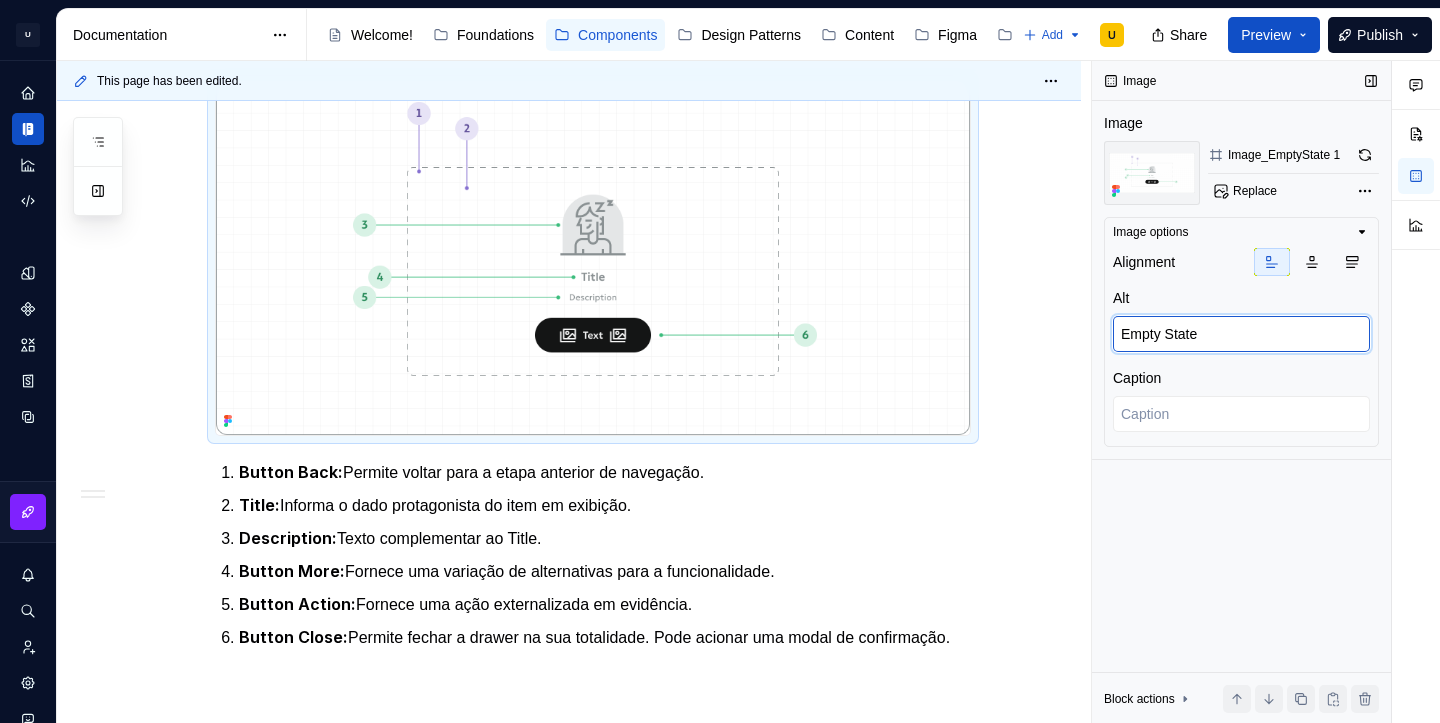 type on "*" 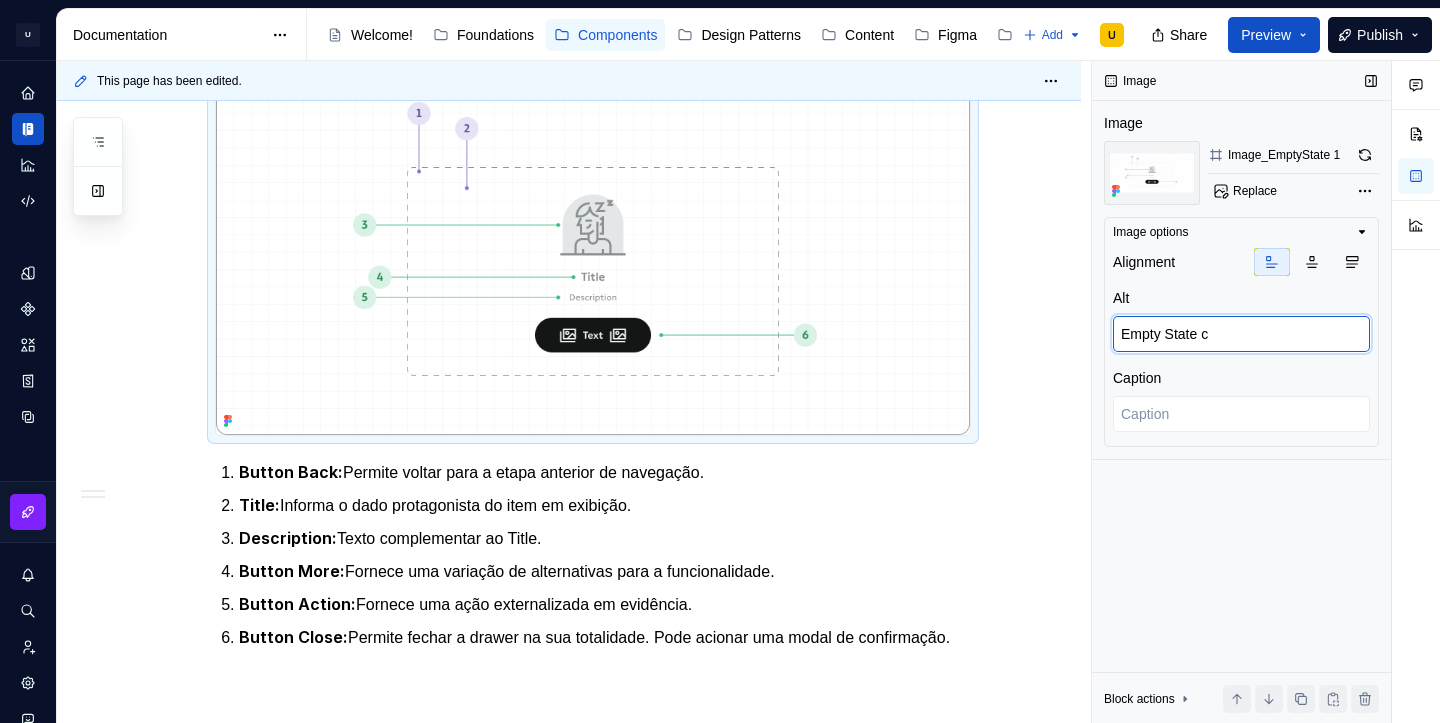 type on "Empty State co" 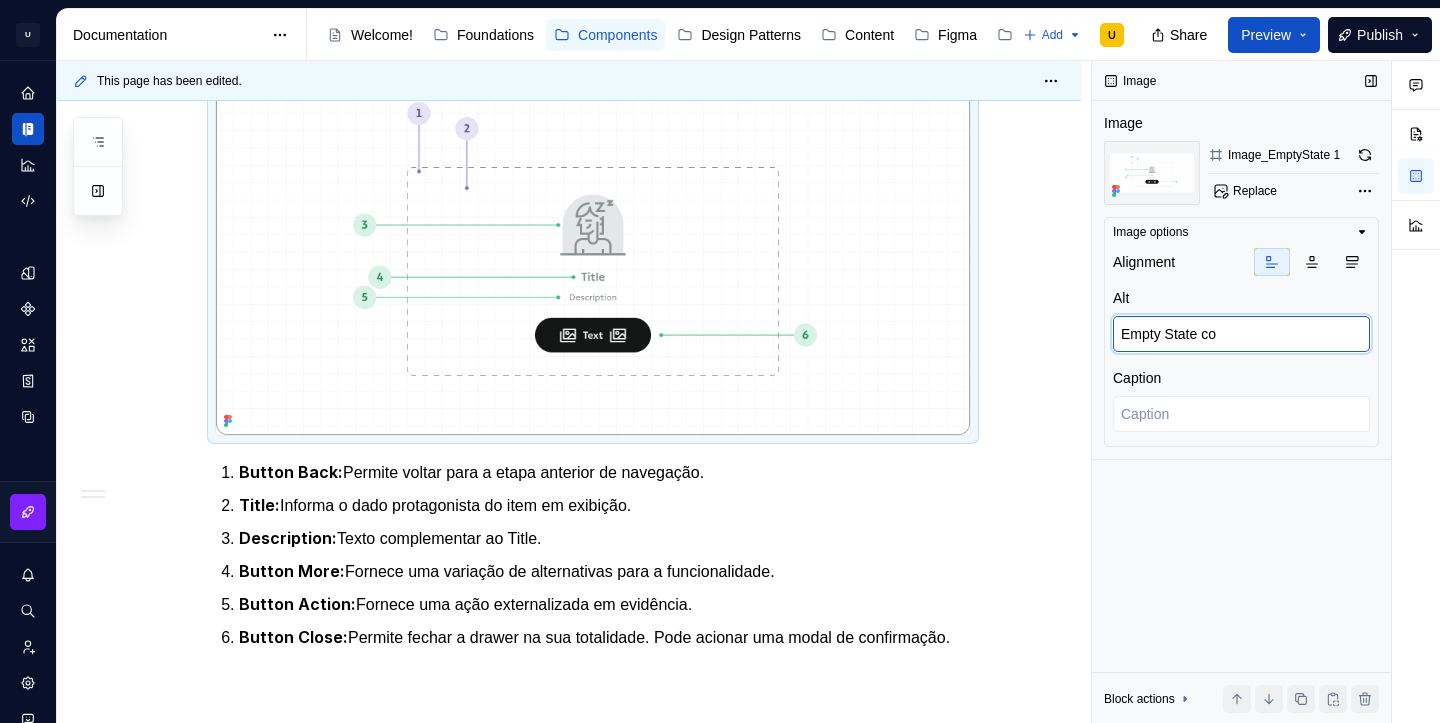 type on "*" 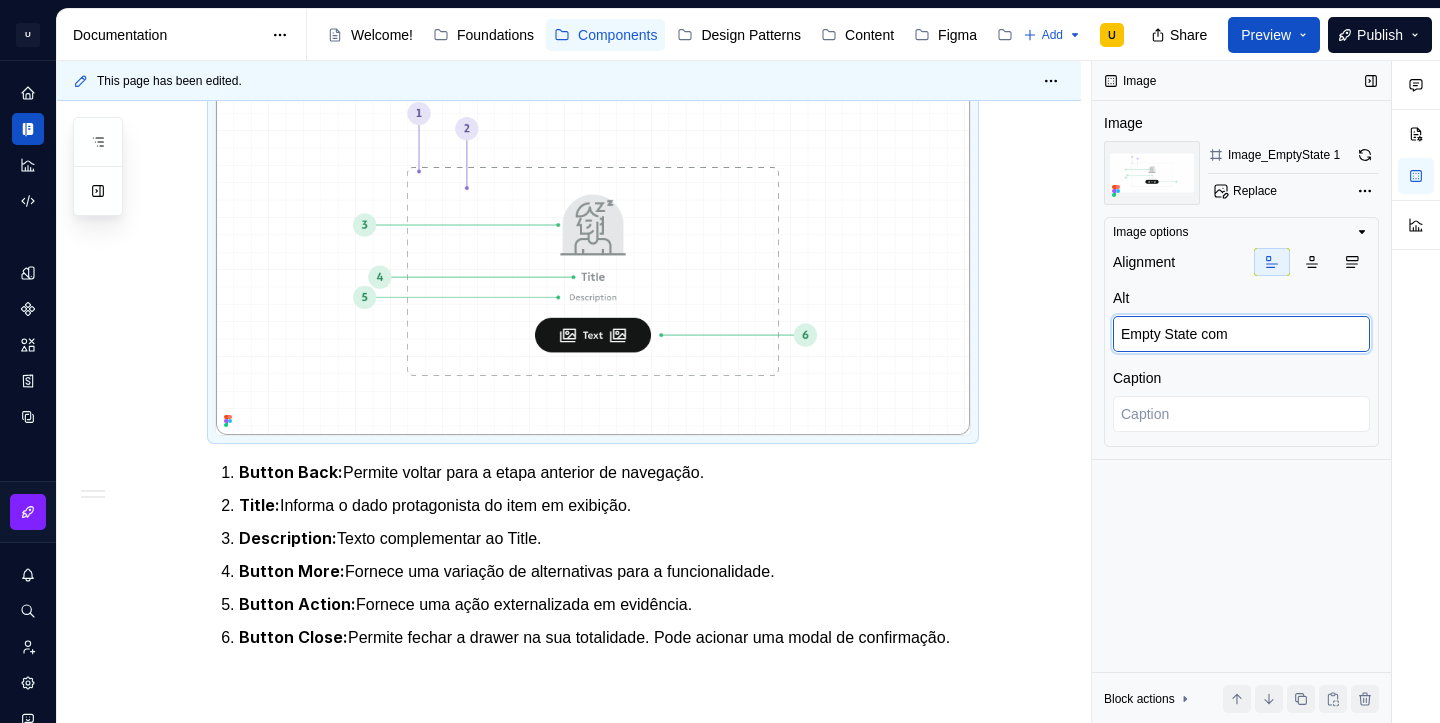 type on "*" 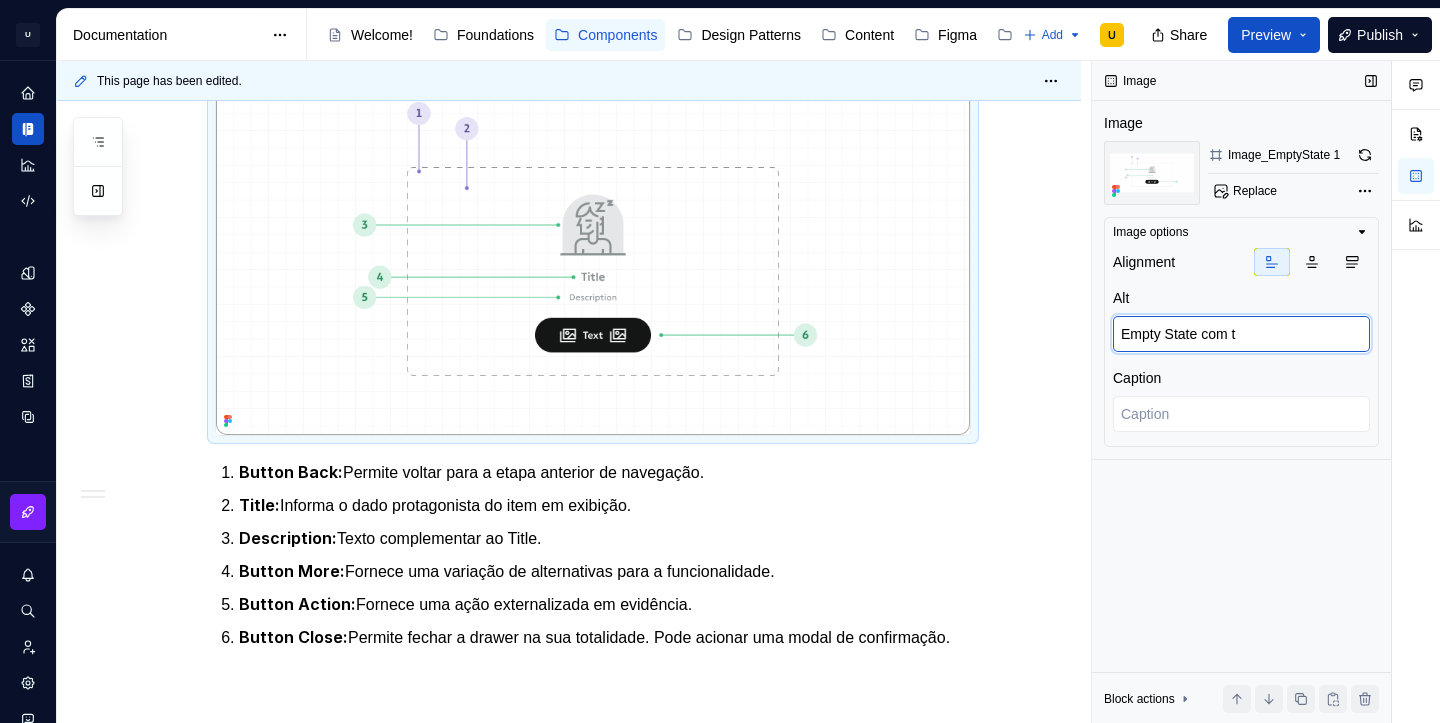 type on "*" 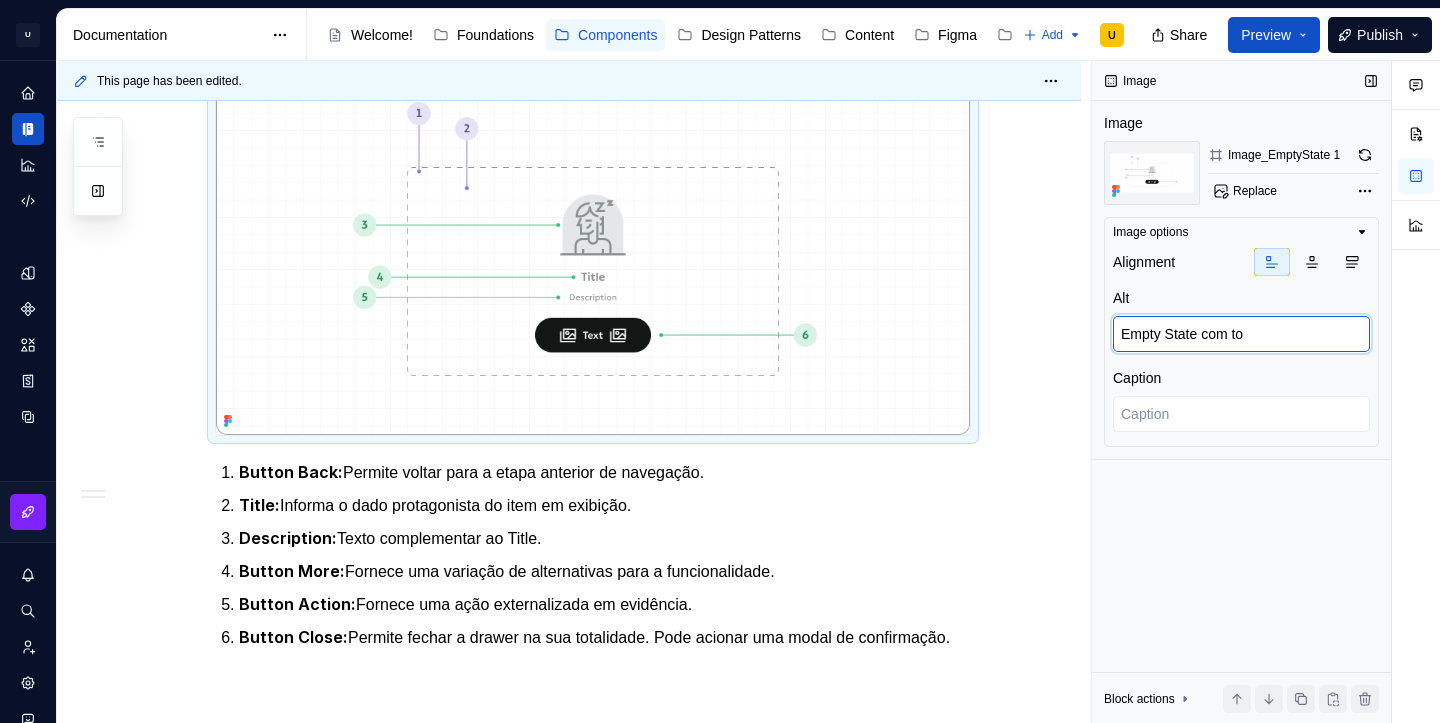 type on "*" 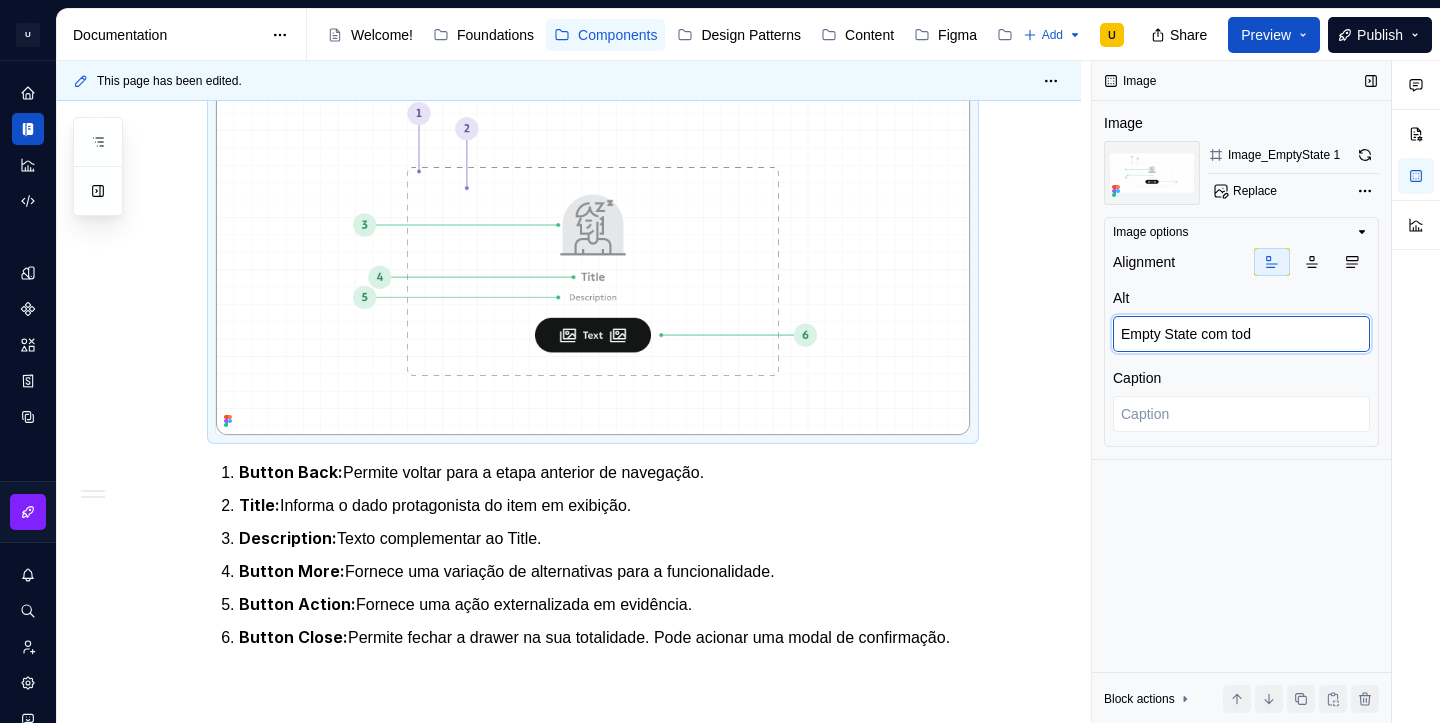 type on "Empty State com todo" 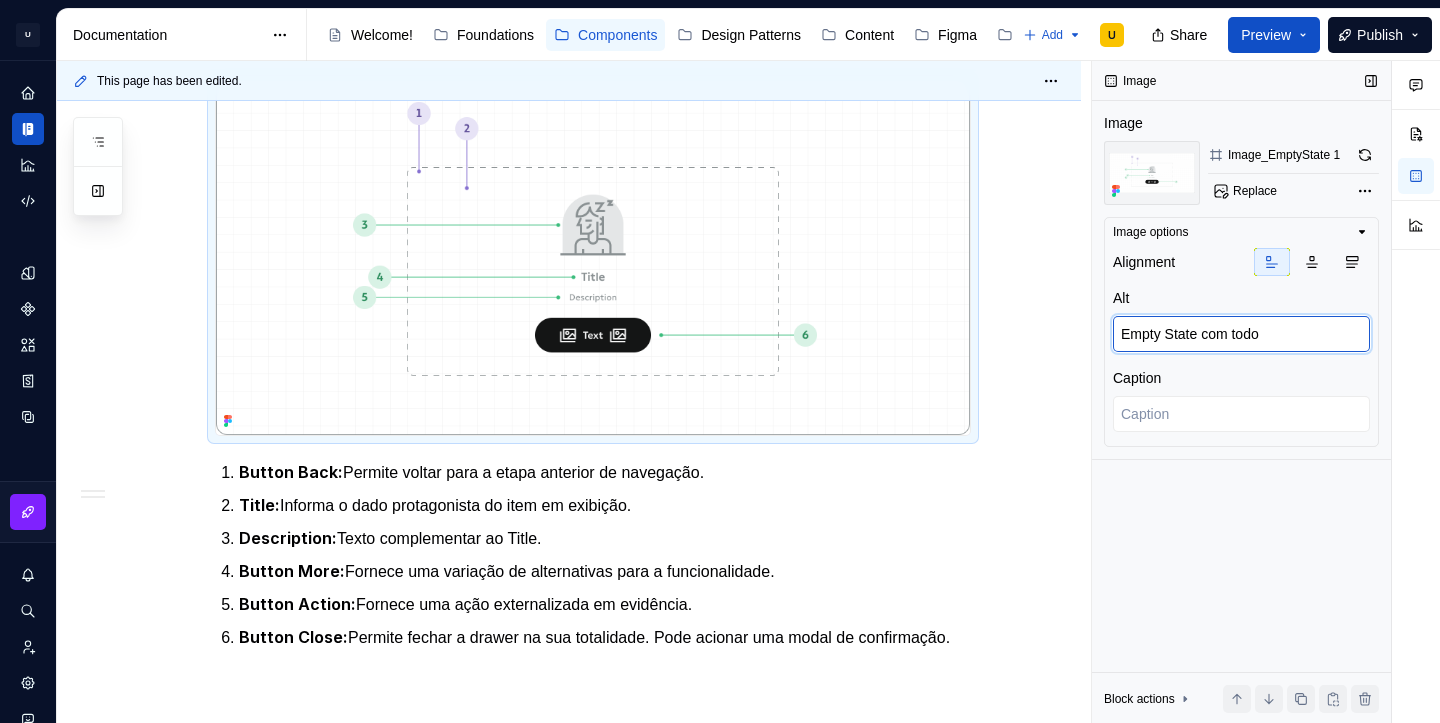 type on "*" 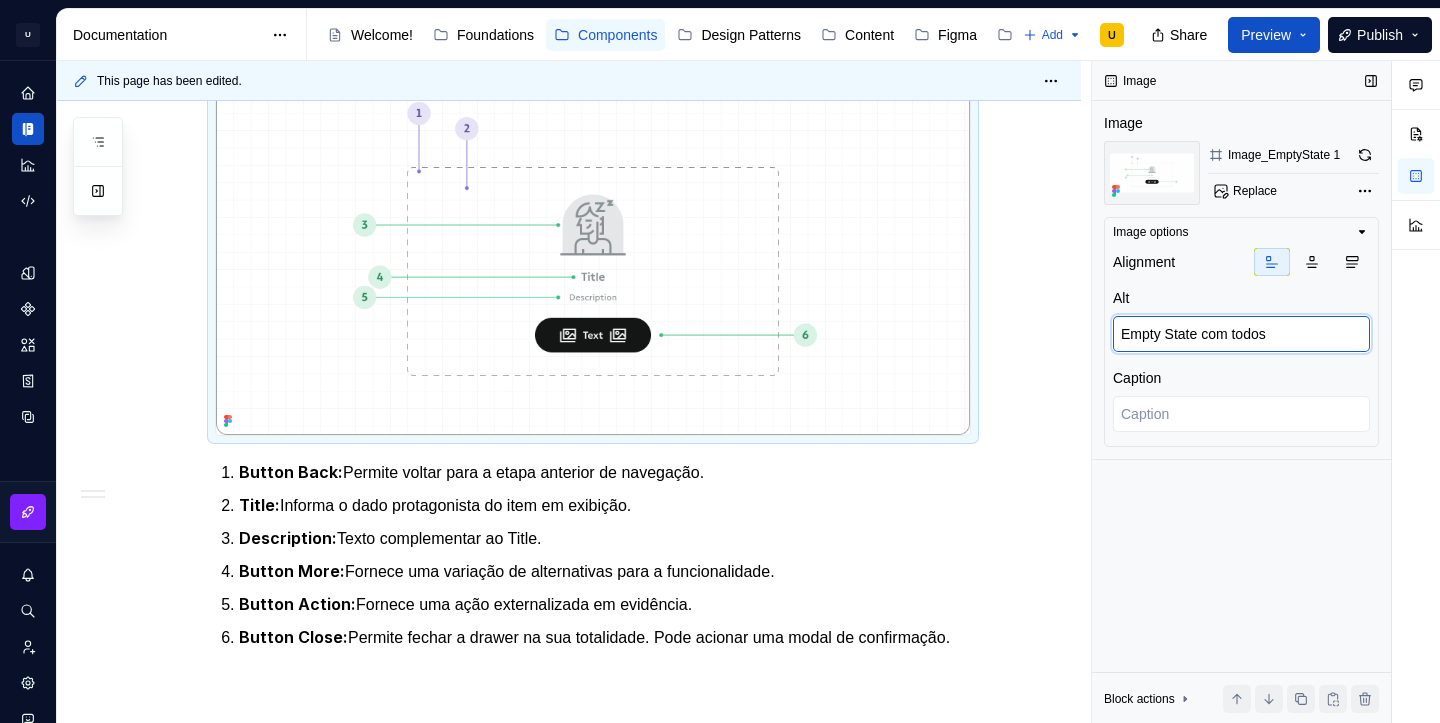 type on "*" 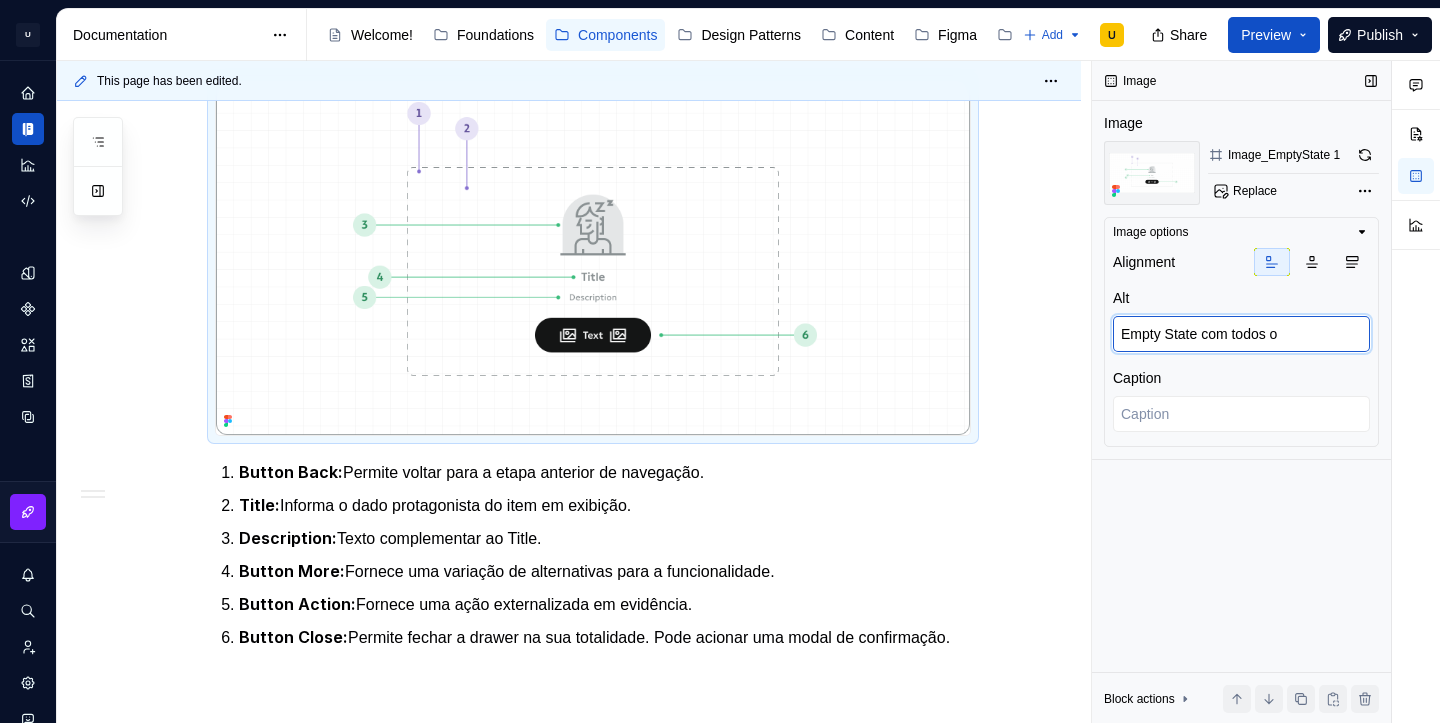 type on "*" 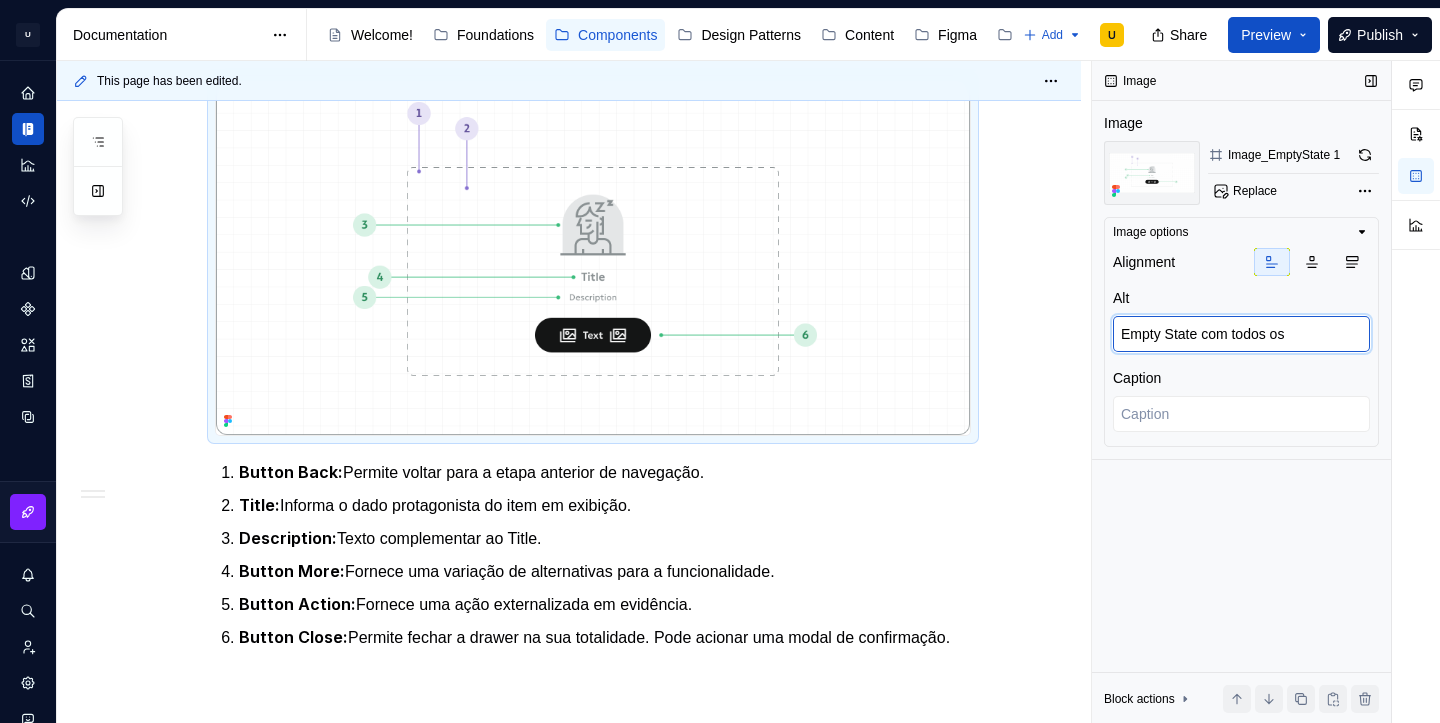 type on "*" 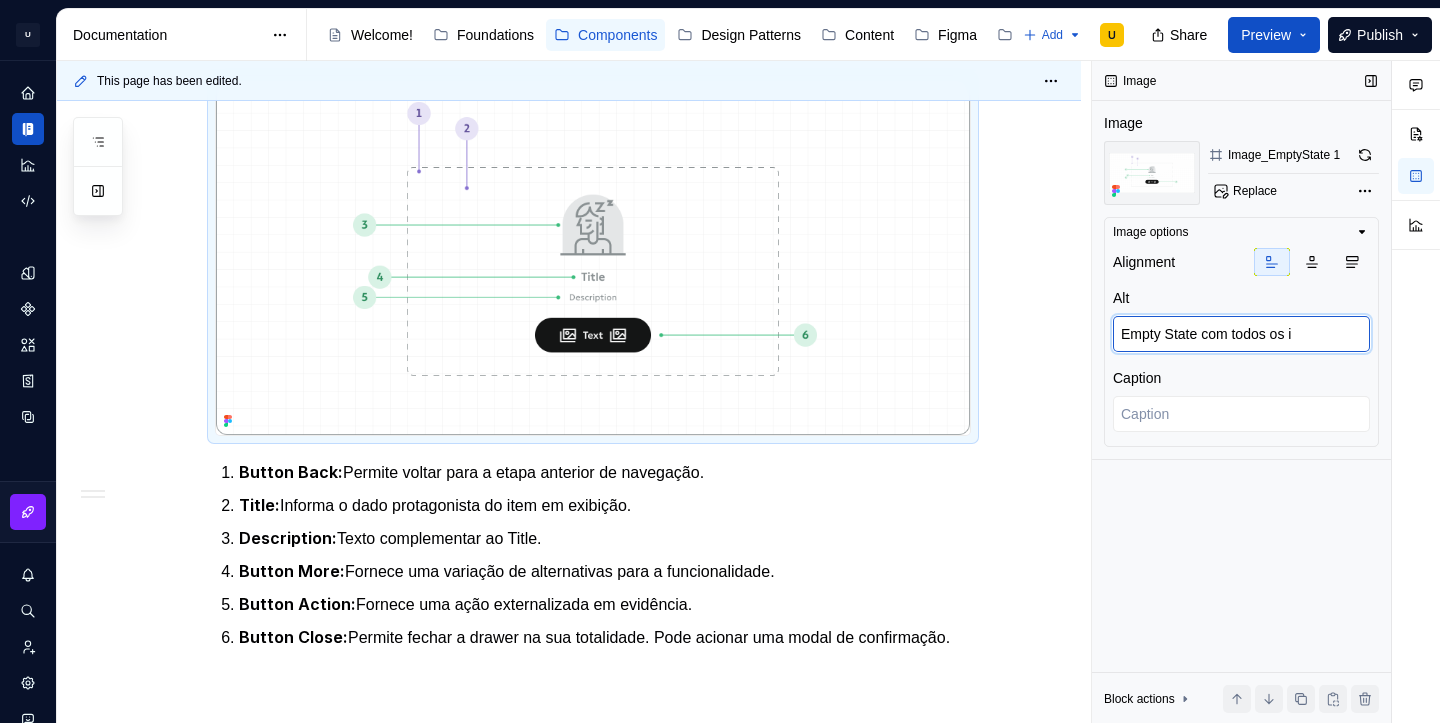type on "*" 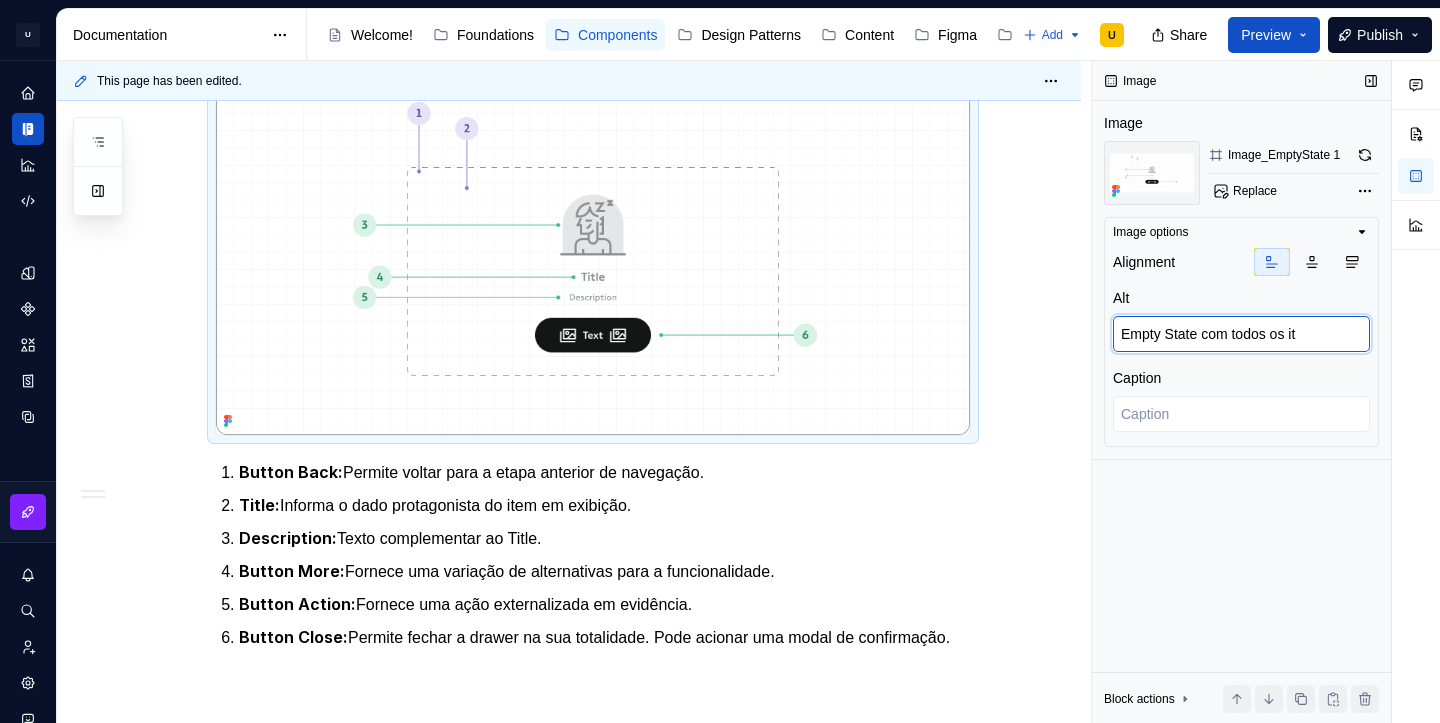 type on "*" 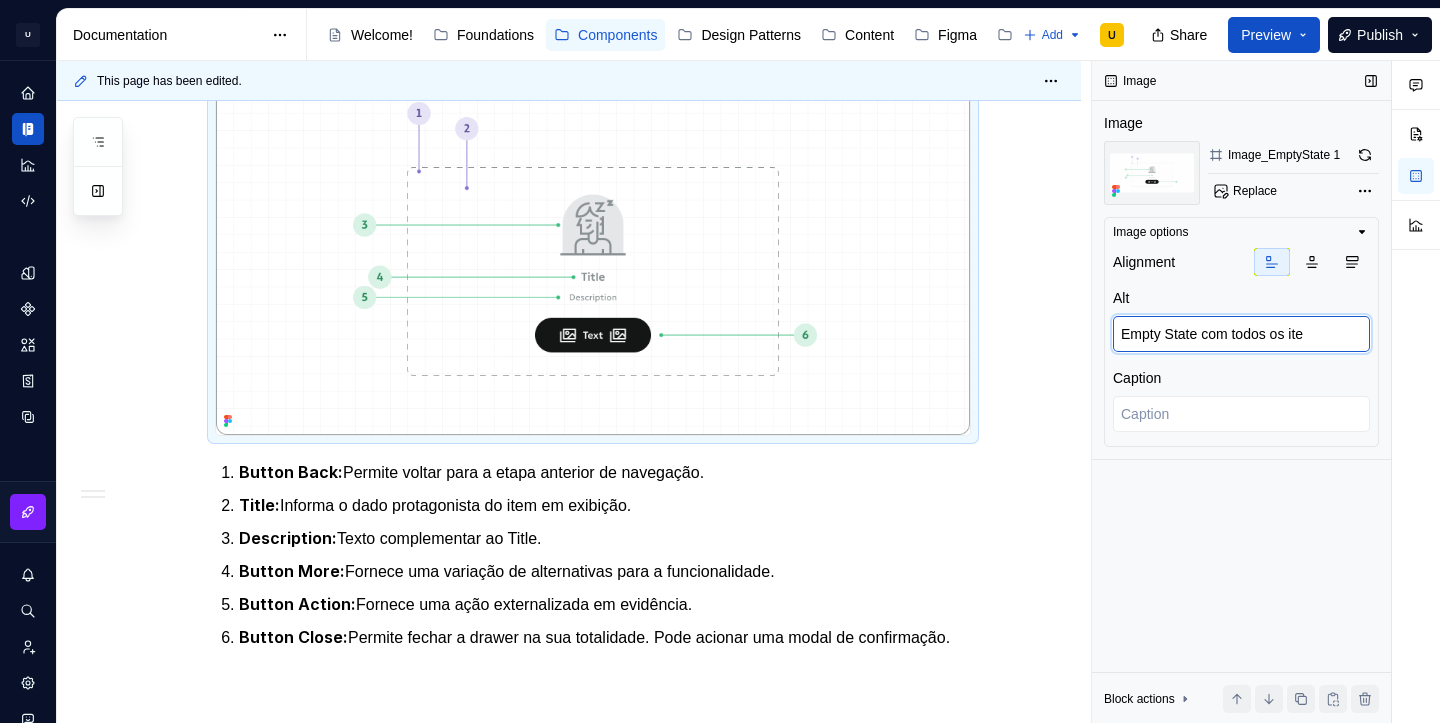type on "*" 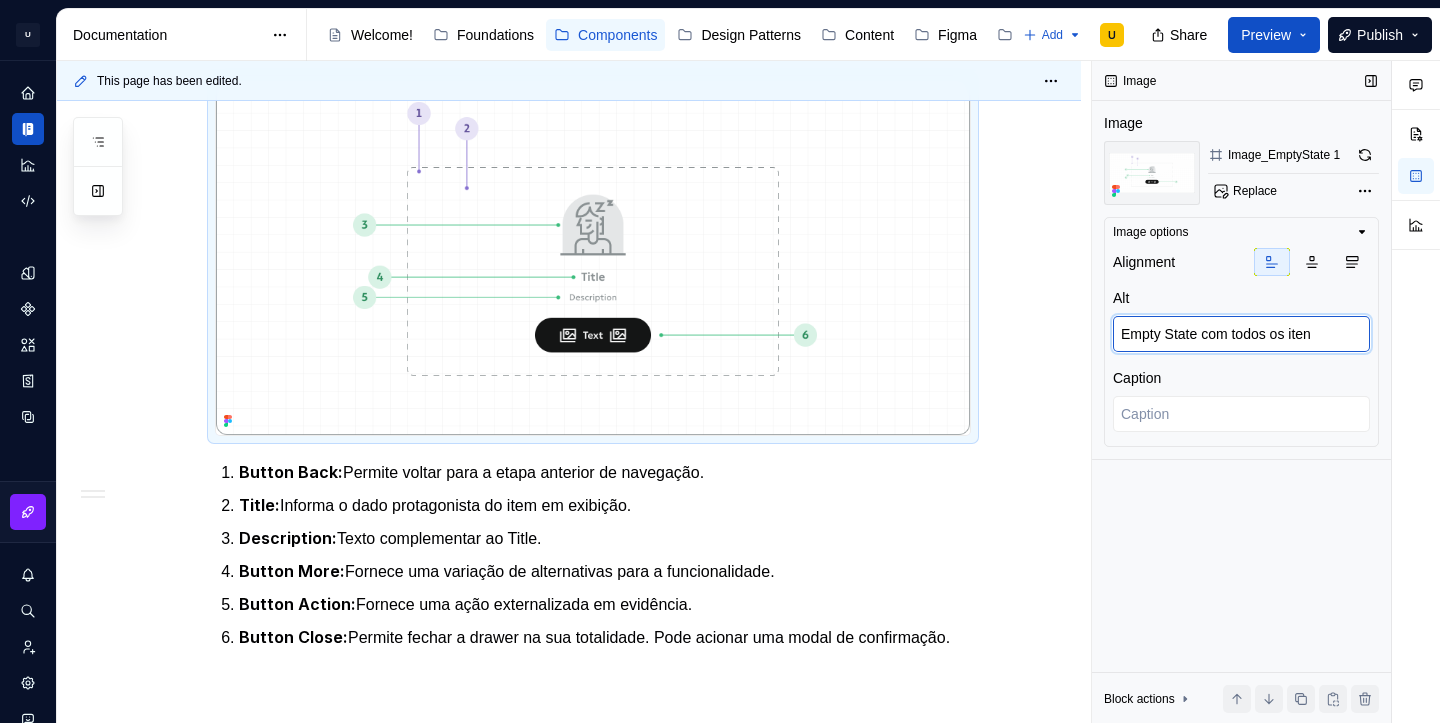 type on "*" 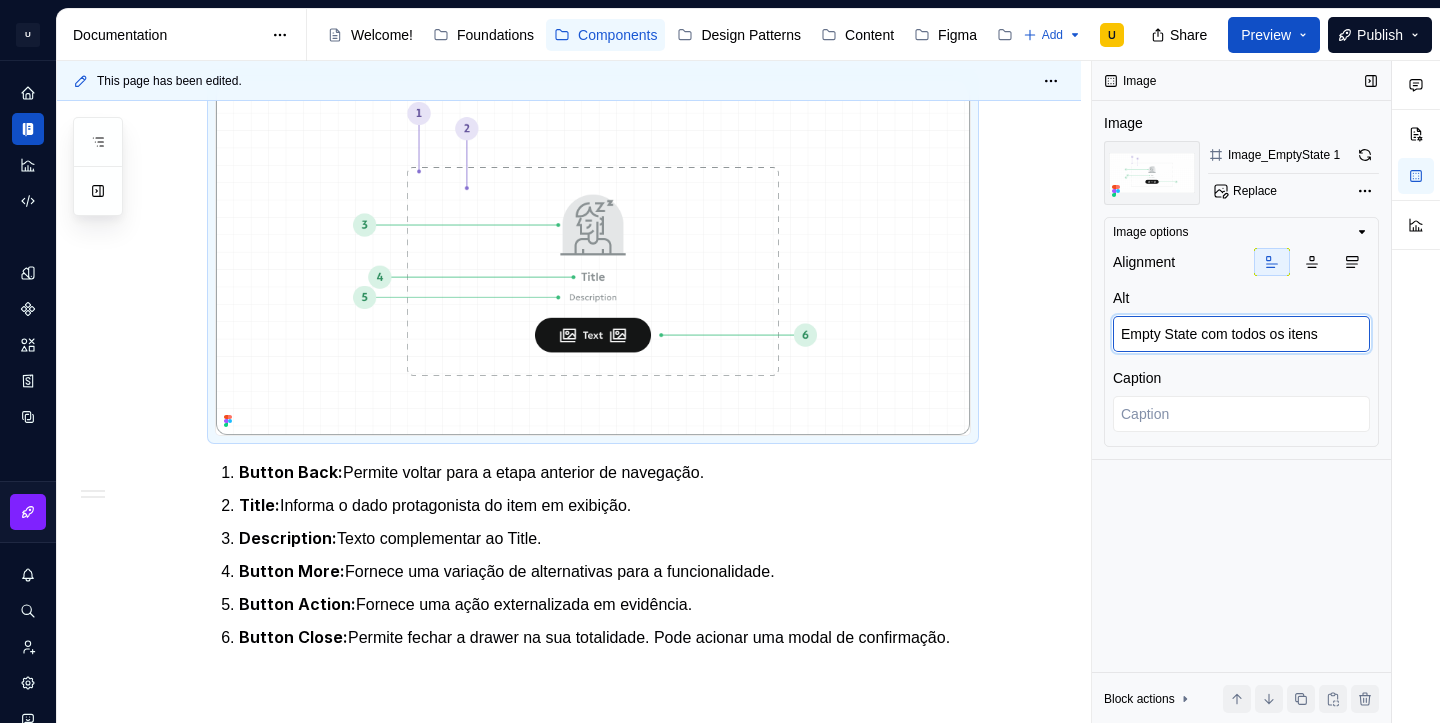 type on "*" 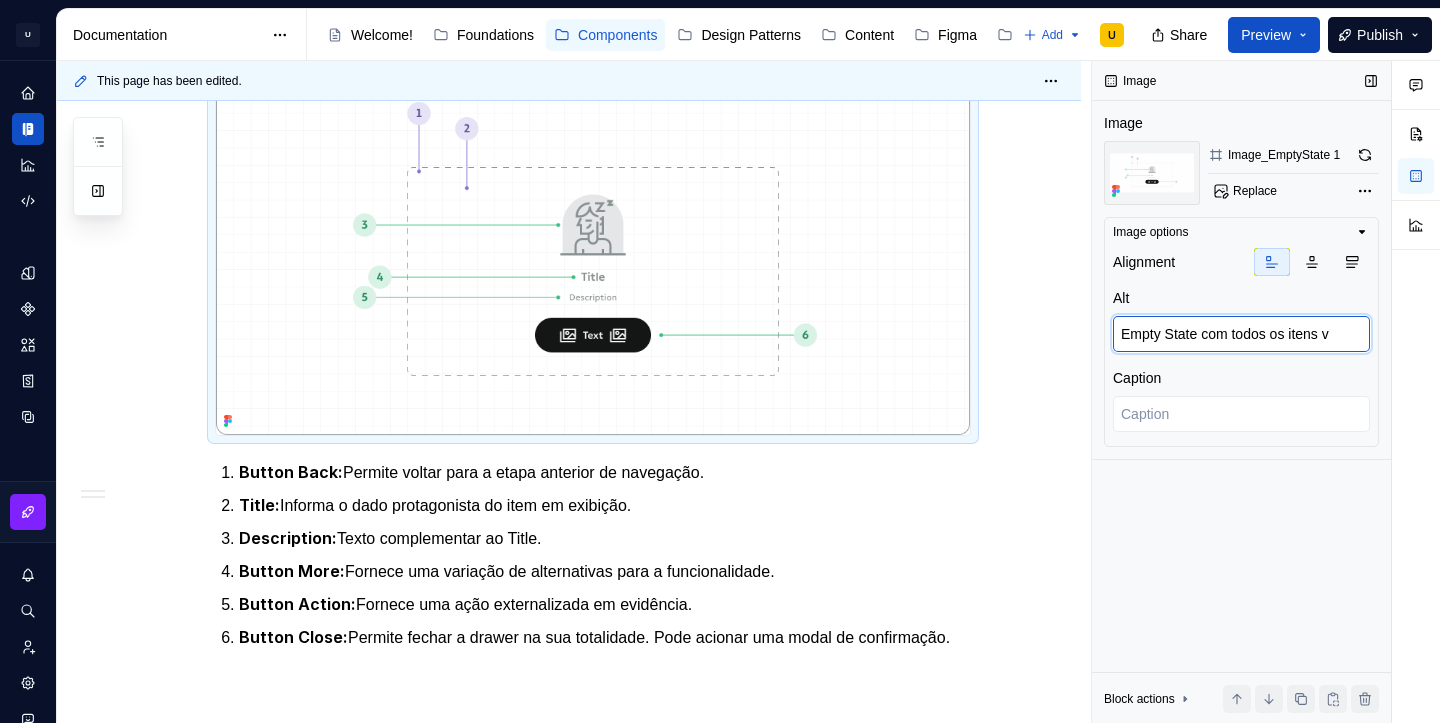 type on "*" 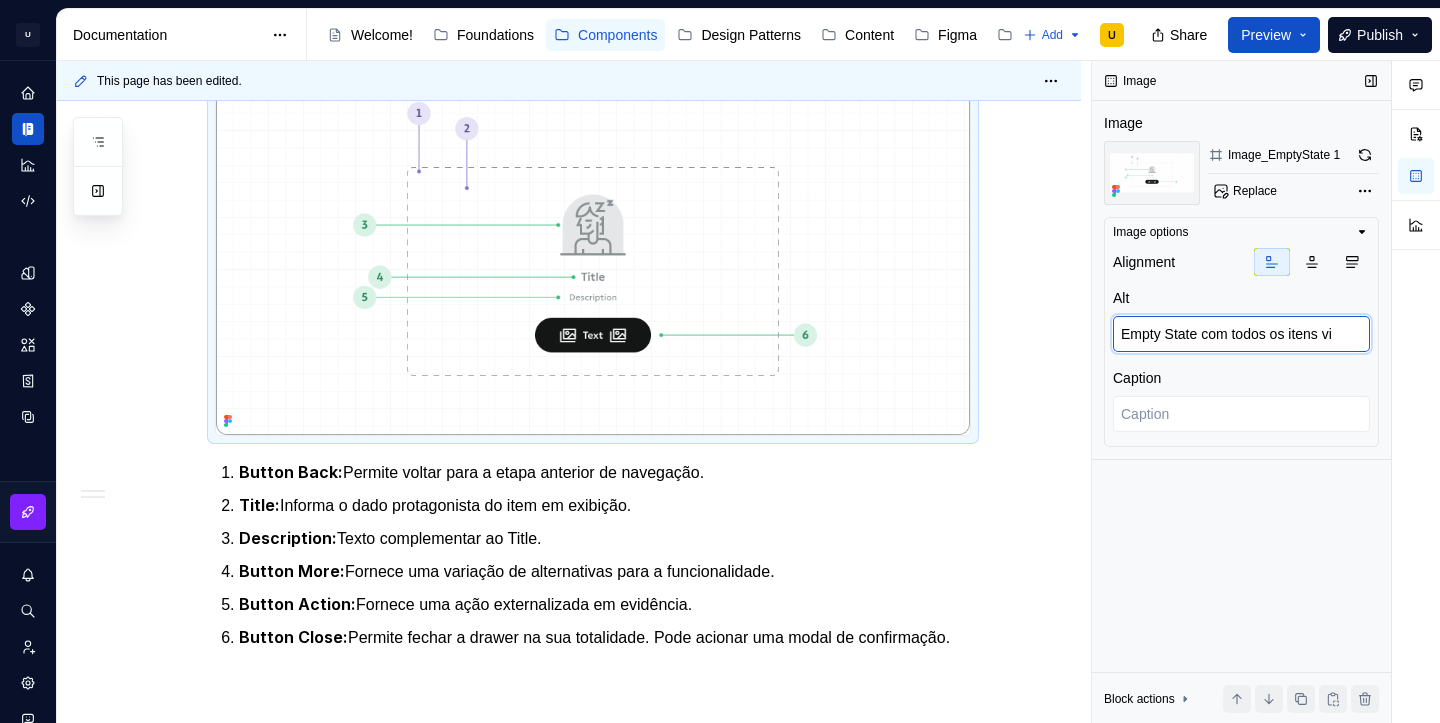 type on "*" 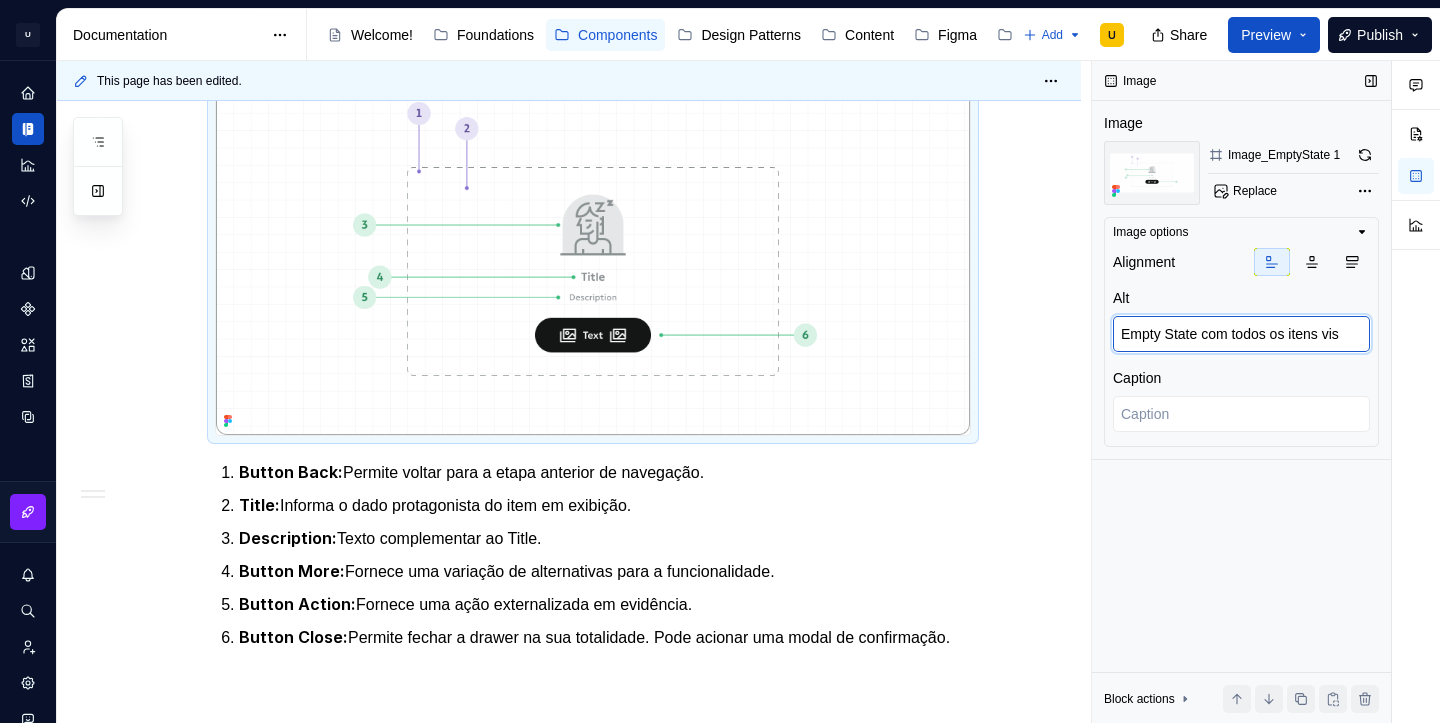 type on "*" 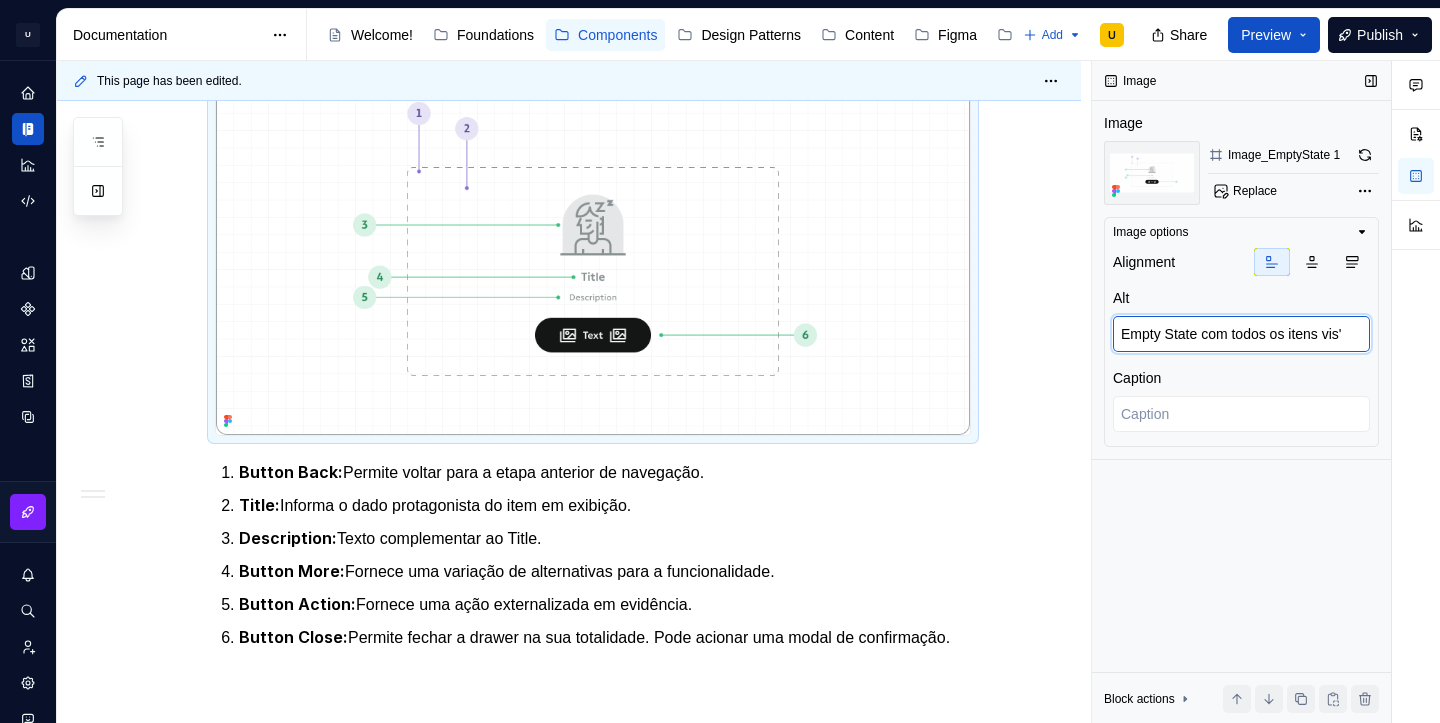 type on "*" 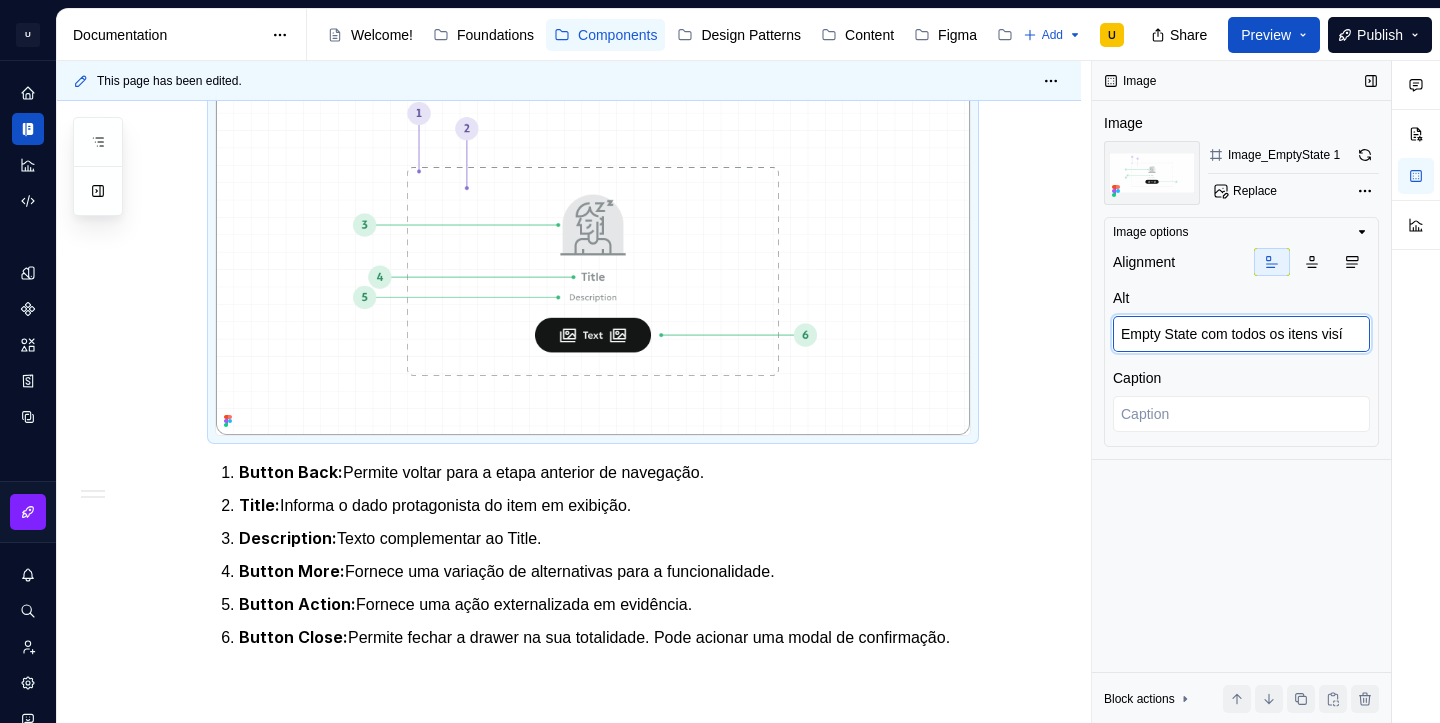 type on "*" 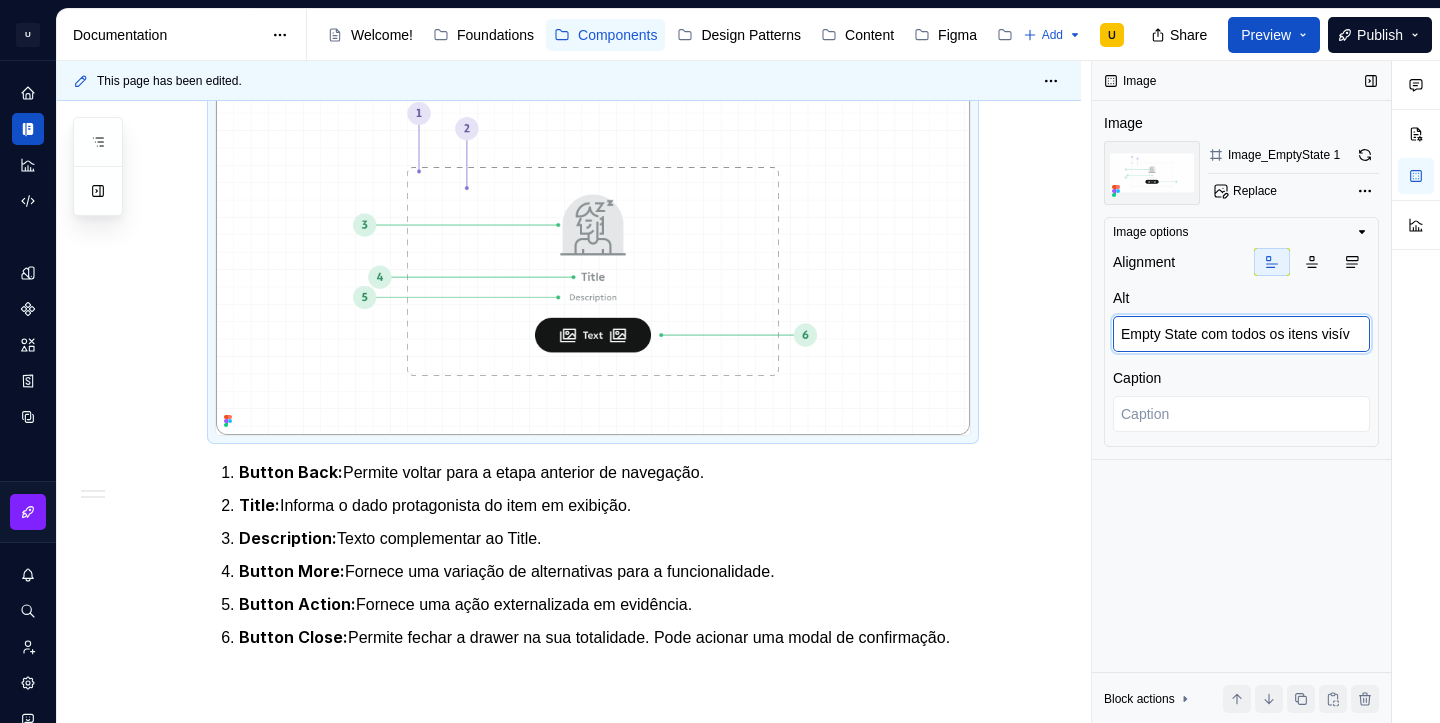 type on "*" 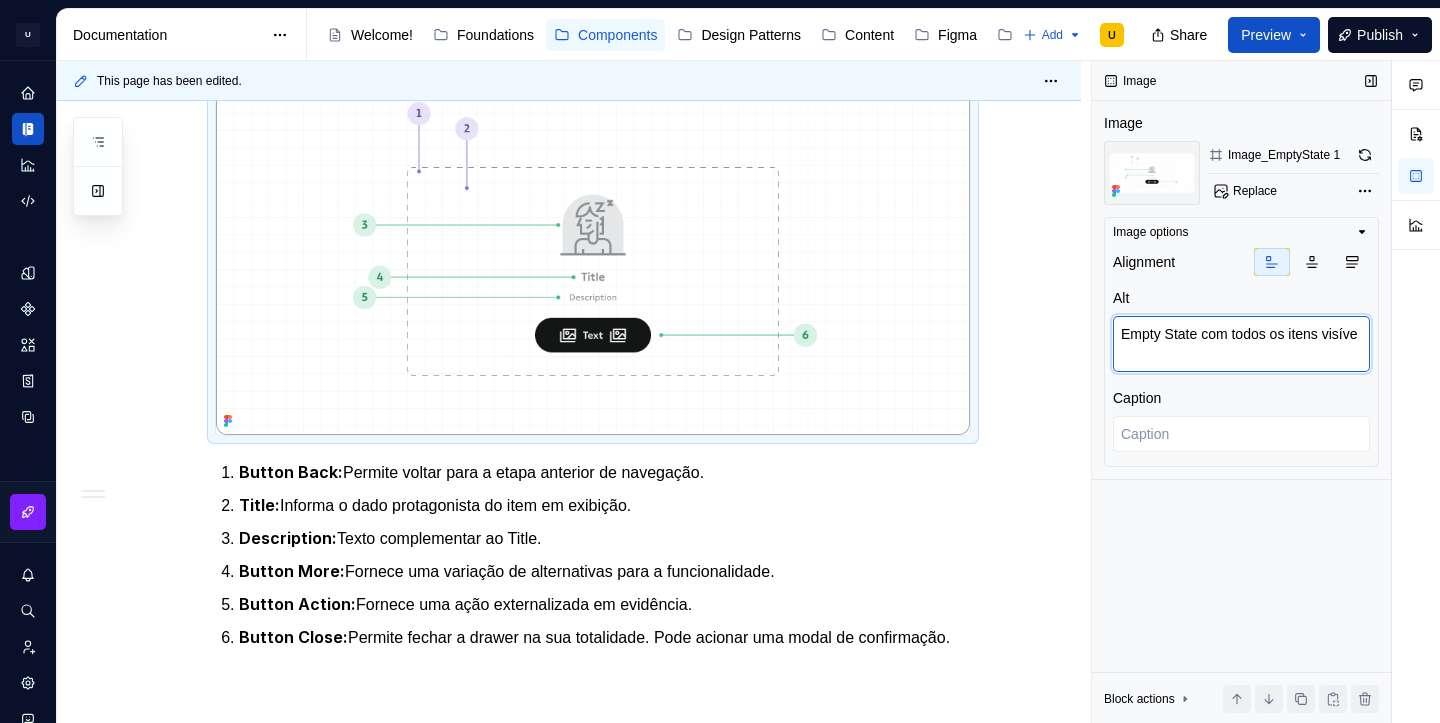 type on "*" 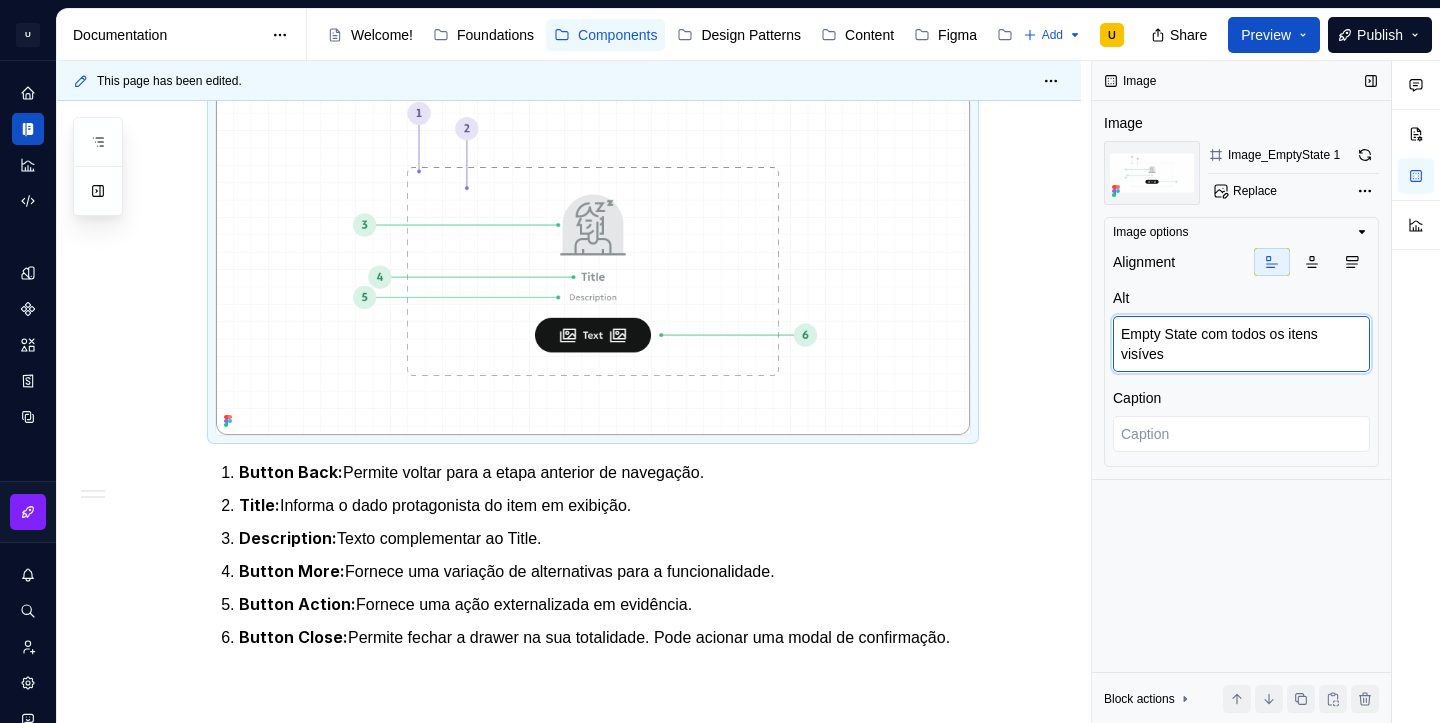 type on "*" 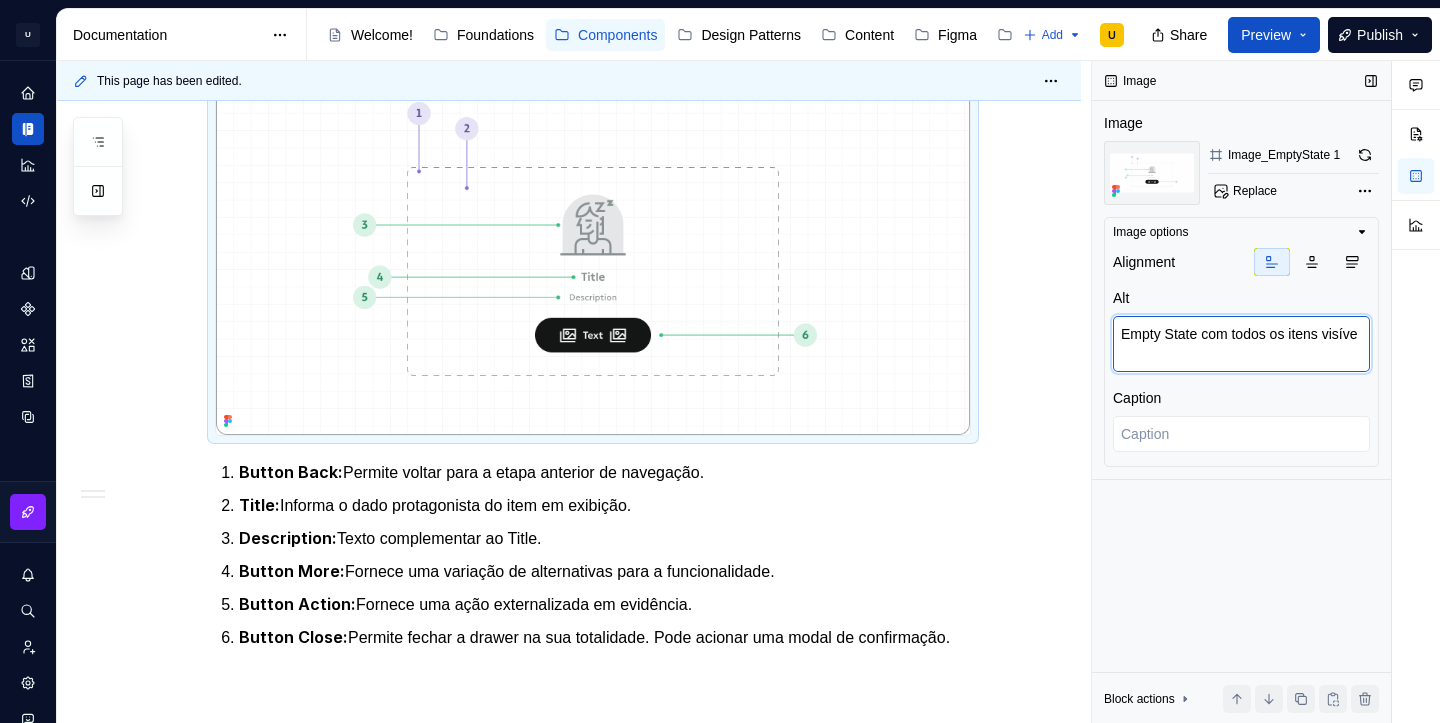 type on "*" 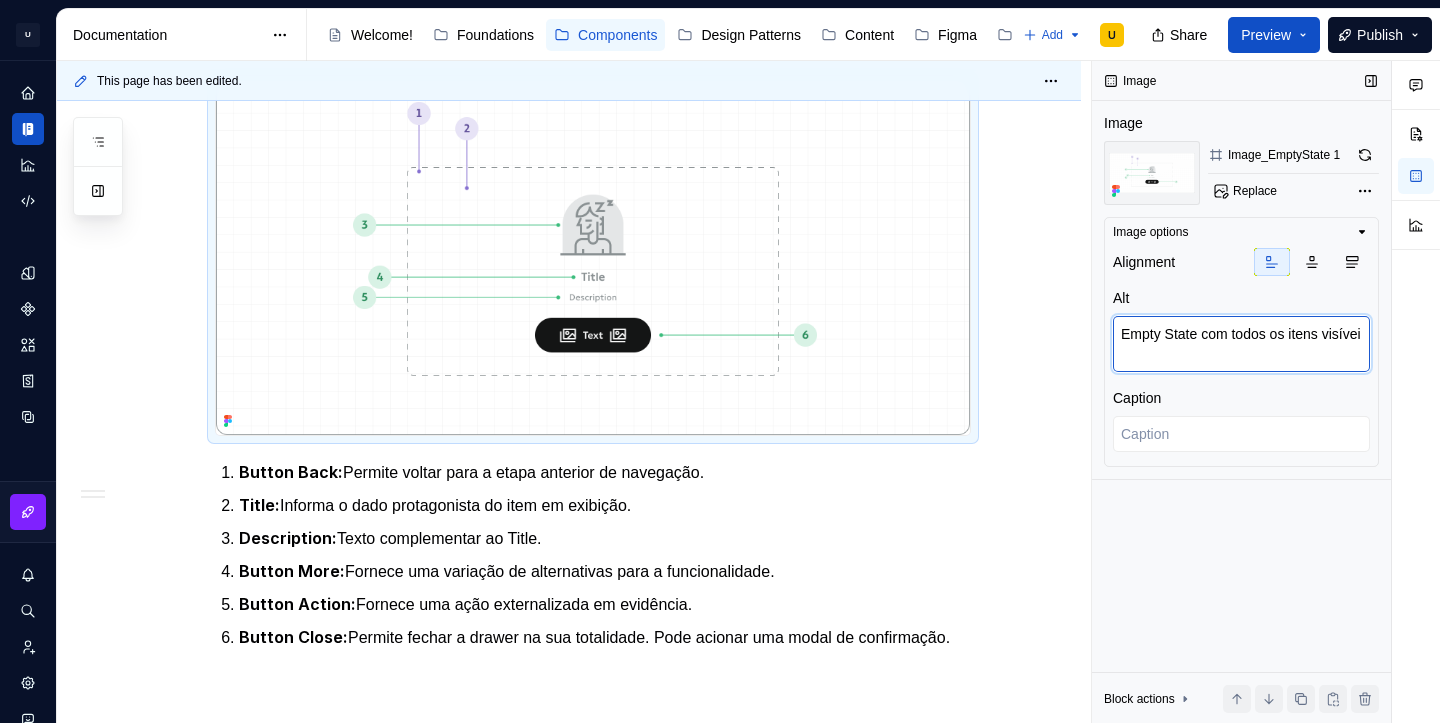type on "Empty State com todos os itens visíveis" 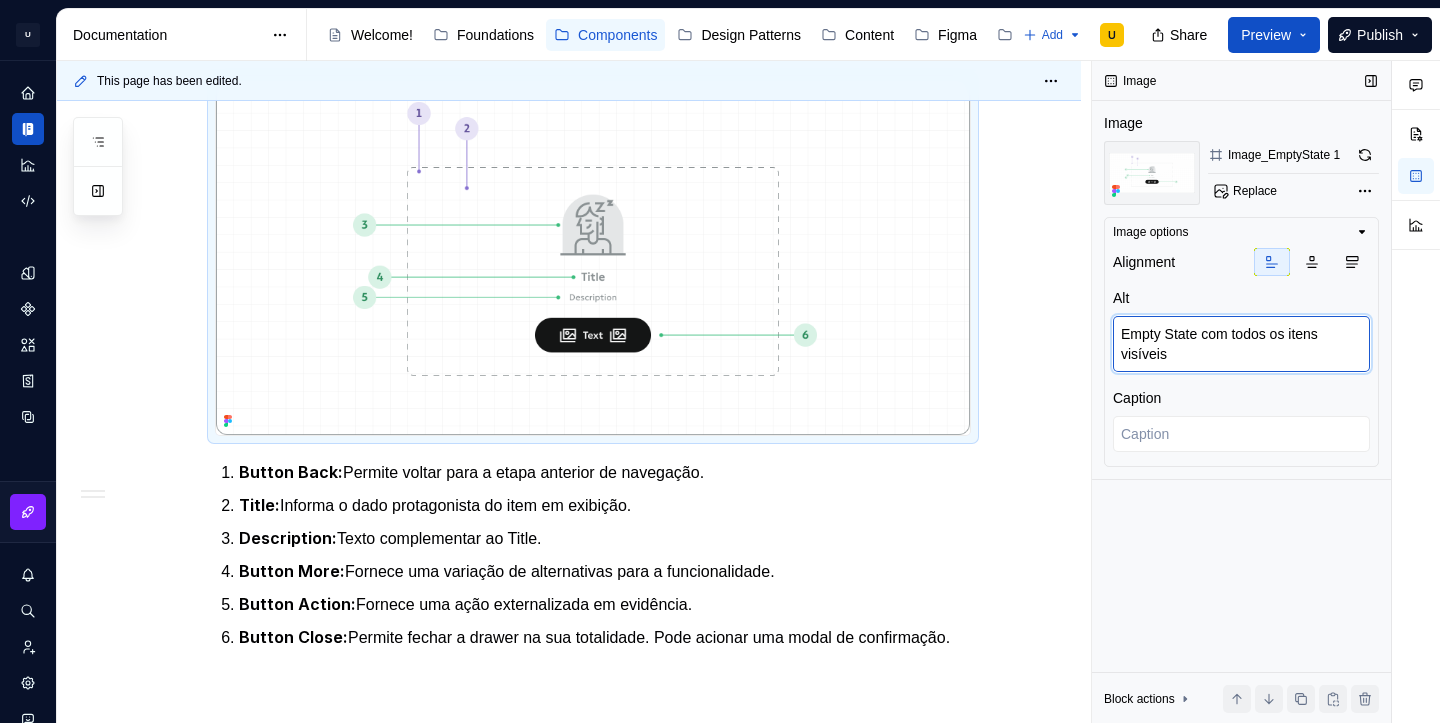 type on "*" 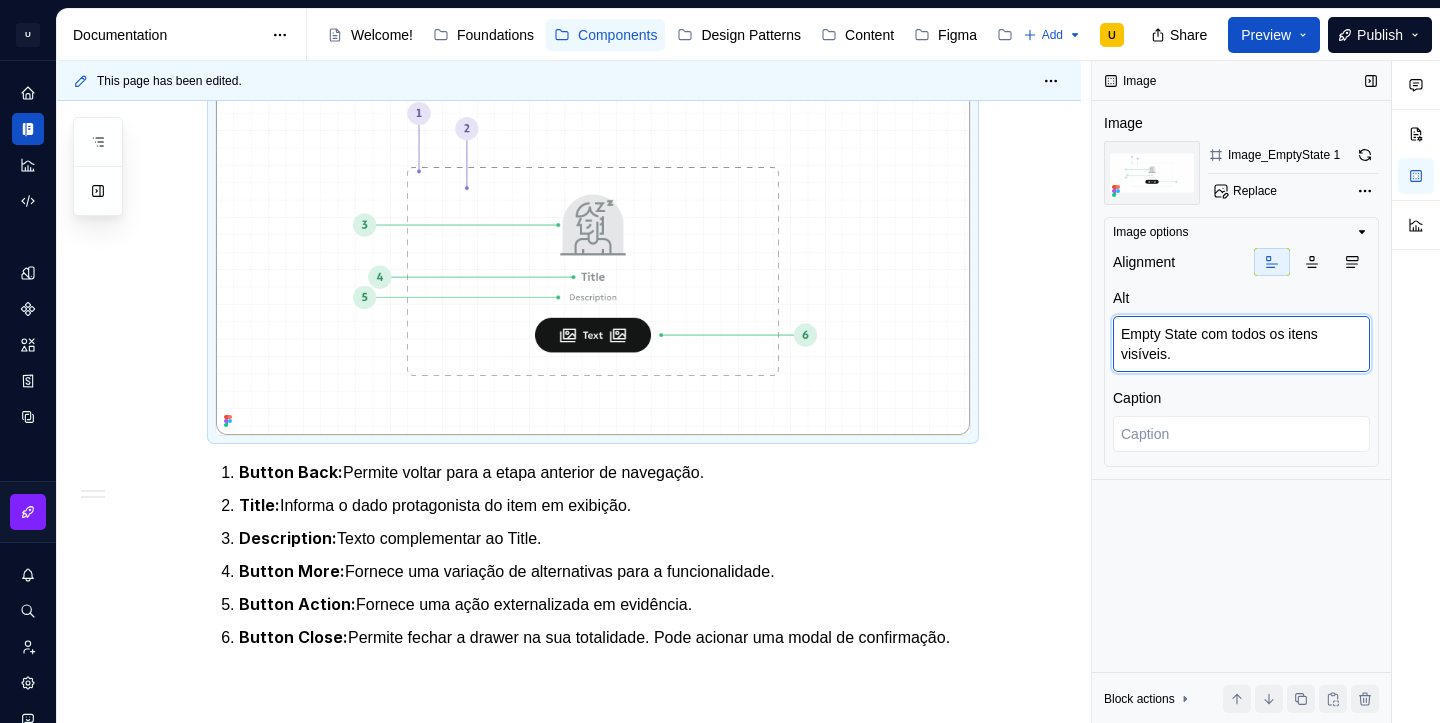 paste 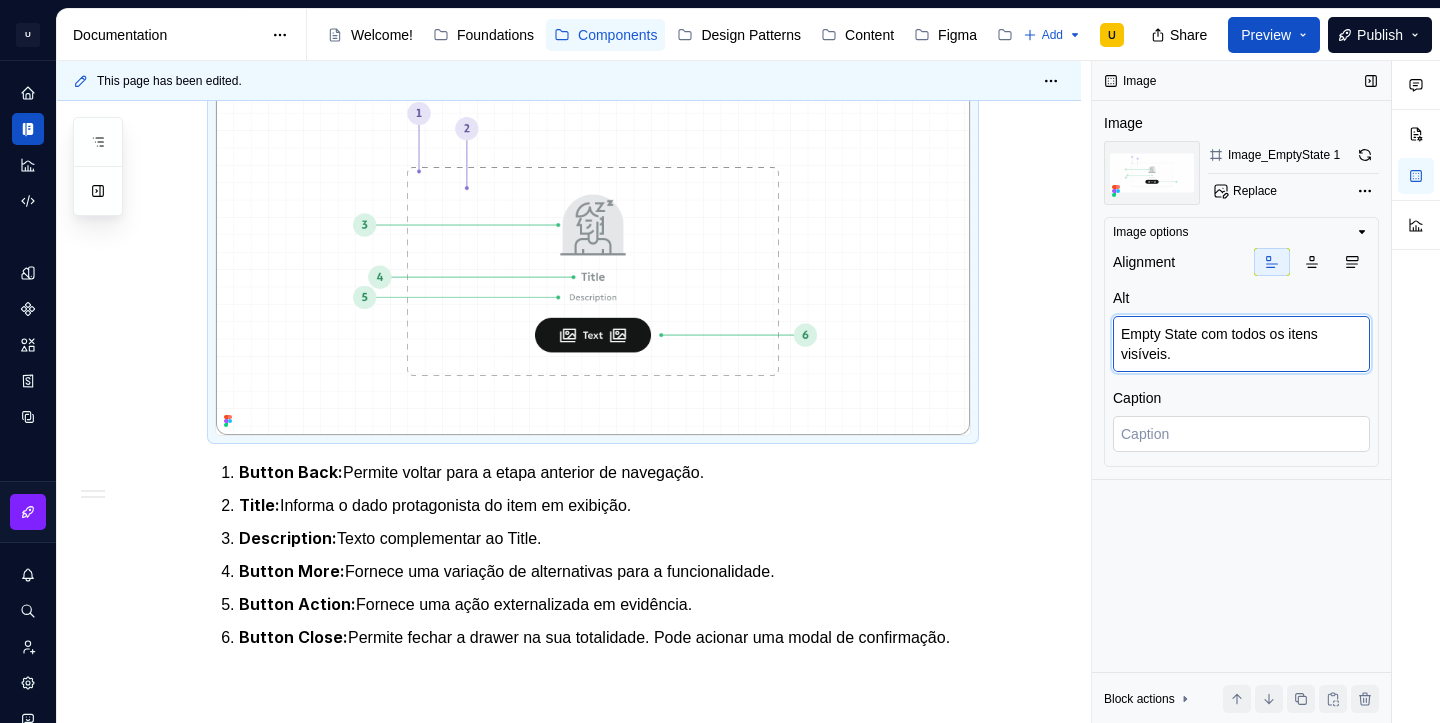 type on "Empty State com todos os itens visíveis." 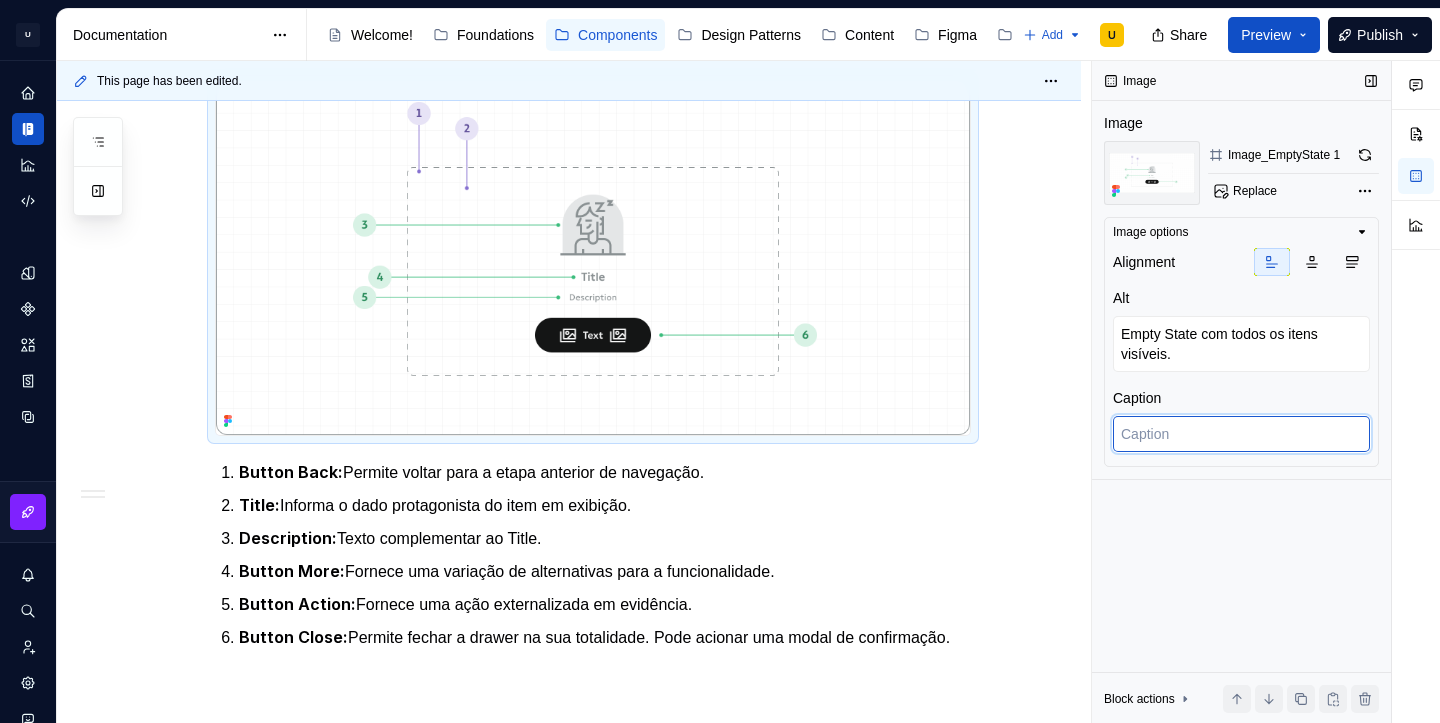 click at bounding box center [1241, 434] 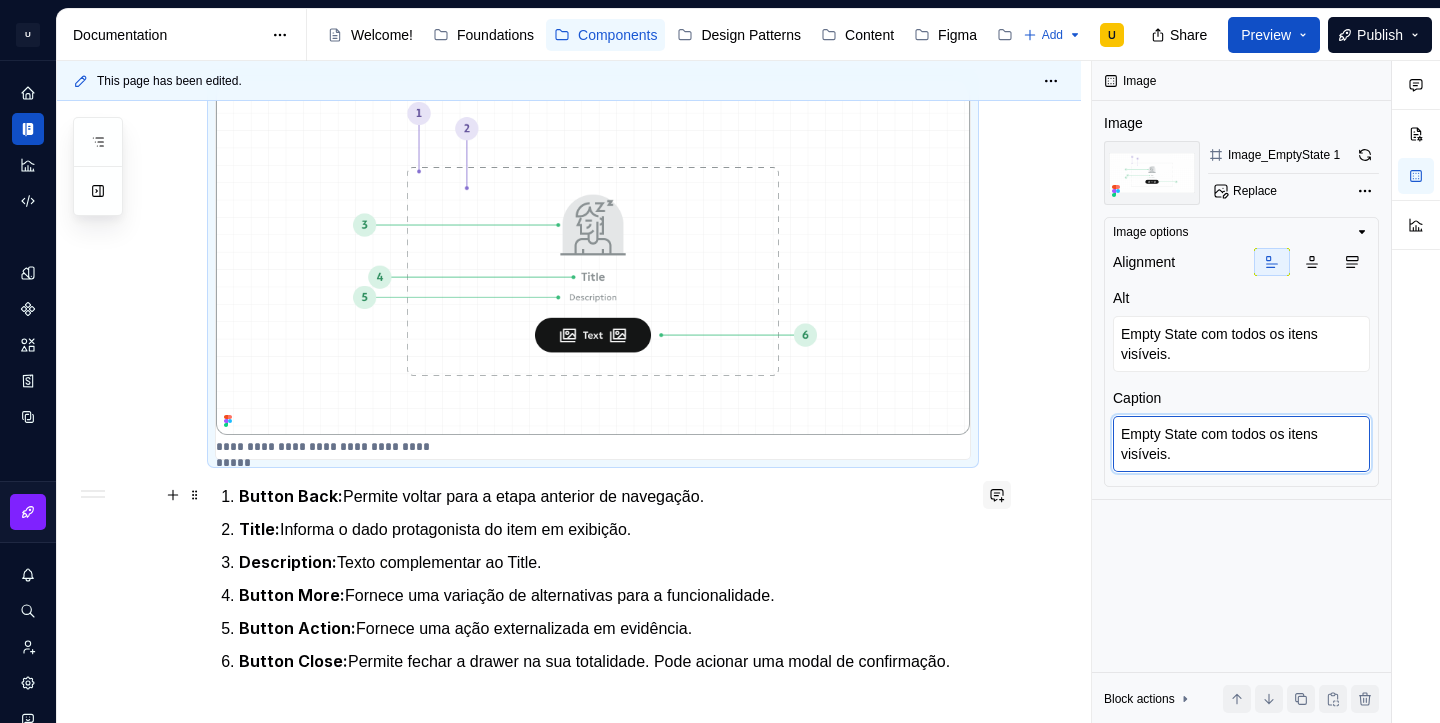 type on "Empty State com todos os itens visíveis." 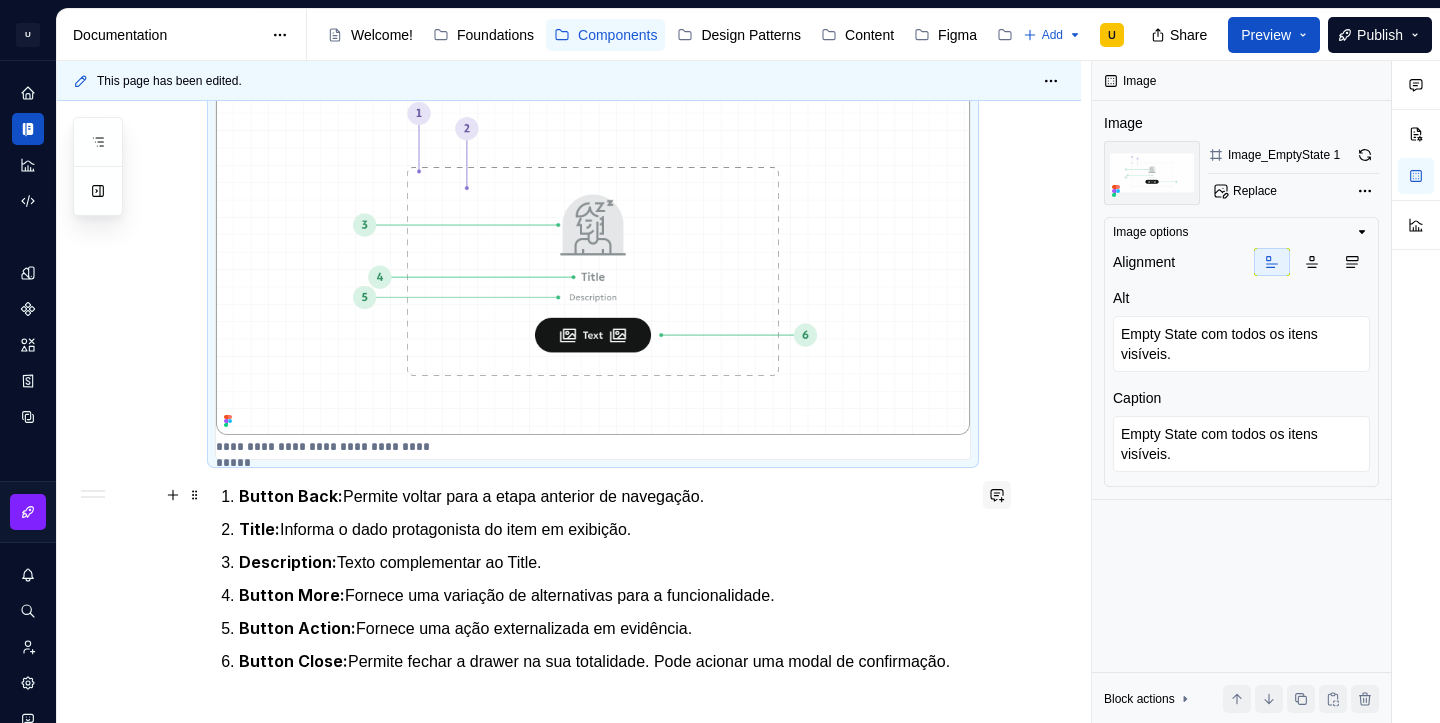click at bounding box center (997, 495) 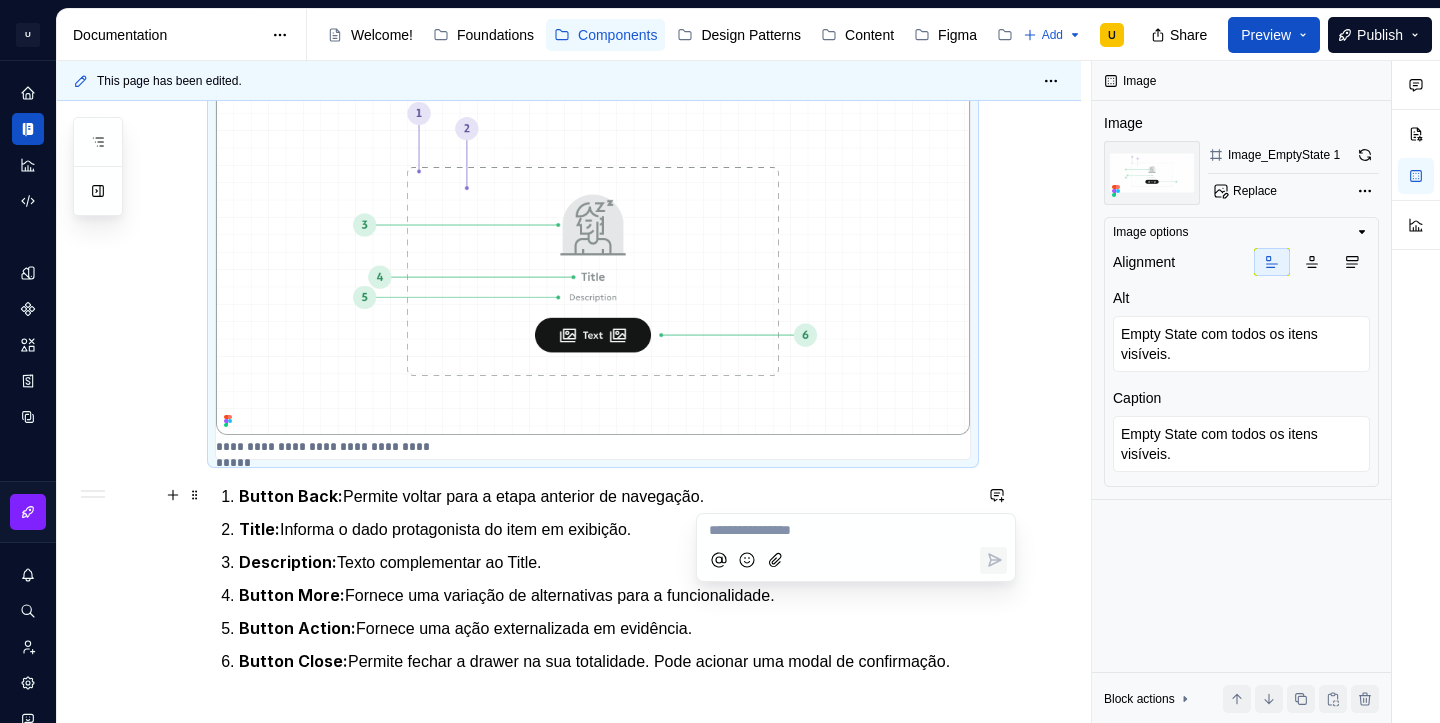 click on "**********" at bounding box center [569, 339] 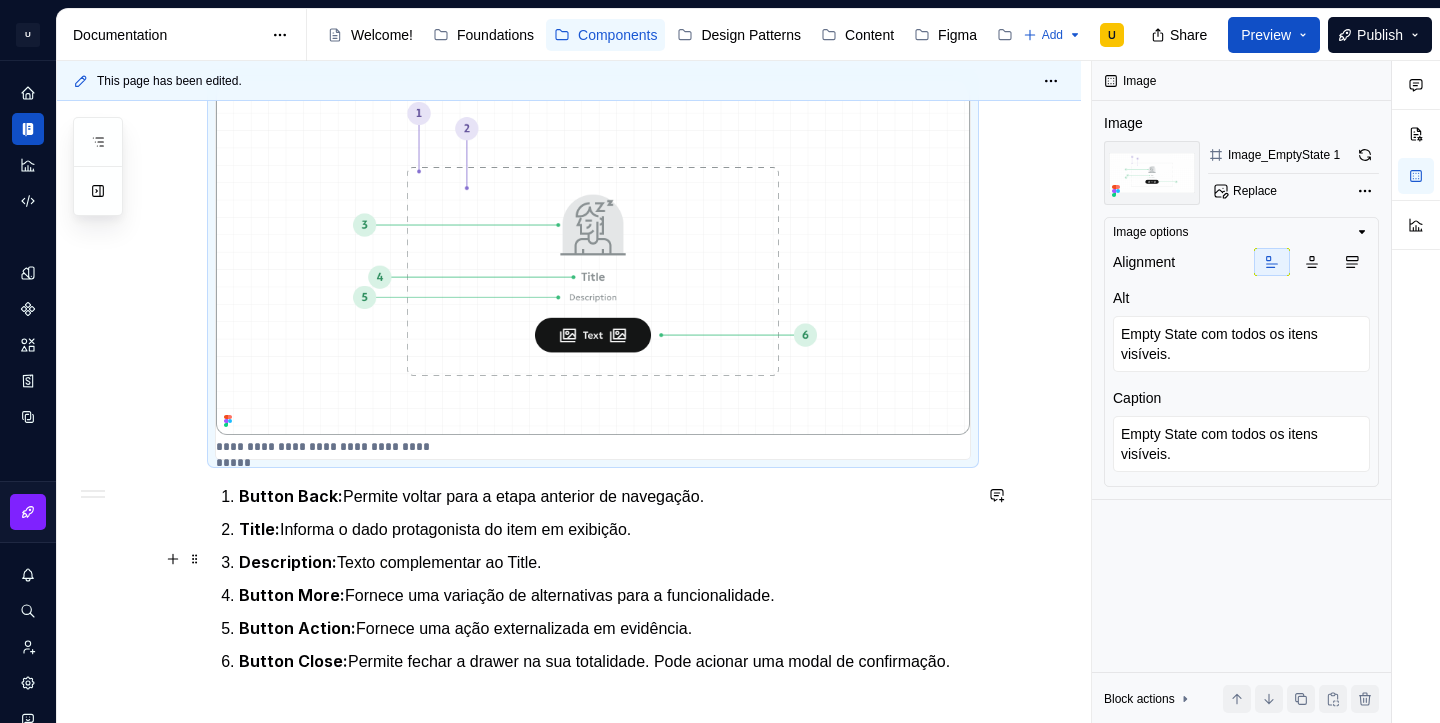 click on "Description:  Texto complementar ao Title." at bounding box center [605, 562] 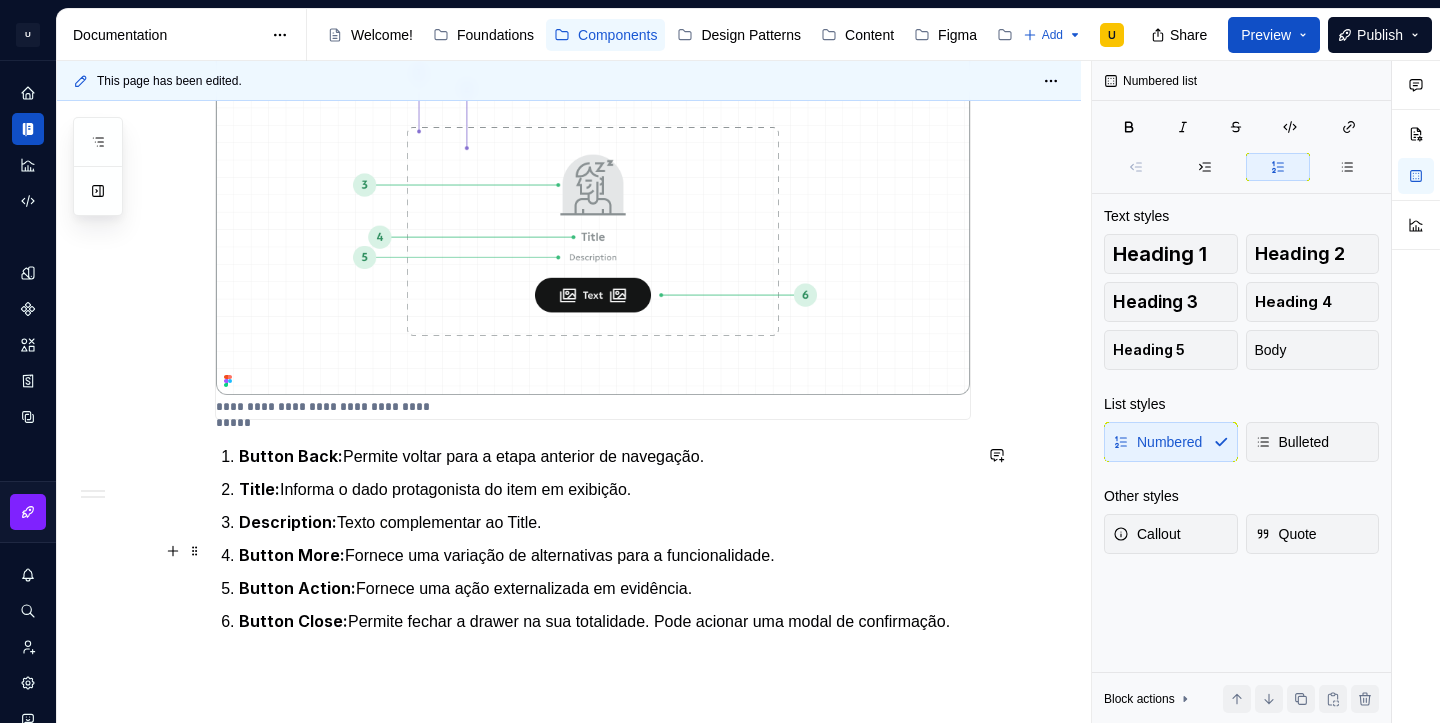 scroll, scrollTop: 675, scrollLeft: 0, axis: vertical 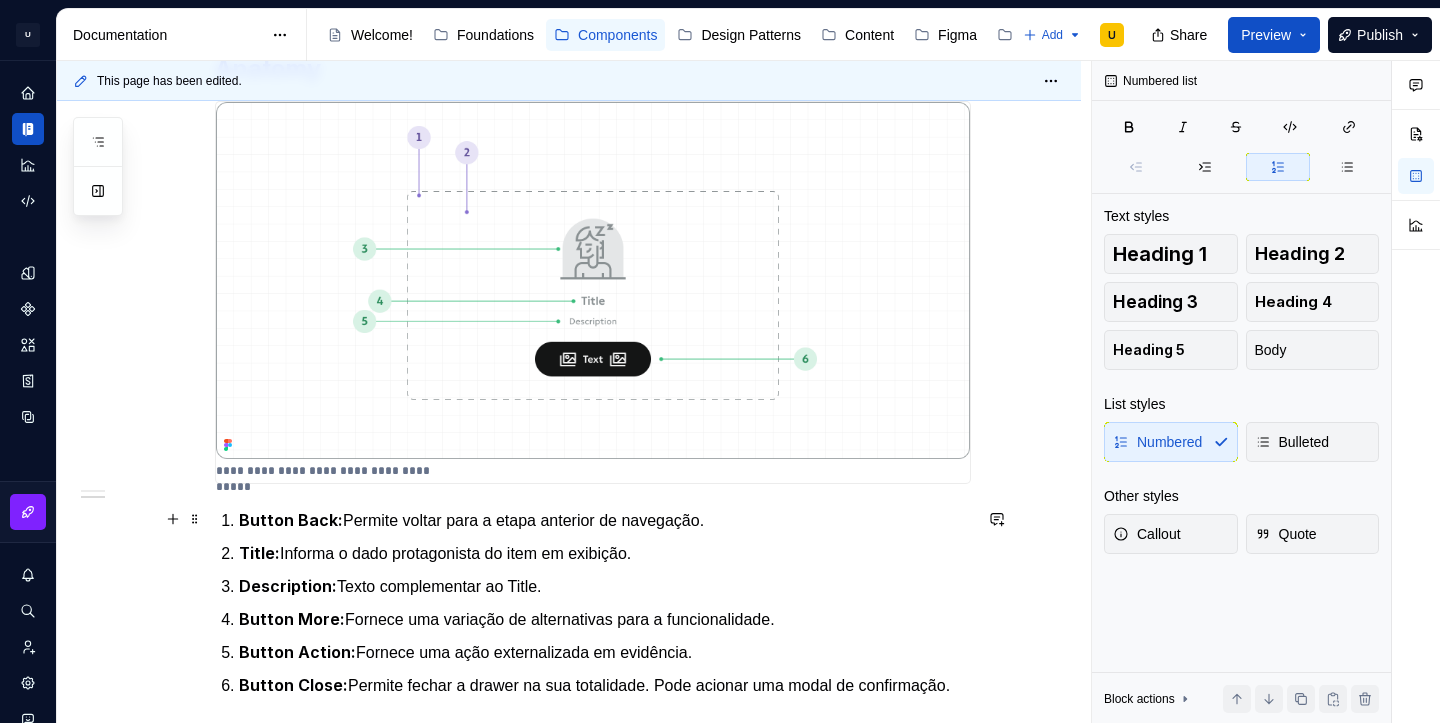 click on "Button Back:" at bounding box center [291, 520] 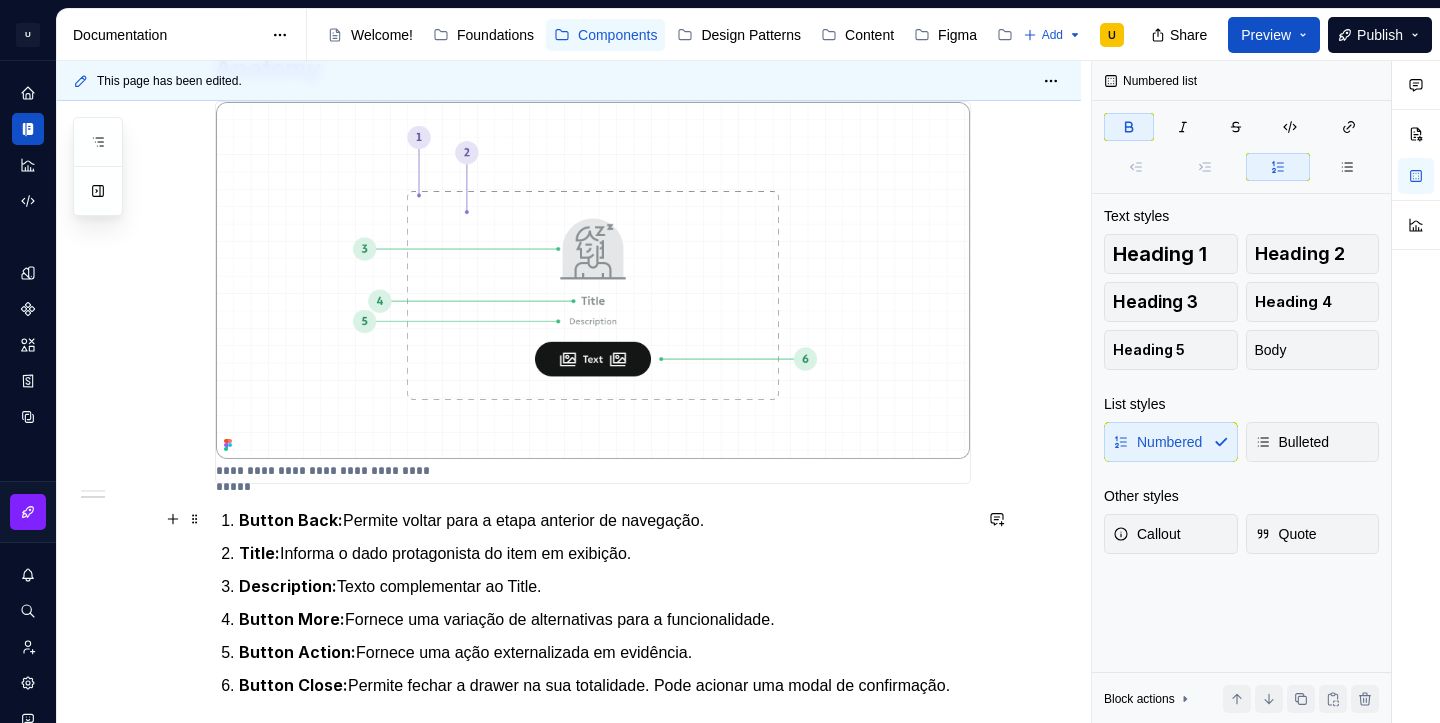 click on "Button Back:" at bounding box center (291, 520) 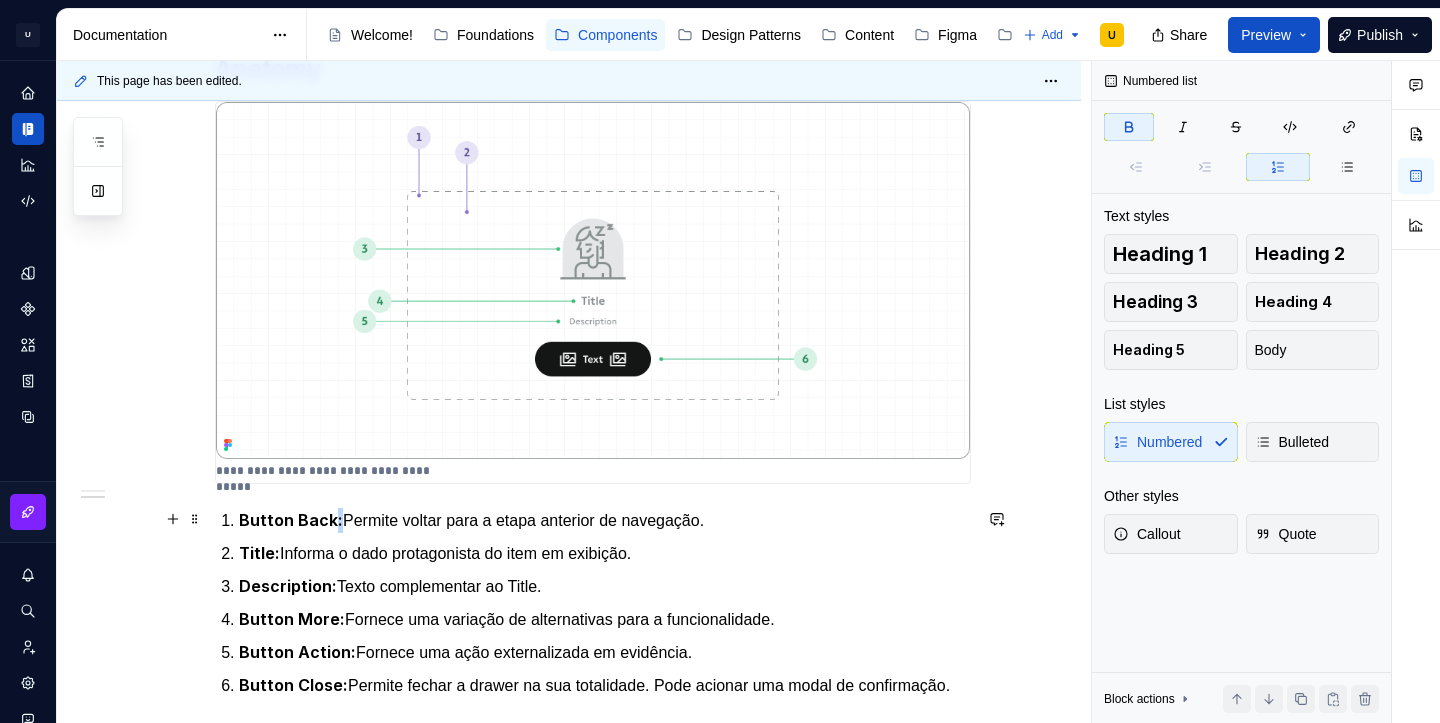 click on "Button Back:" at bounding box center [291, 520] 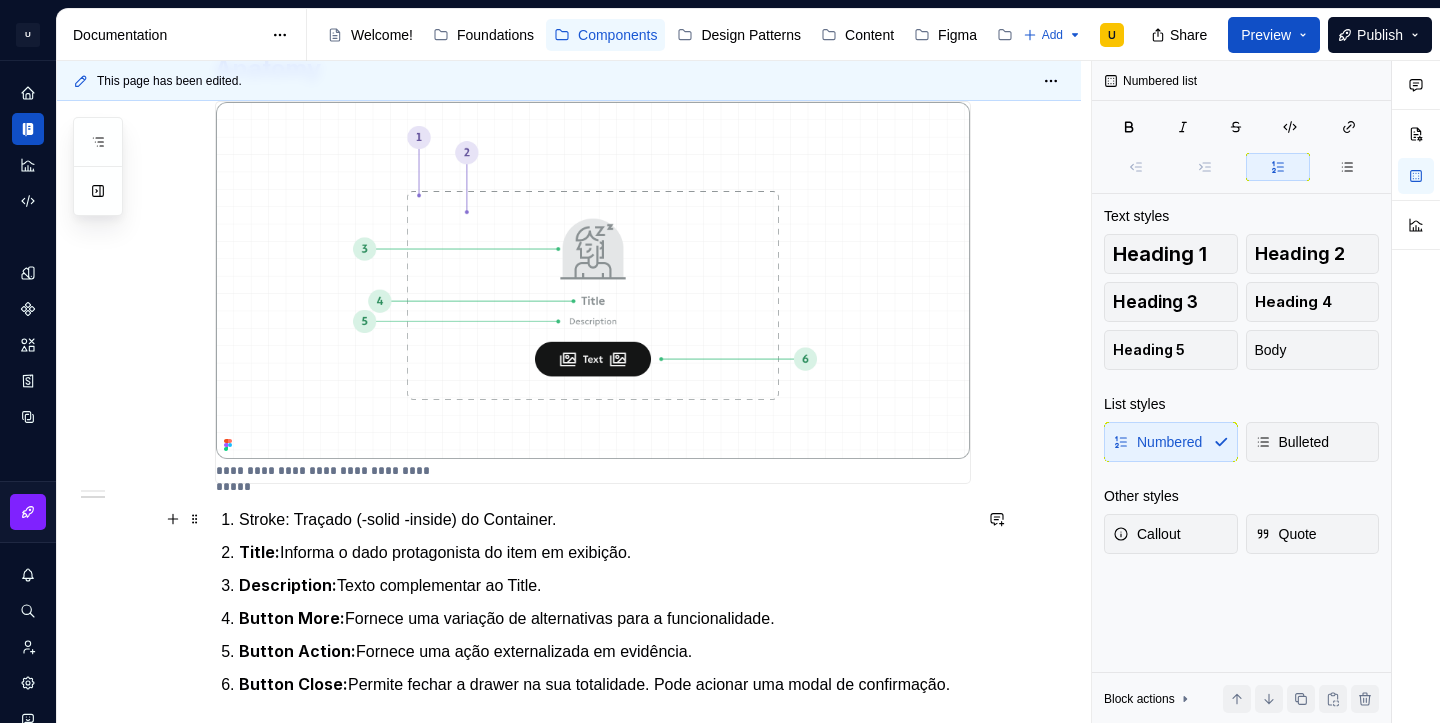 click on "Stroke: Traçado (-solid -inside) do Container." at bounding box center [605, 520] 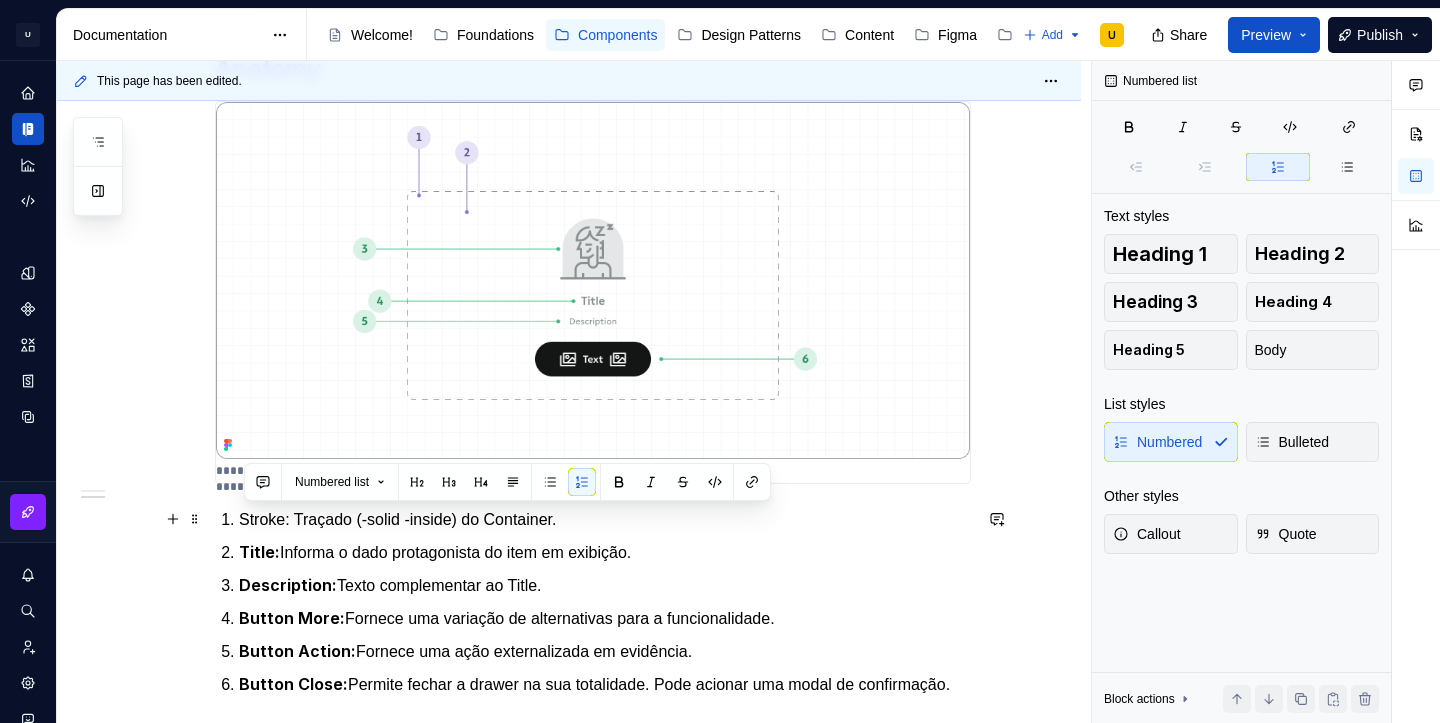 click on "Stroke: Traçado (-solid -inside) do Container." at bounding box center (605, 520) 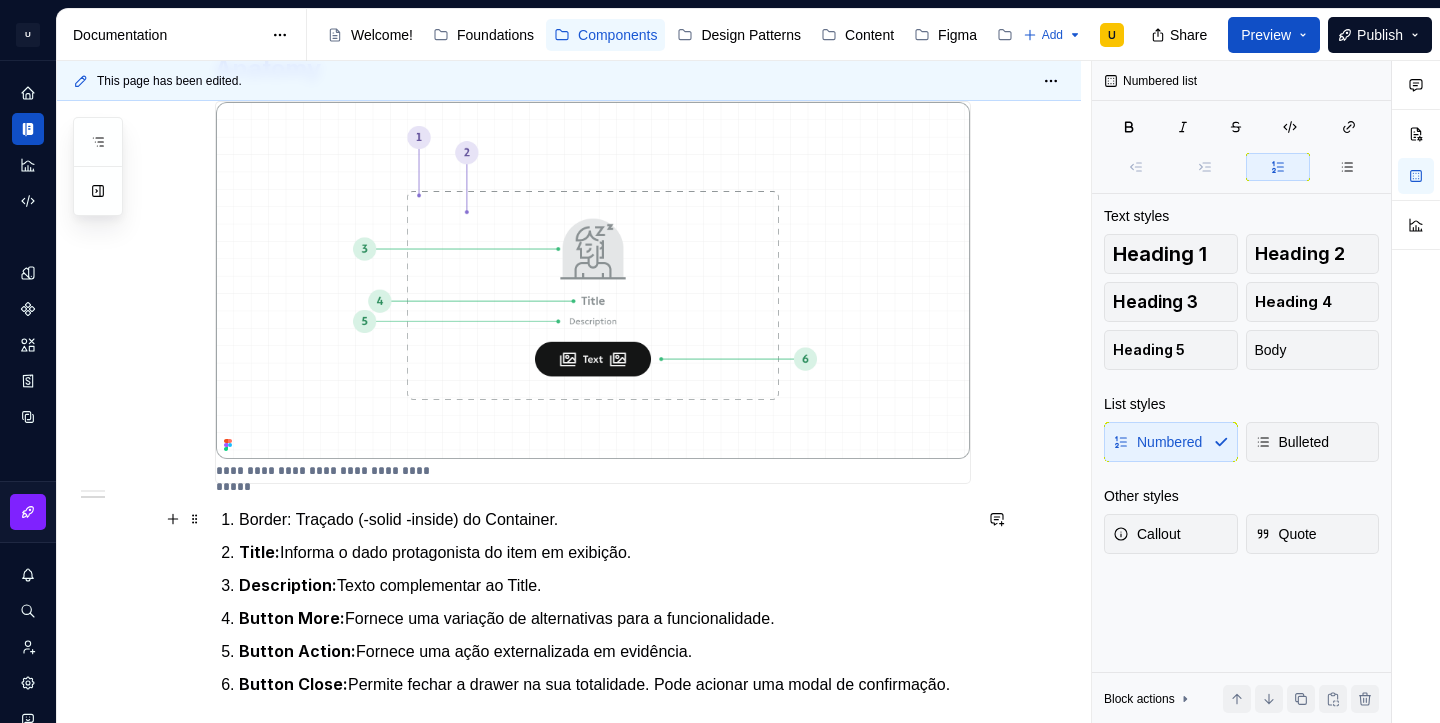 click on "Border: Traçado (-solid -inside) do Container." at bounding box center [605, 520] 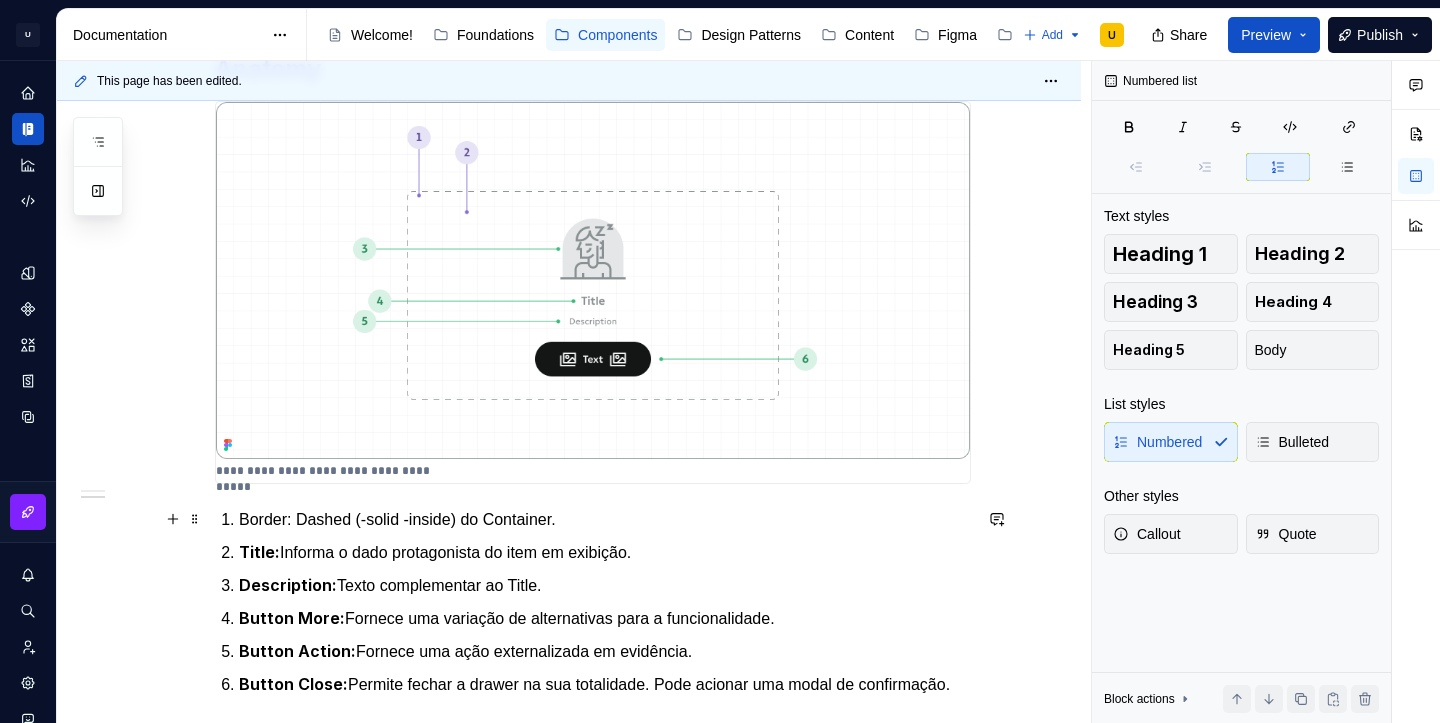 click on "Border: Dashed (-solid -inside) do Container." at bounding box center (605, 520) 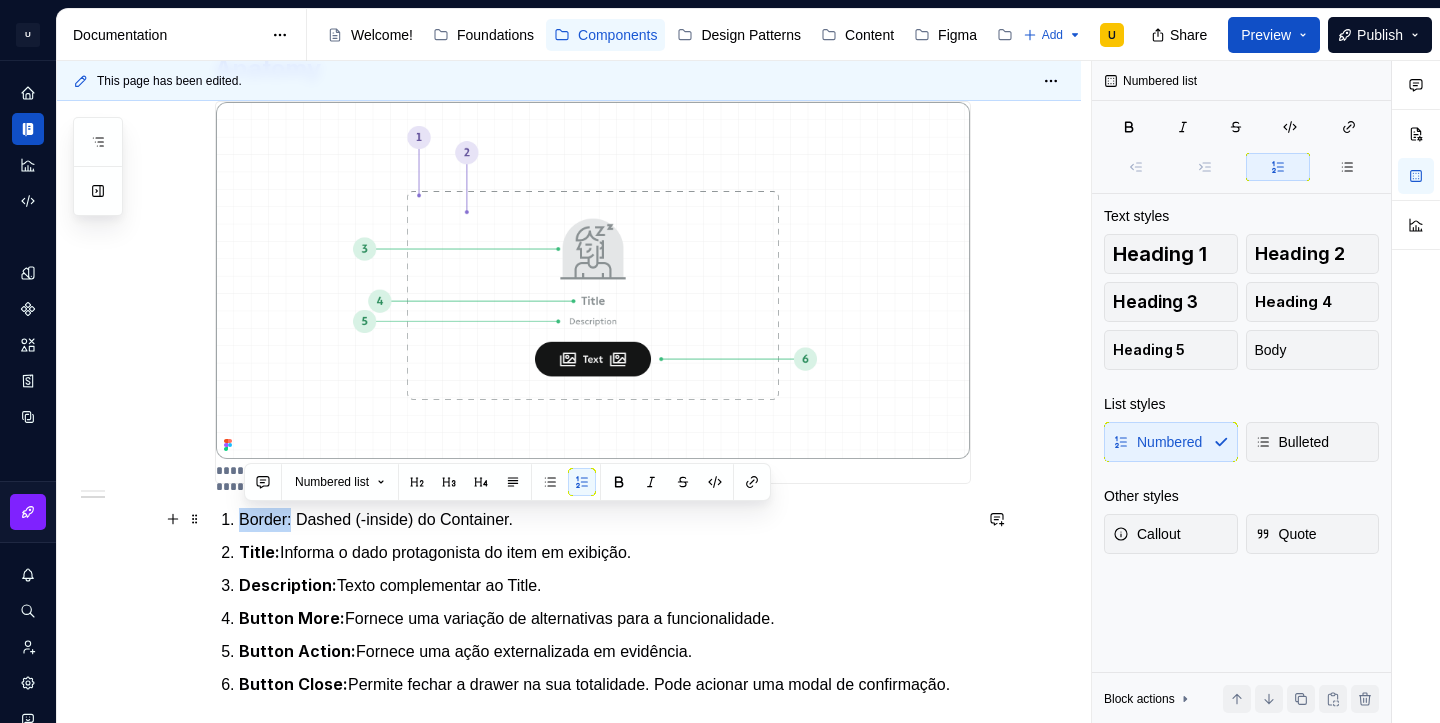 drag, startPoint x: 301, startPoint y: 518, endPoint x: 225, endPoint y: 525, distance: 76.321686 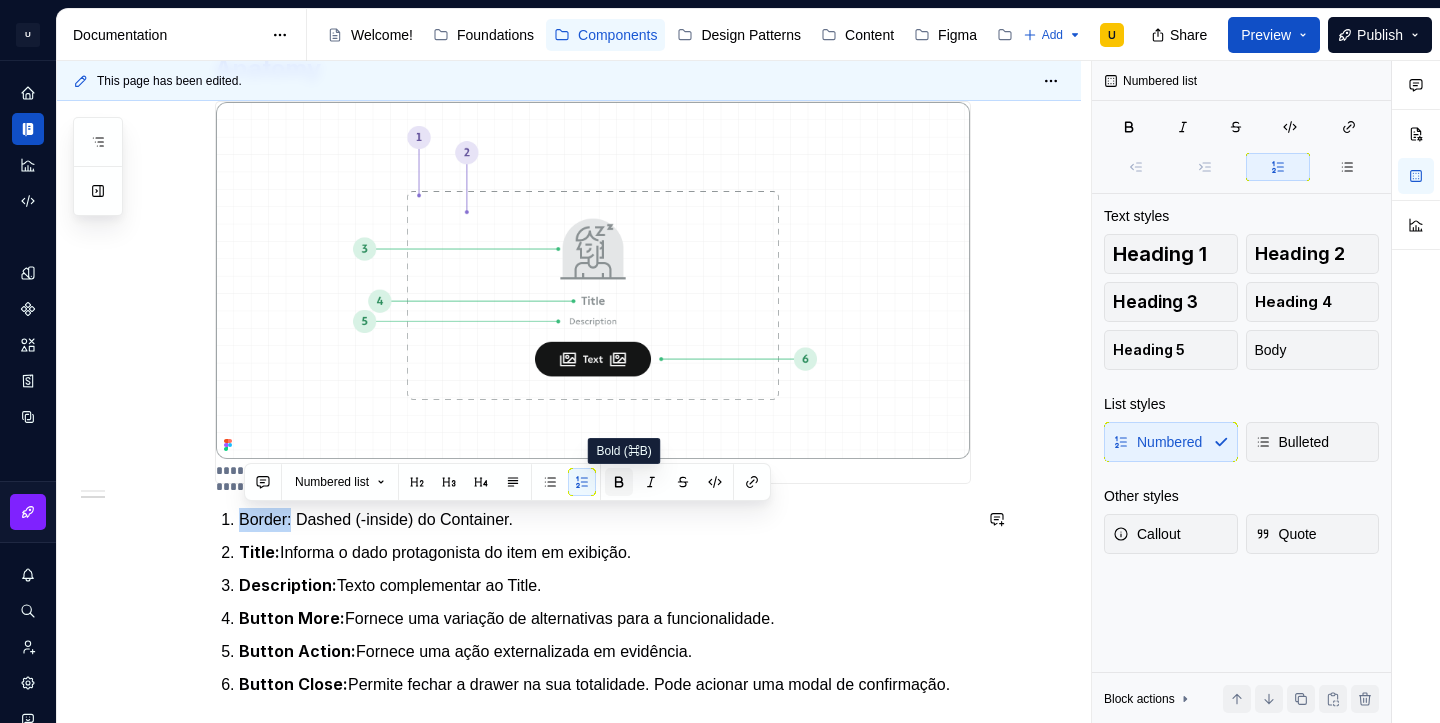 click at bounding box center (619, 482) 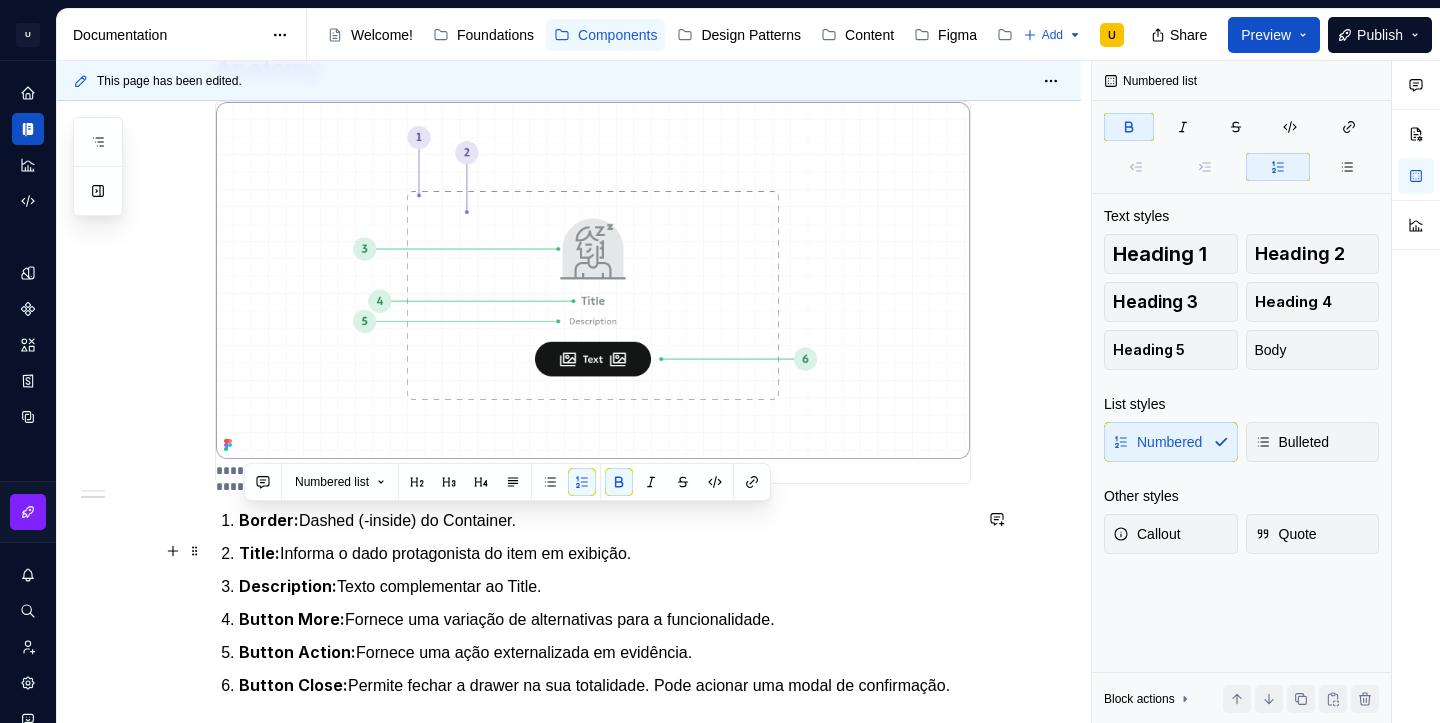 click on "Title:  Informa o dado protagonista do item em exibição." at bounding box center [605, 553] 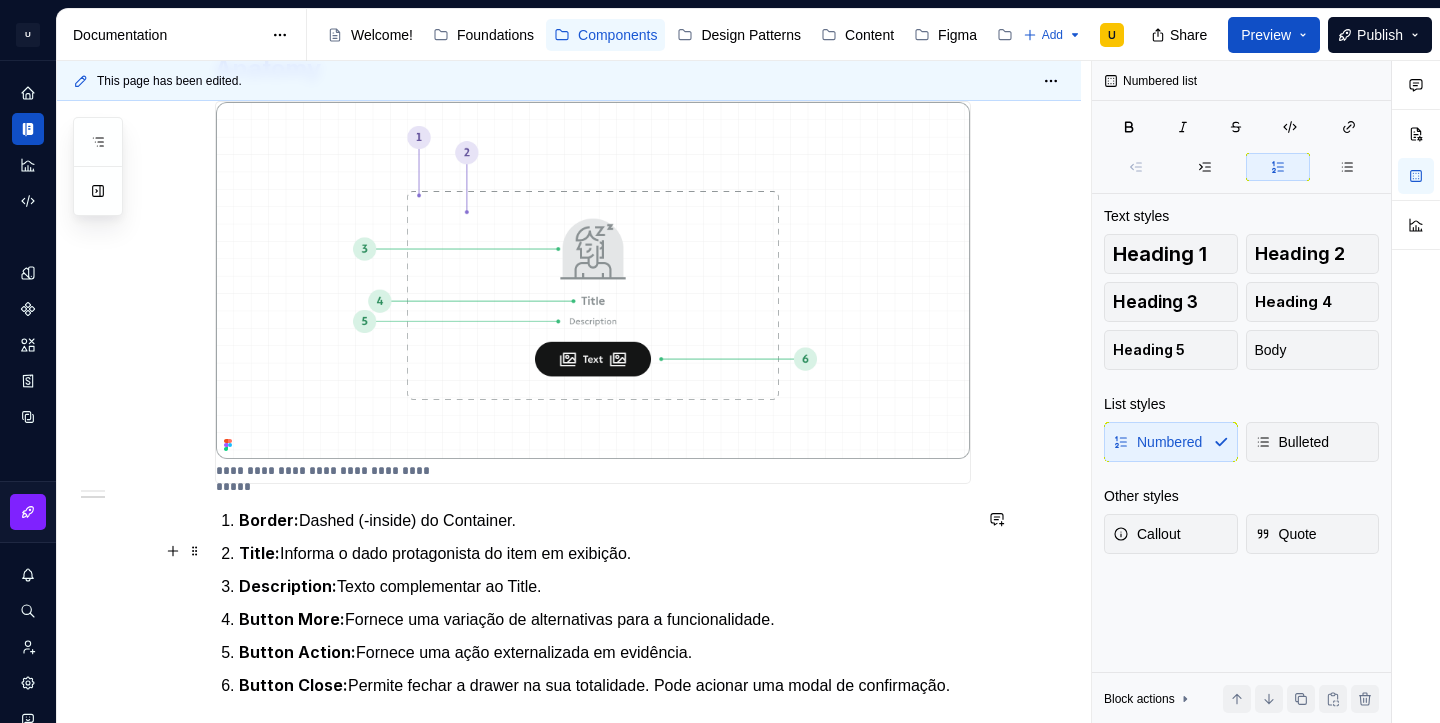 click on "Title:" at bounding box center [259, 553] 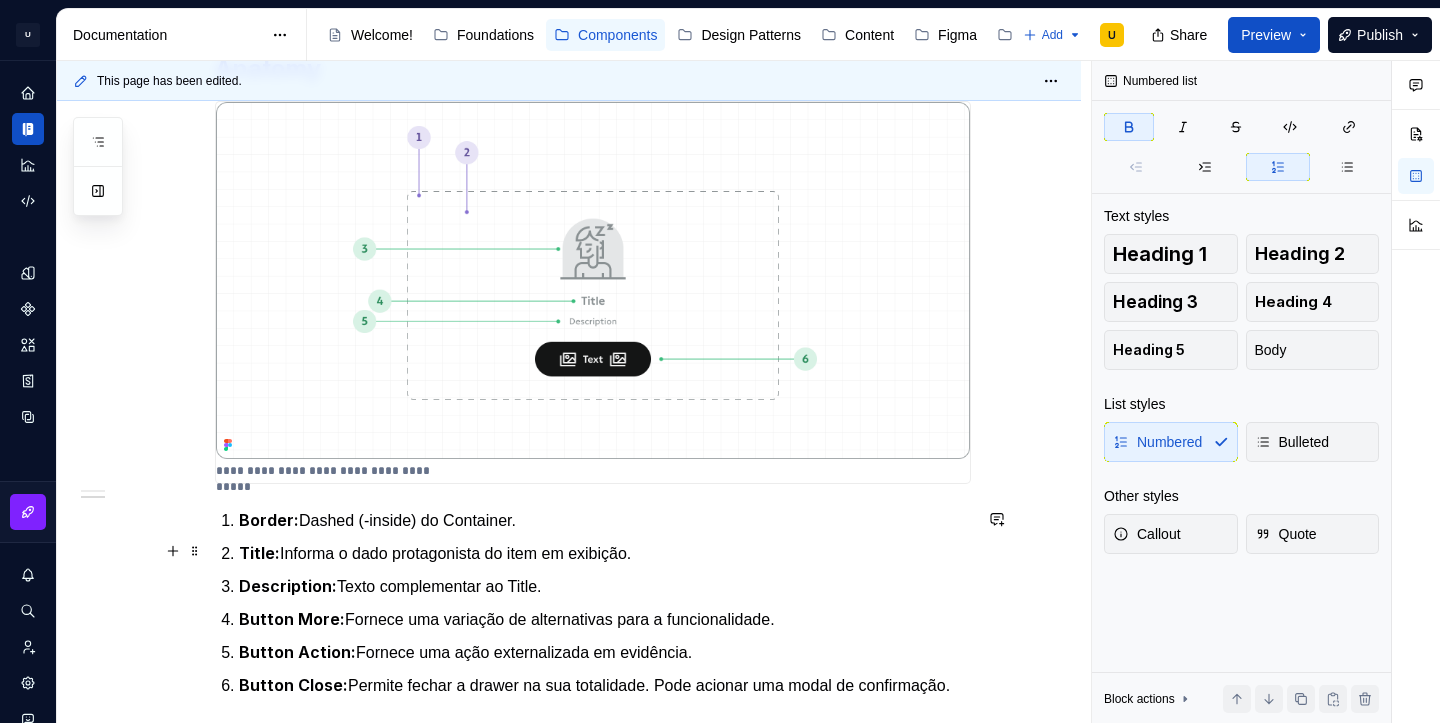 click on "Title:" at bounding box center [259, 553] 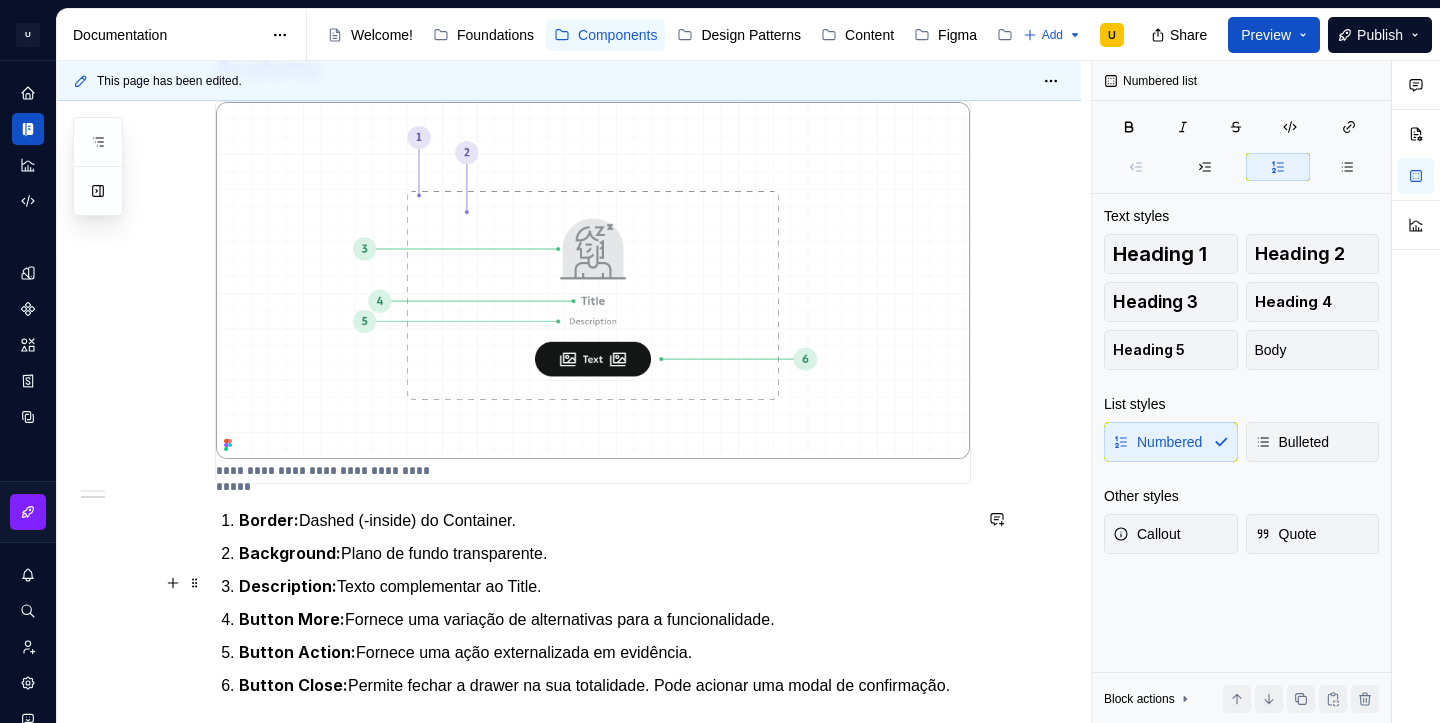 click on "Description:" at bounding box center [288, 586] 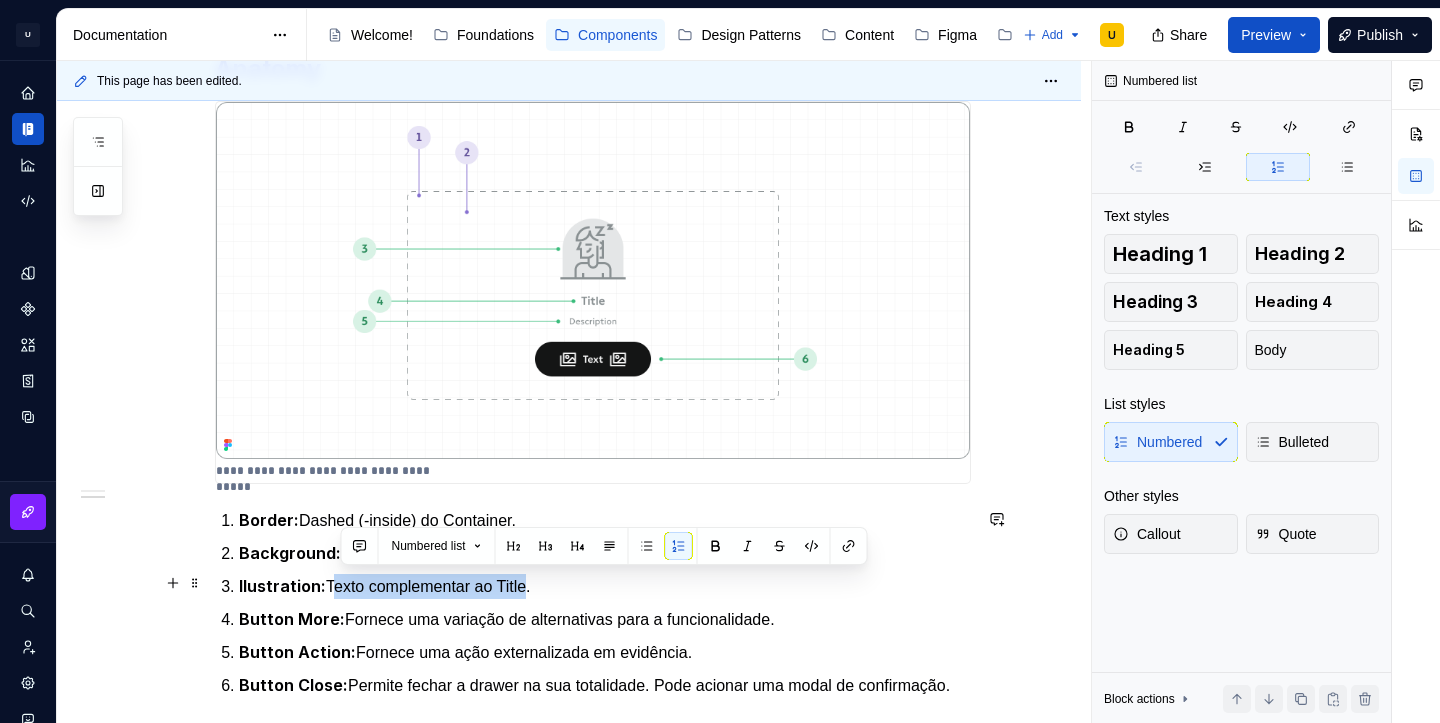drag, startPoint x: 339, startPoint y: 582, endPoint x: 547, endPoint y: 590, distance: 208.1538 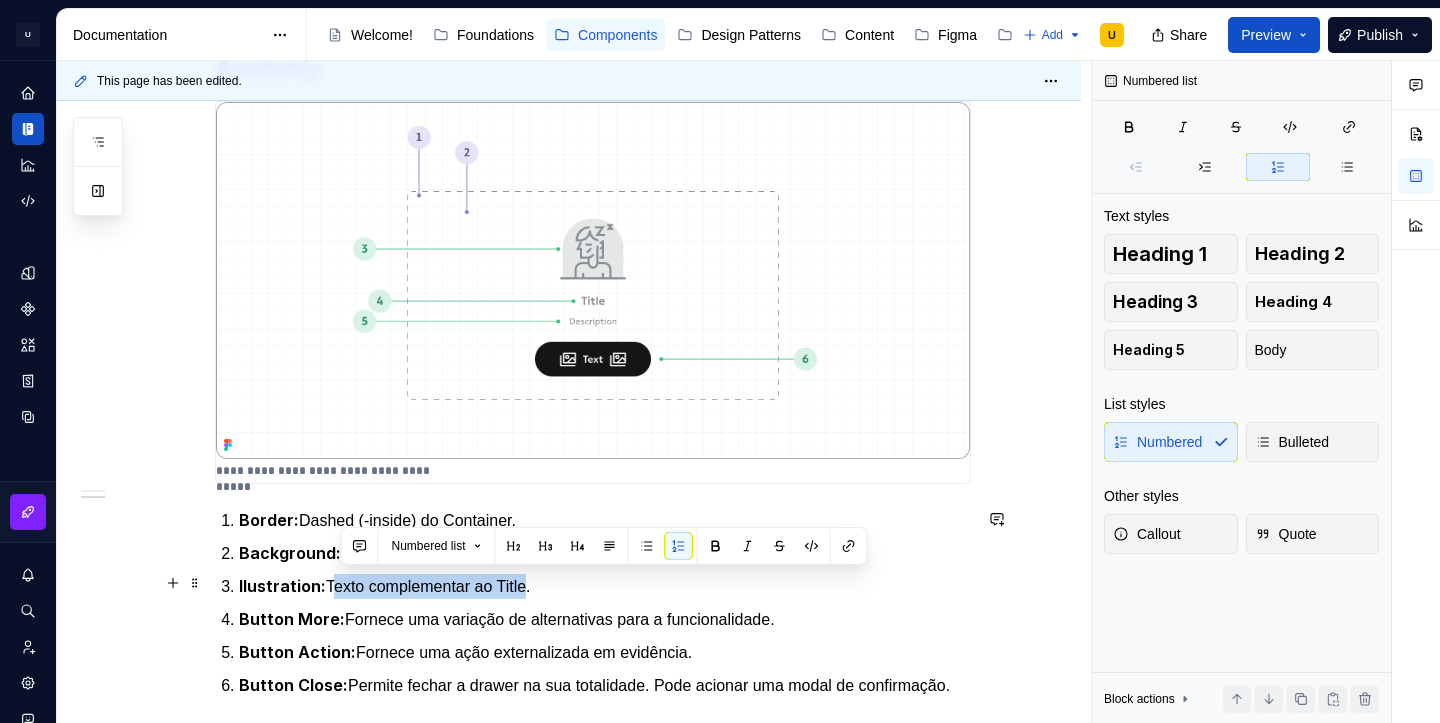 click on "Ilustration:  Texto complementar ao Title." at bounding box center (605, 586) 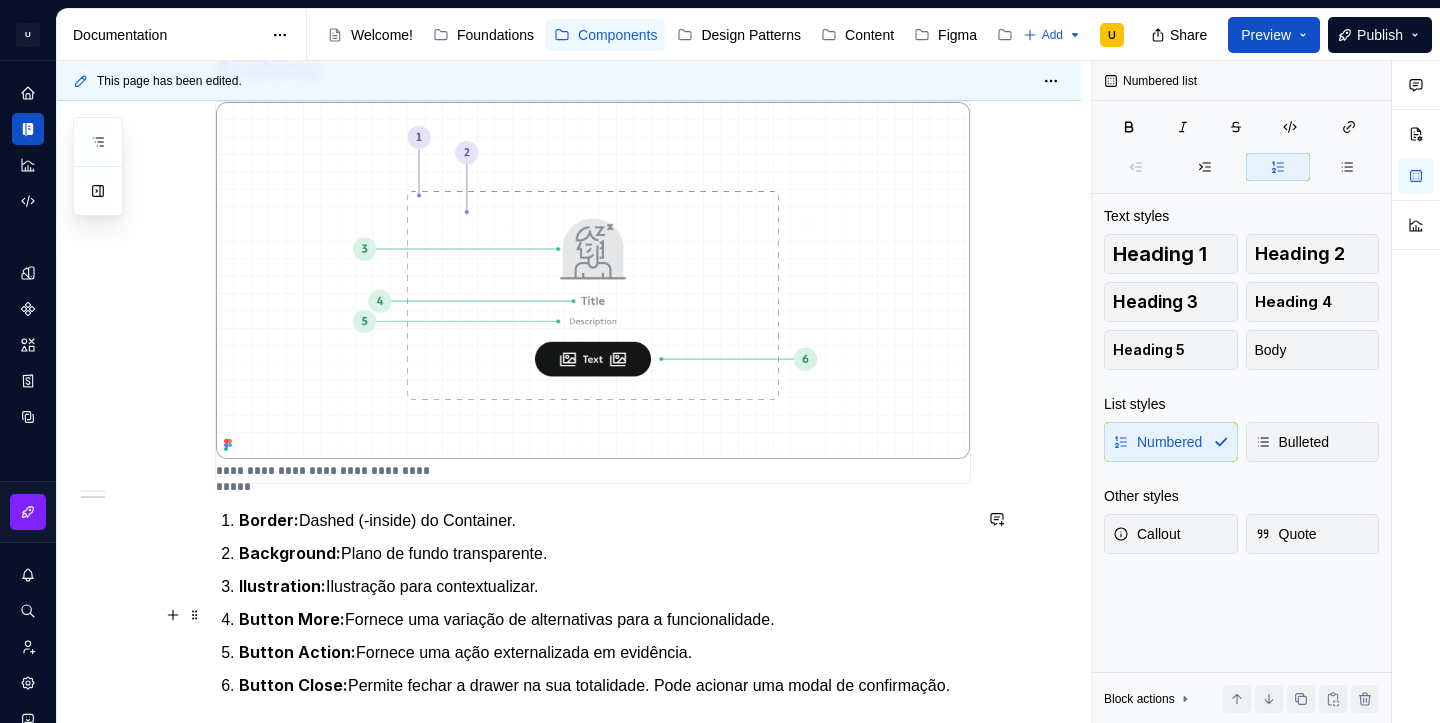click on "Button More:" at bounding box center [292, 619] 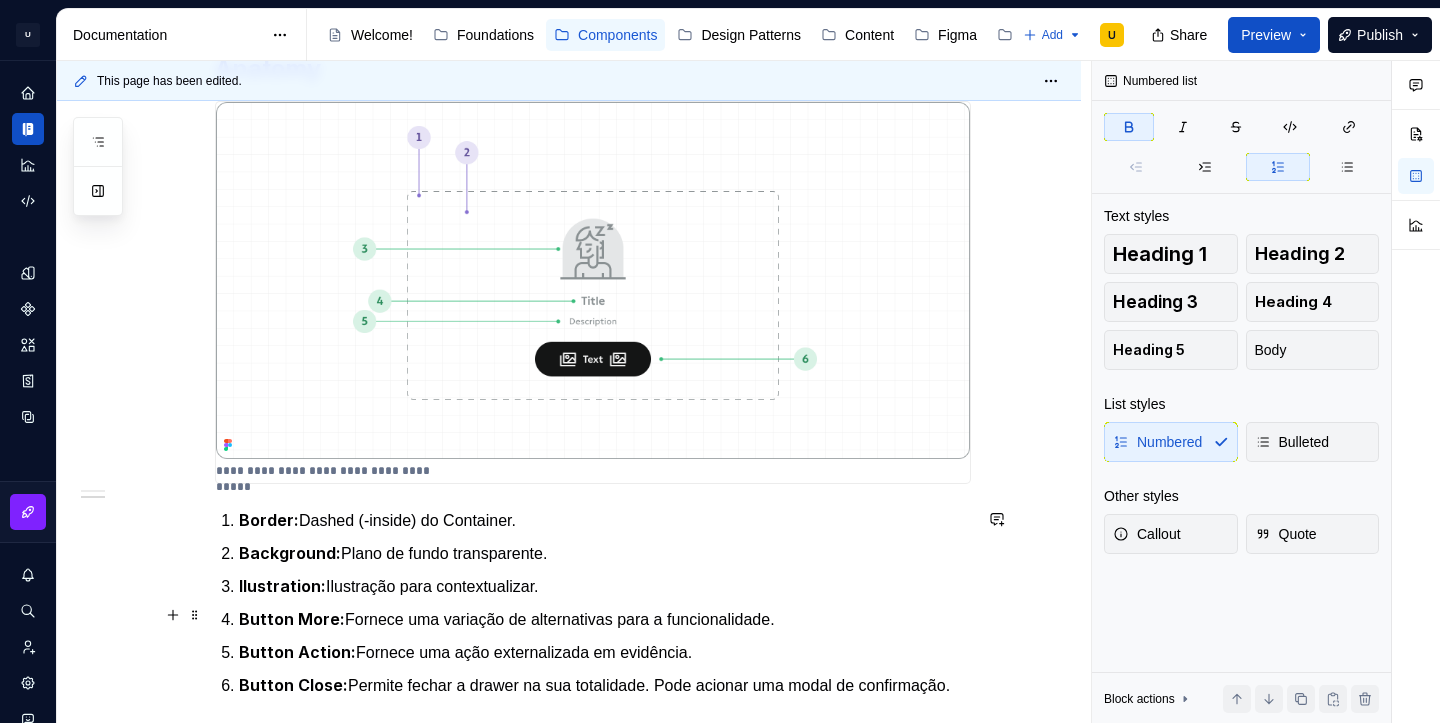 click on "Button More:" at bounding box center [292, 619] 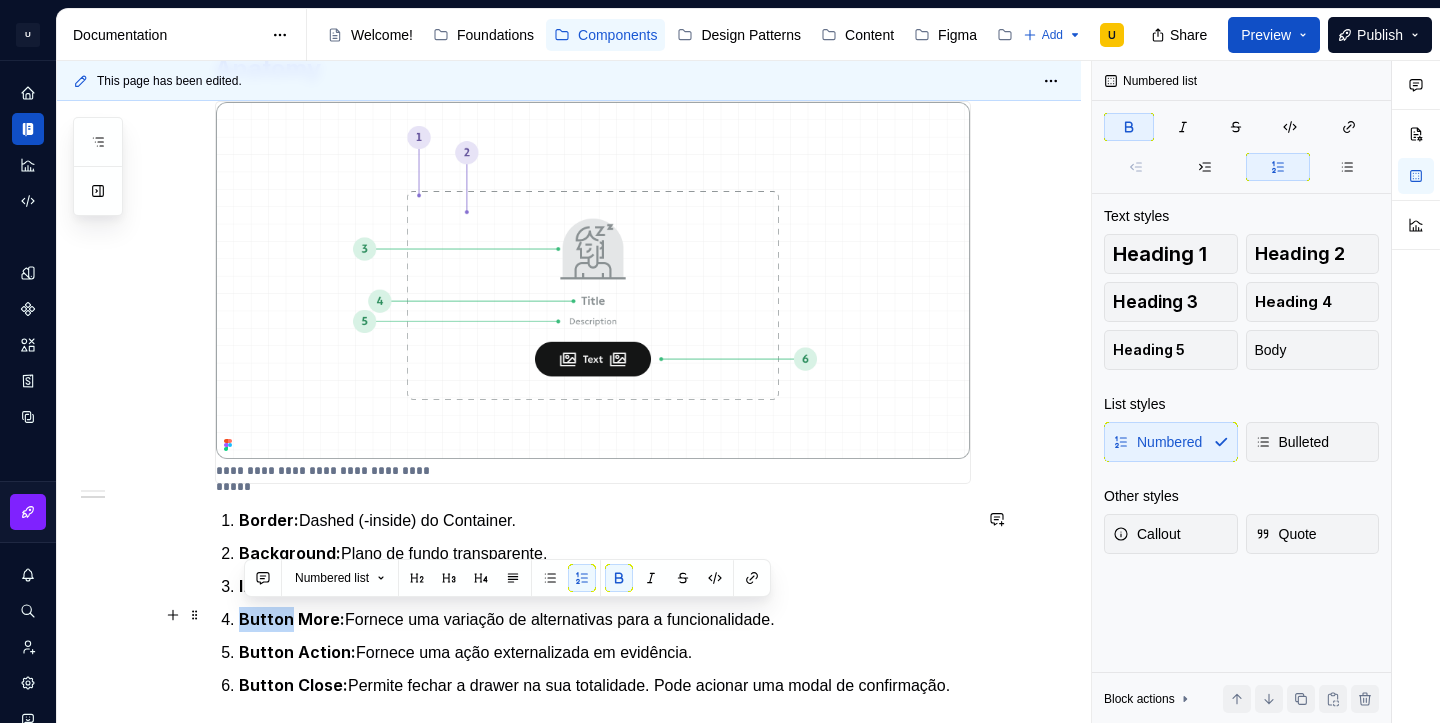 click on "Button More:" at bounding box center (292, 619) 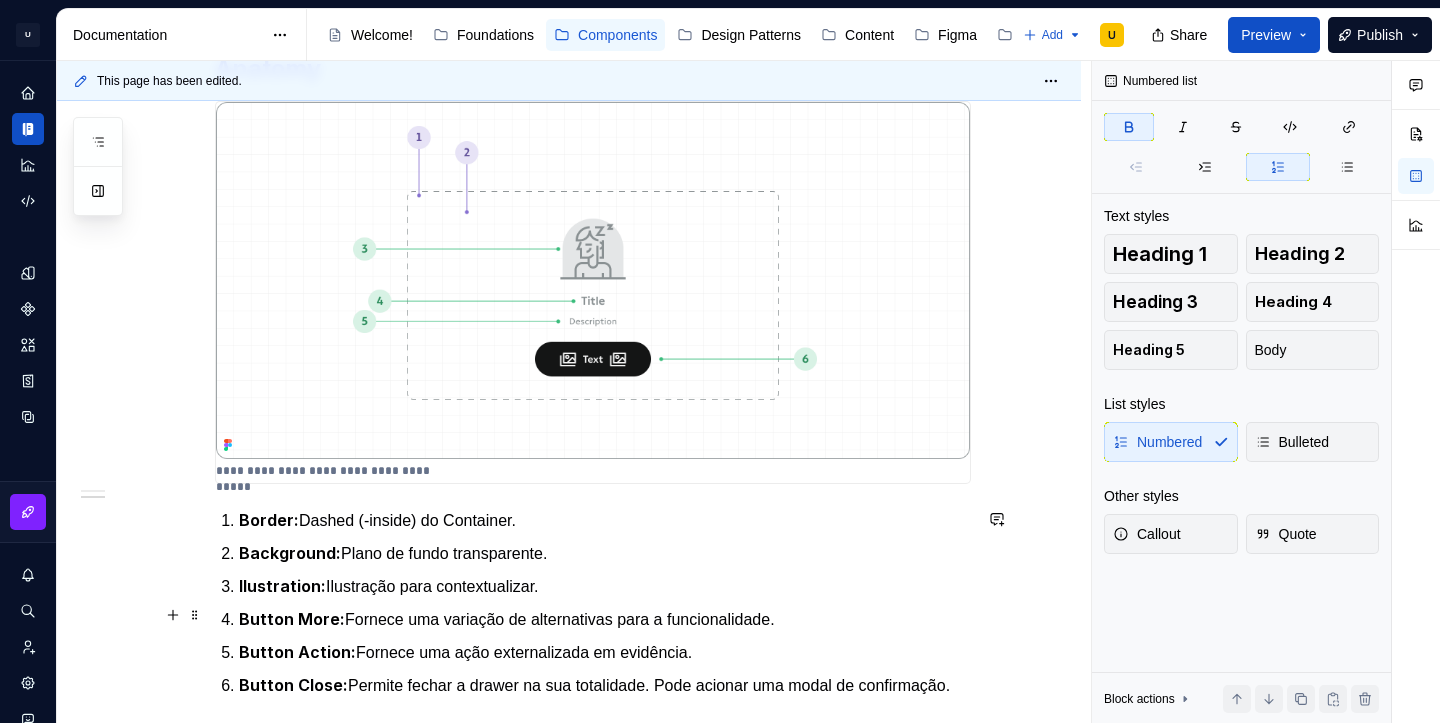 click on "Button More:" at bounding box center [292, 619] 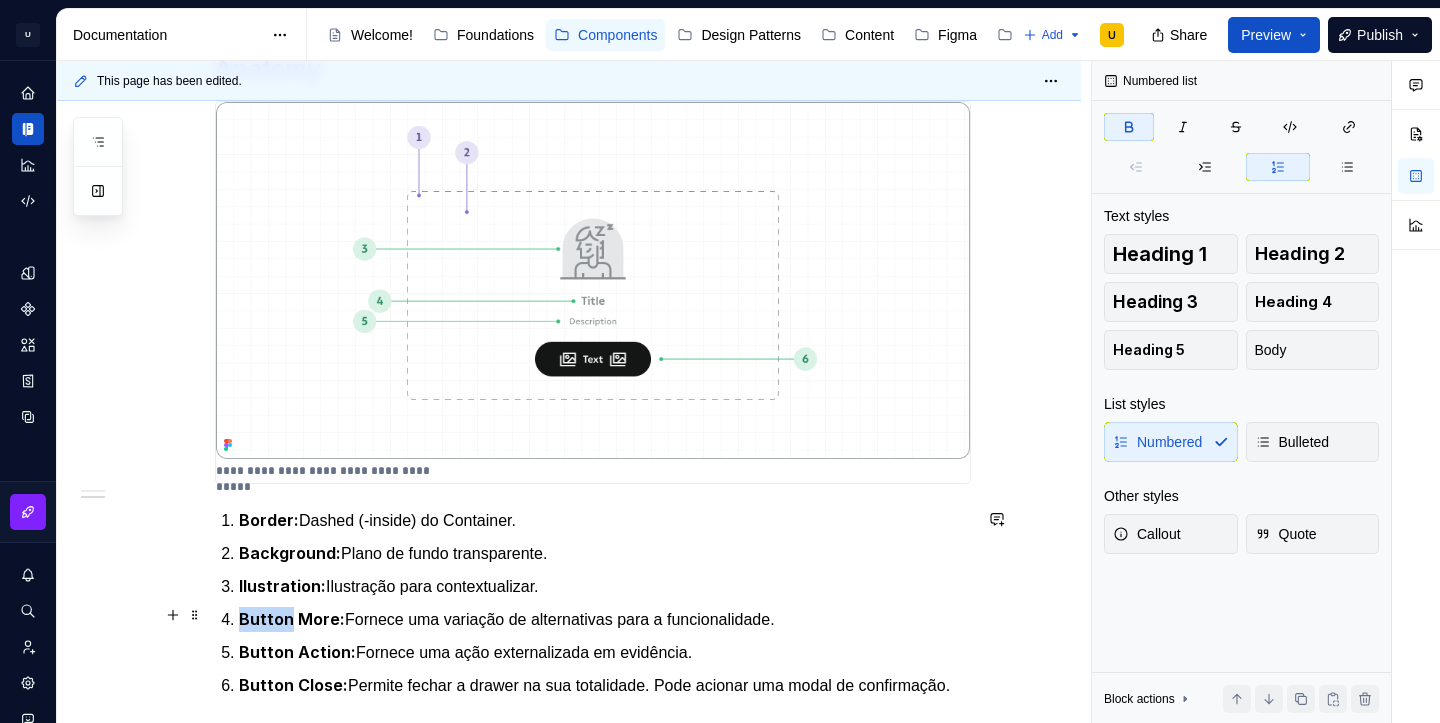 click on "Button More:" at bounding box center (292, 619) 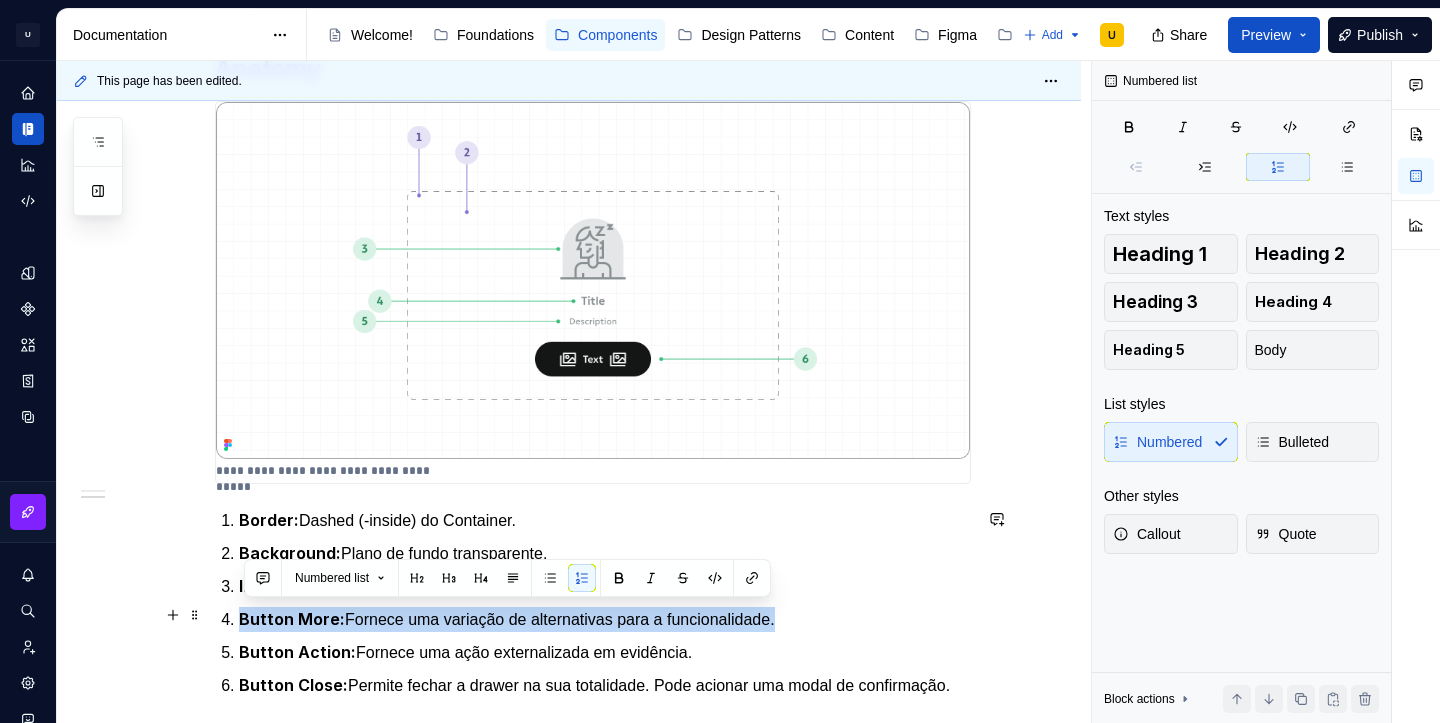 click on "Button More:" at bounding box center (292, 619) 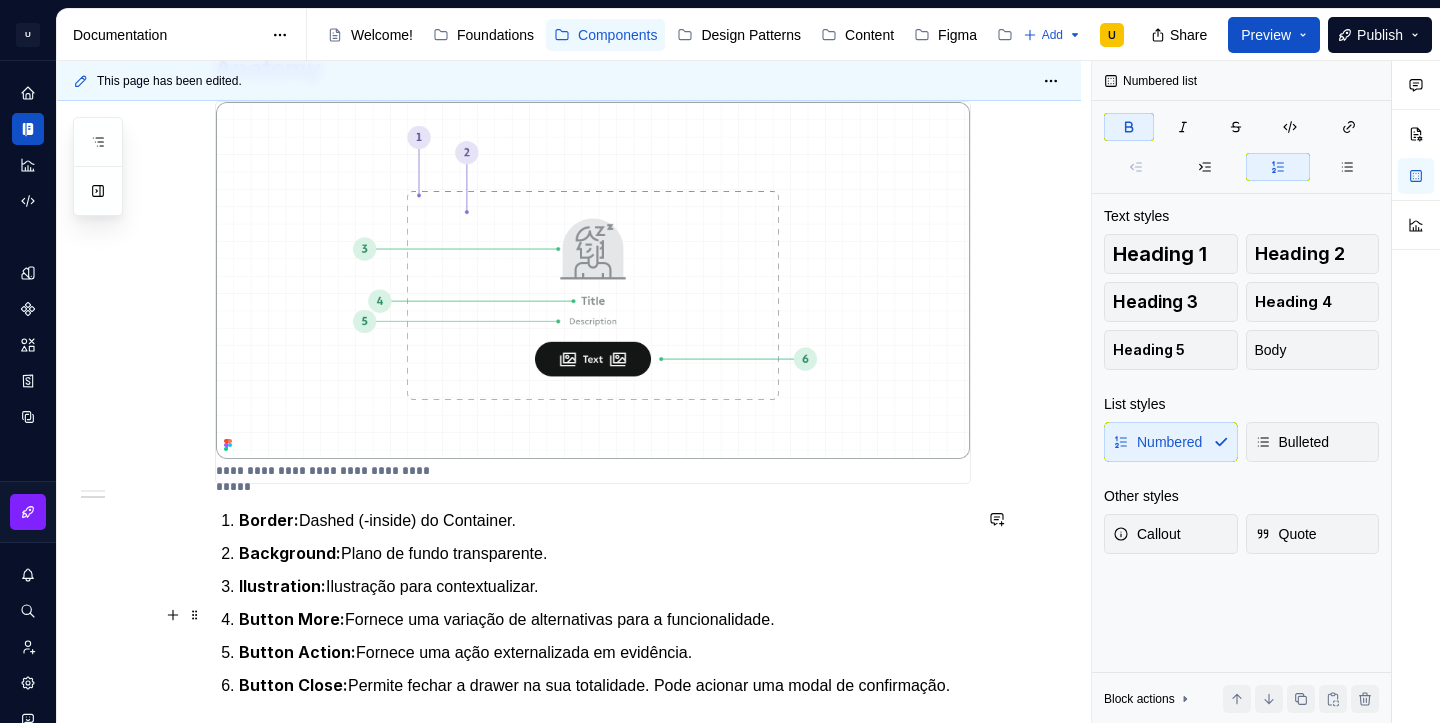 click on "Button More:" at bounding box center [292, 619] 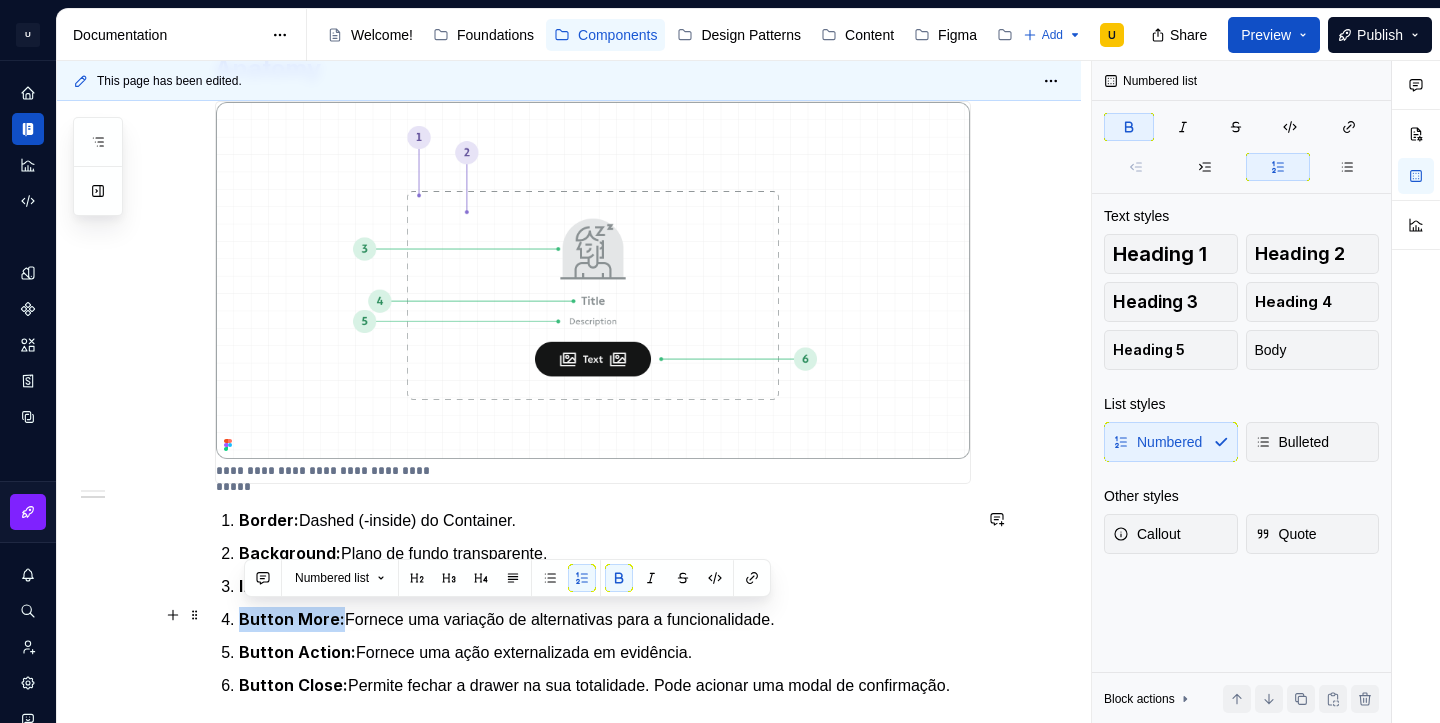 drag, startPoint x: 342, startPoint y: 617, endPoint x: 244, endPoint y: 622, distance: 98.12747 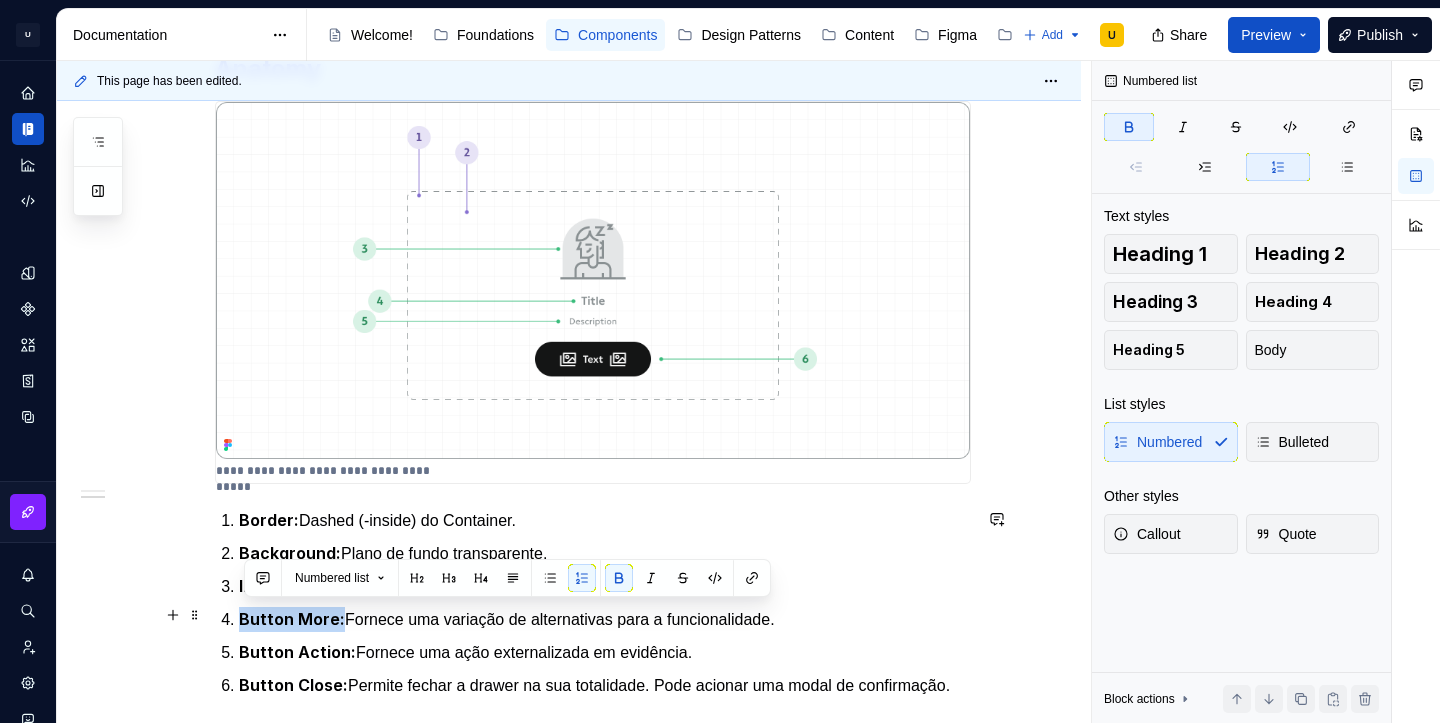 click on "Button More:" at bounding box center (292, 619) 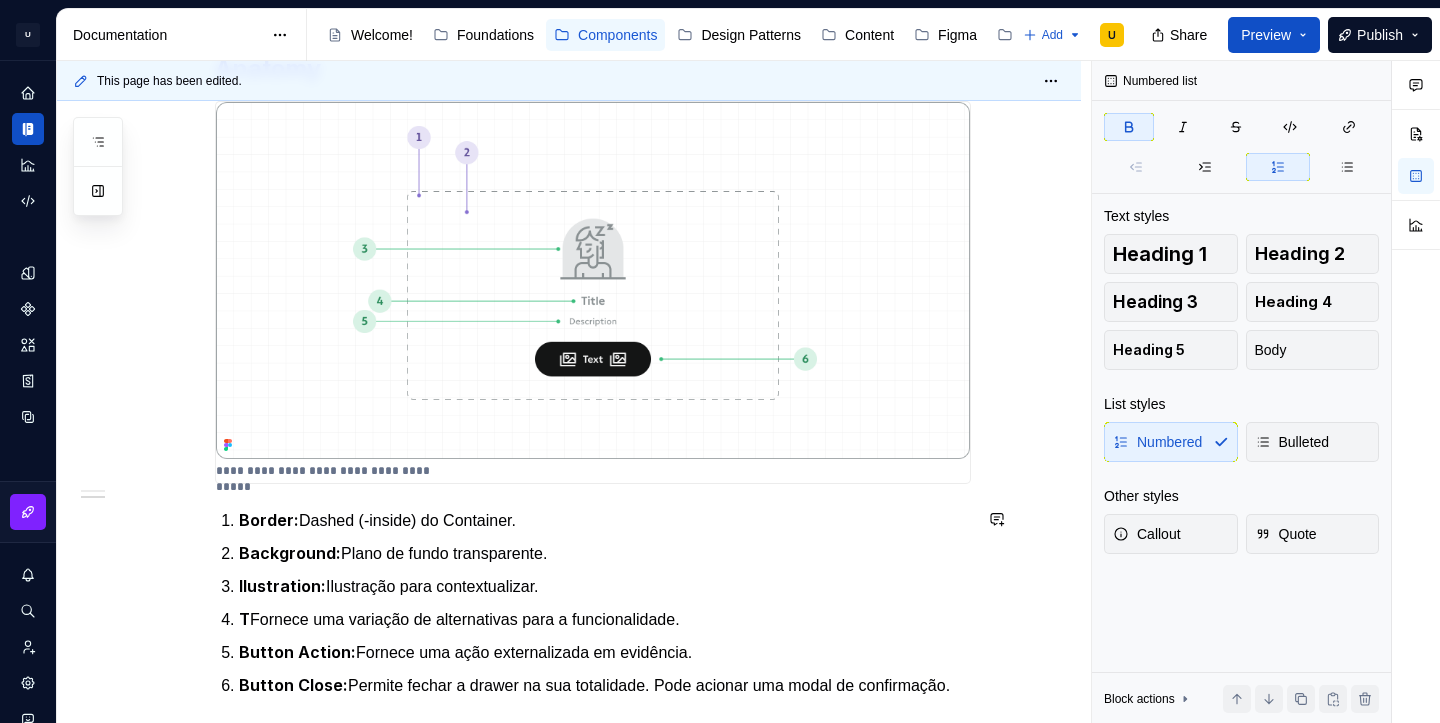 scroll, scrollTop: 585, scrollLeft: 0, axis: vertical 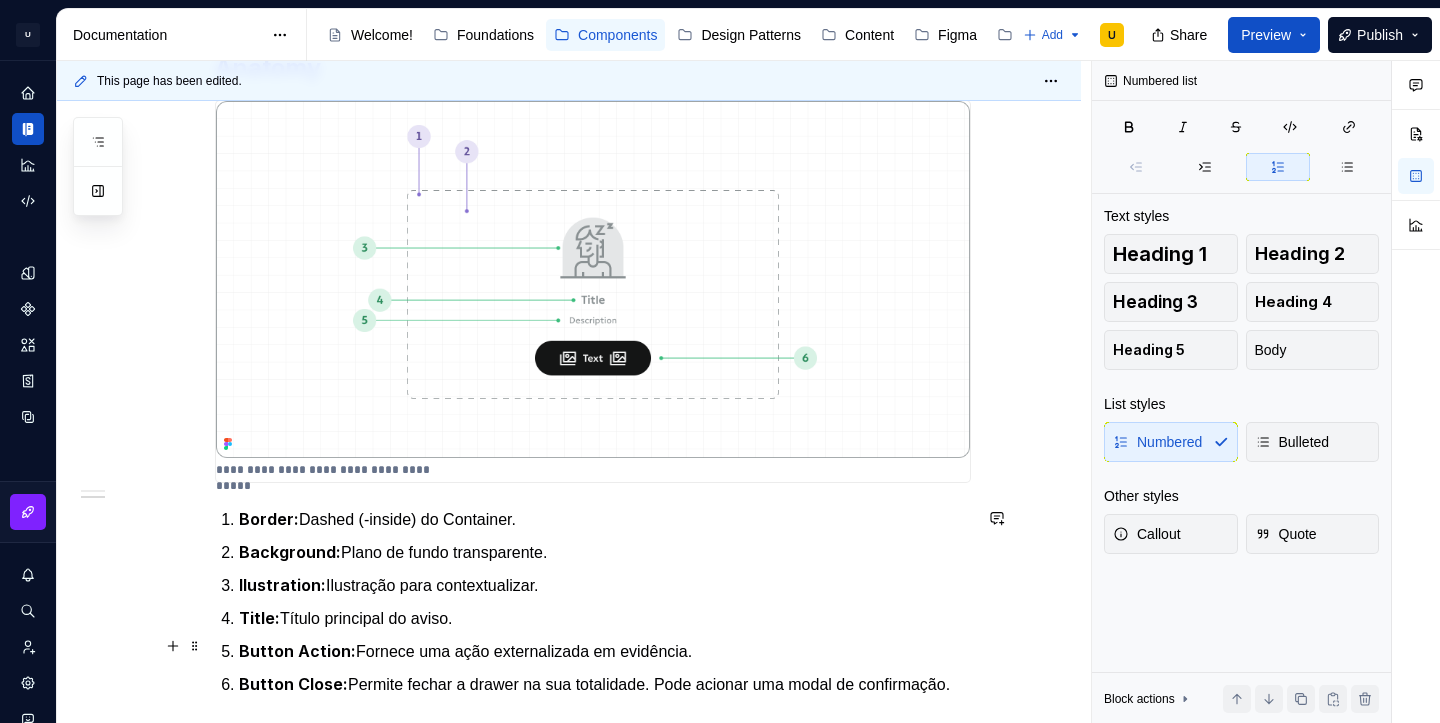 click on "Button Action:" at bounding box center [297, 651] 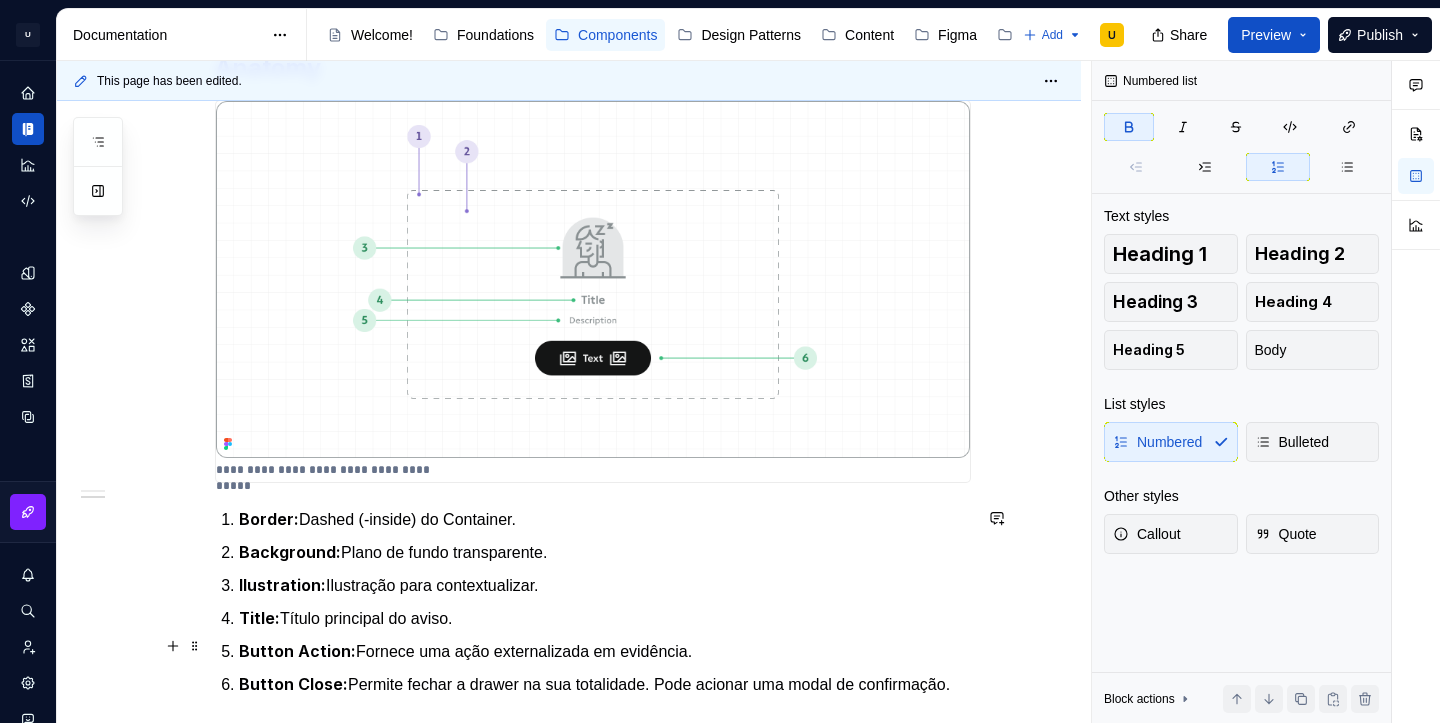 click on "Button Action:" at bounding box center [297, 651] 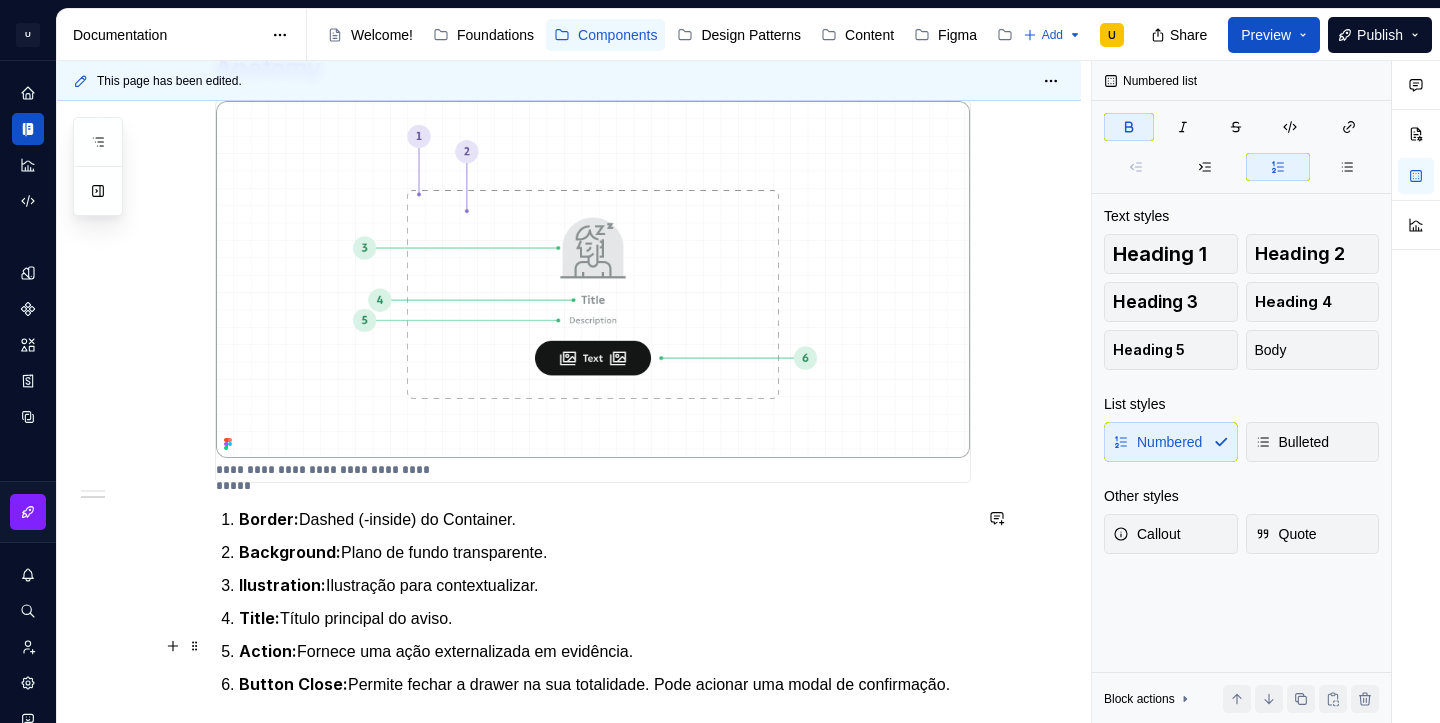 click on "Action:" at bounding box center [268, 651] 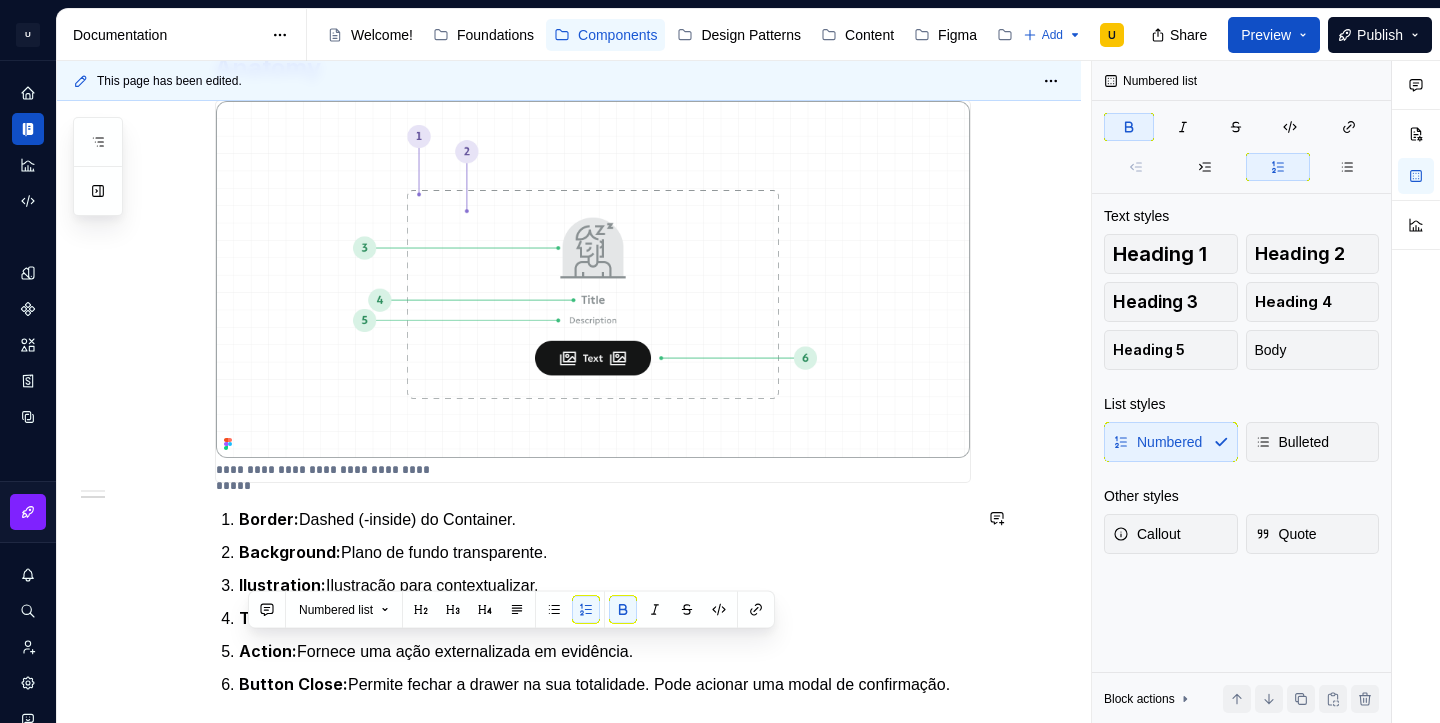 scroll, scrollTop: 617, scrollLeft: 0, axis: vertical 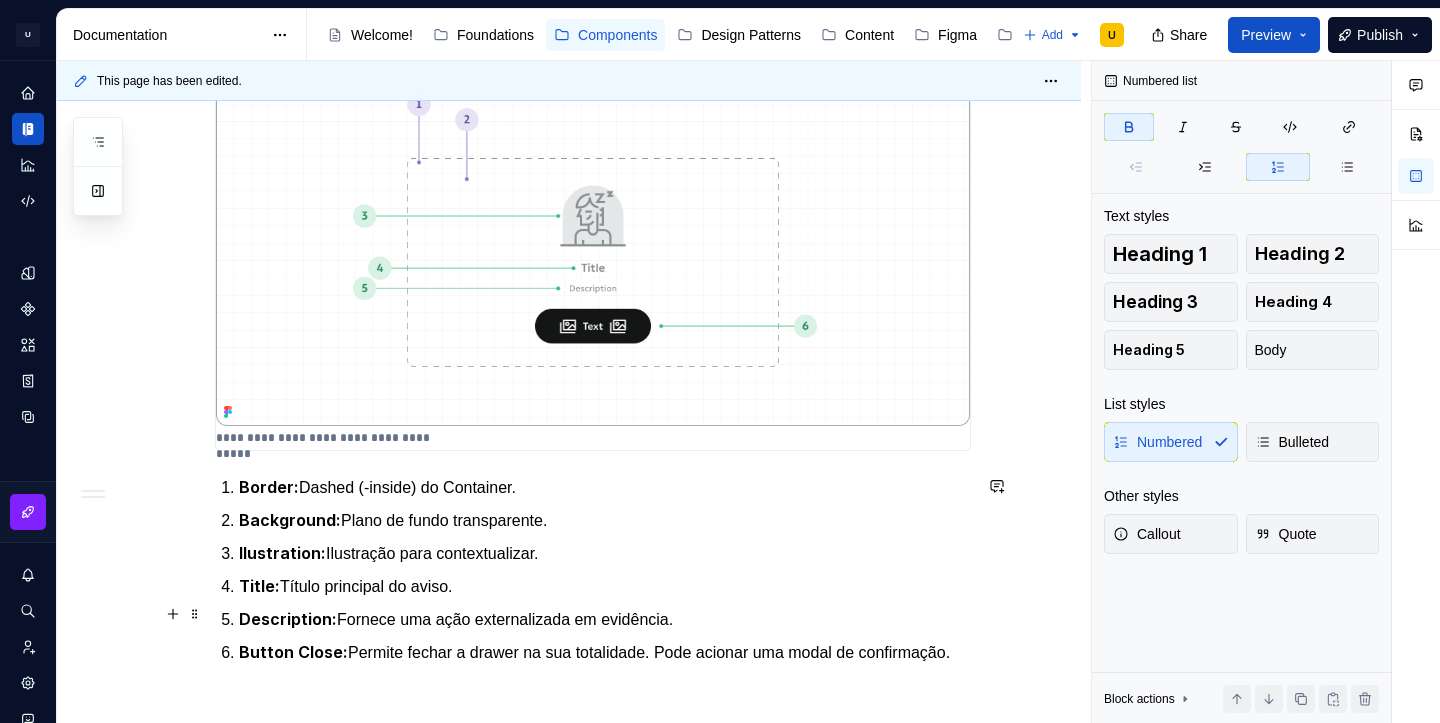 click on "Description:  Fornece uma ação externalizada em evidência." at bounding box center (605, 619) 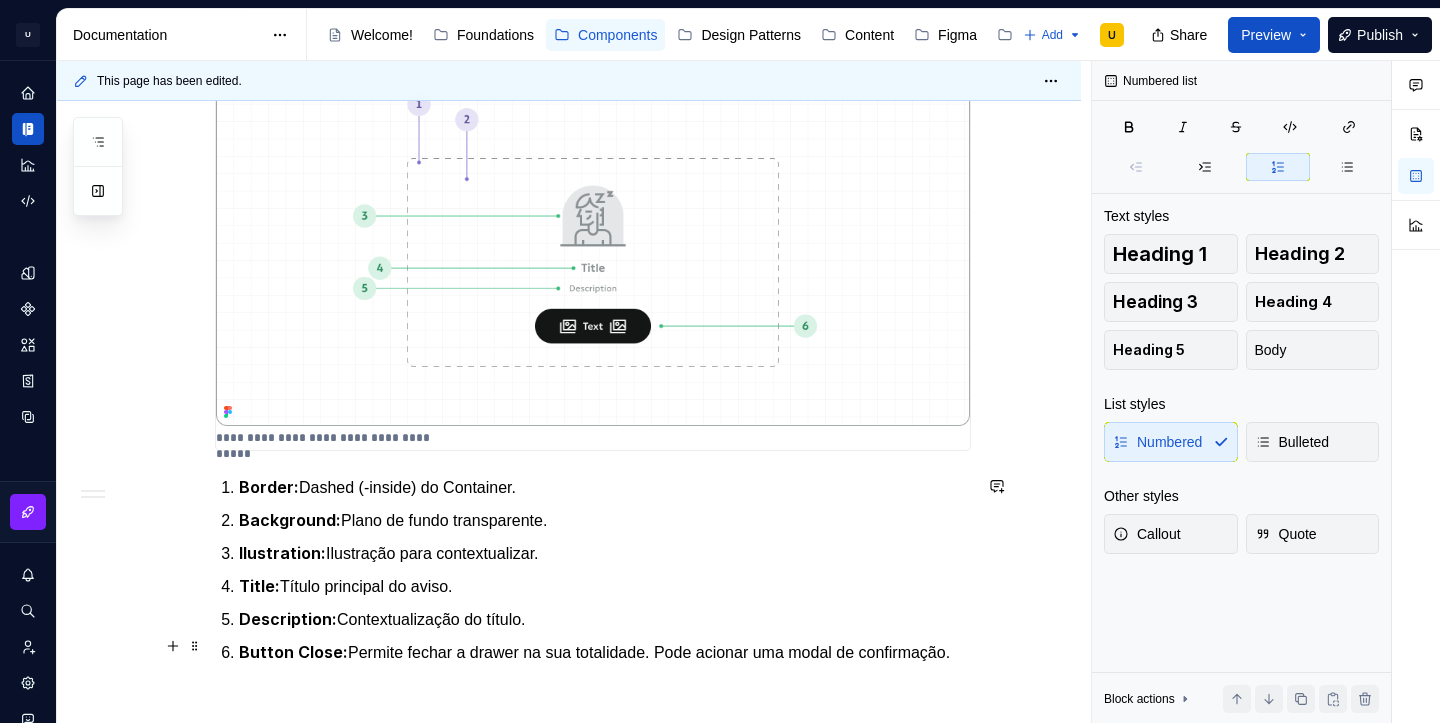 click on "Button Close:" at bounding box center (293, 652) 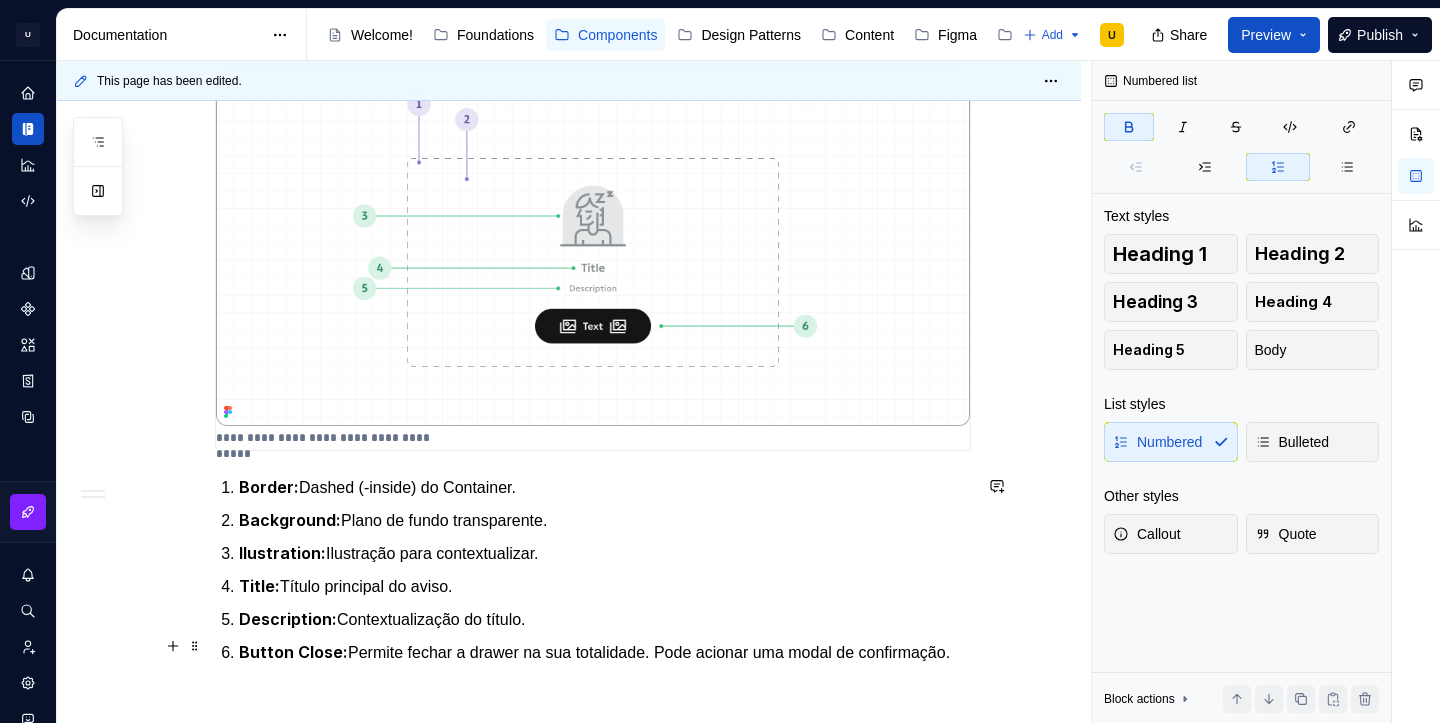 click on "Button Close:" at bounding box center (293, 652) 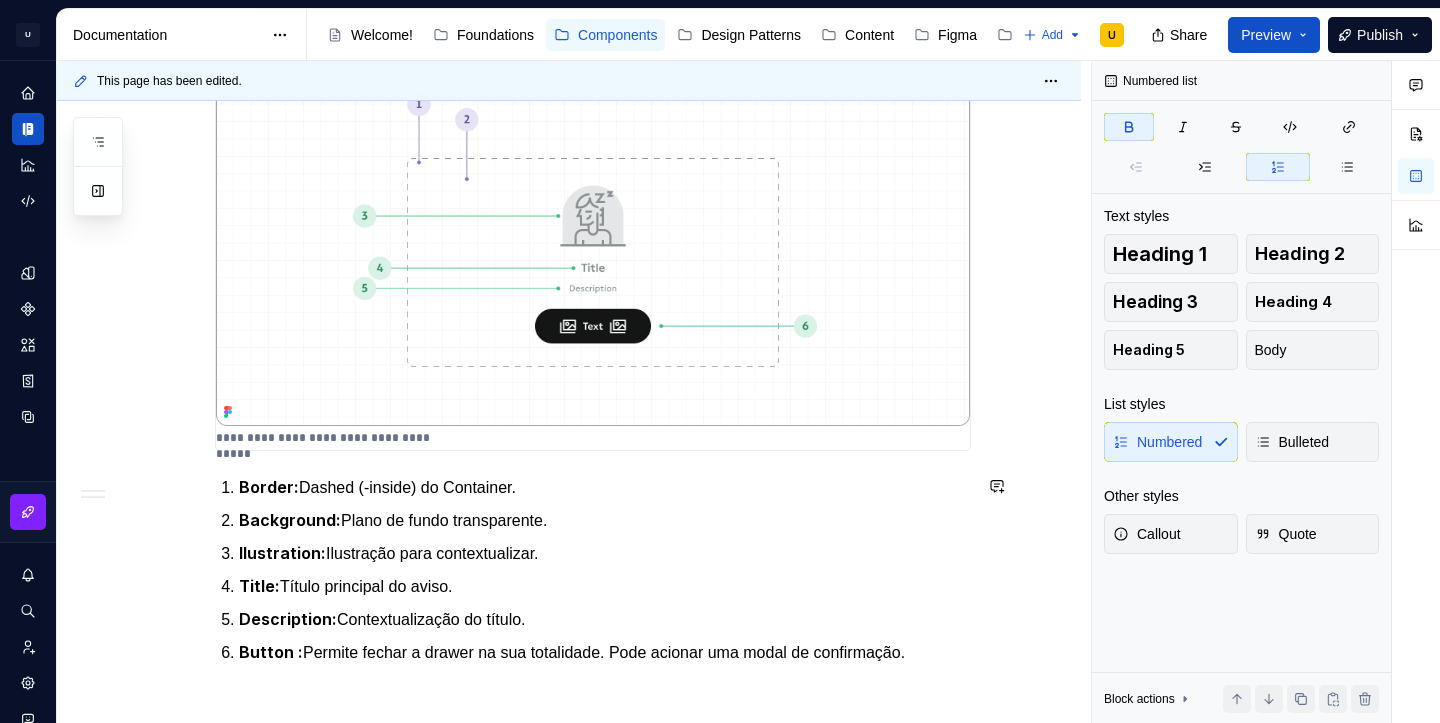 scroll, scrollTop: 649, scrollLeft: 0, axis: vertical 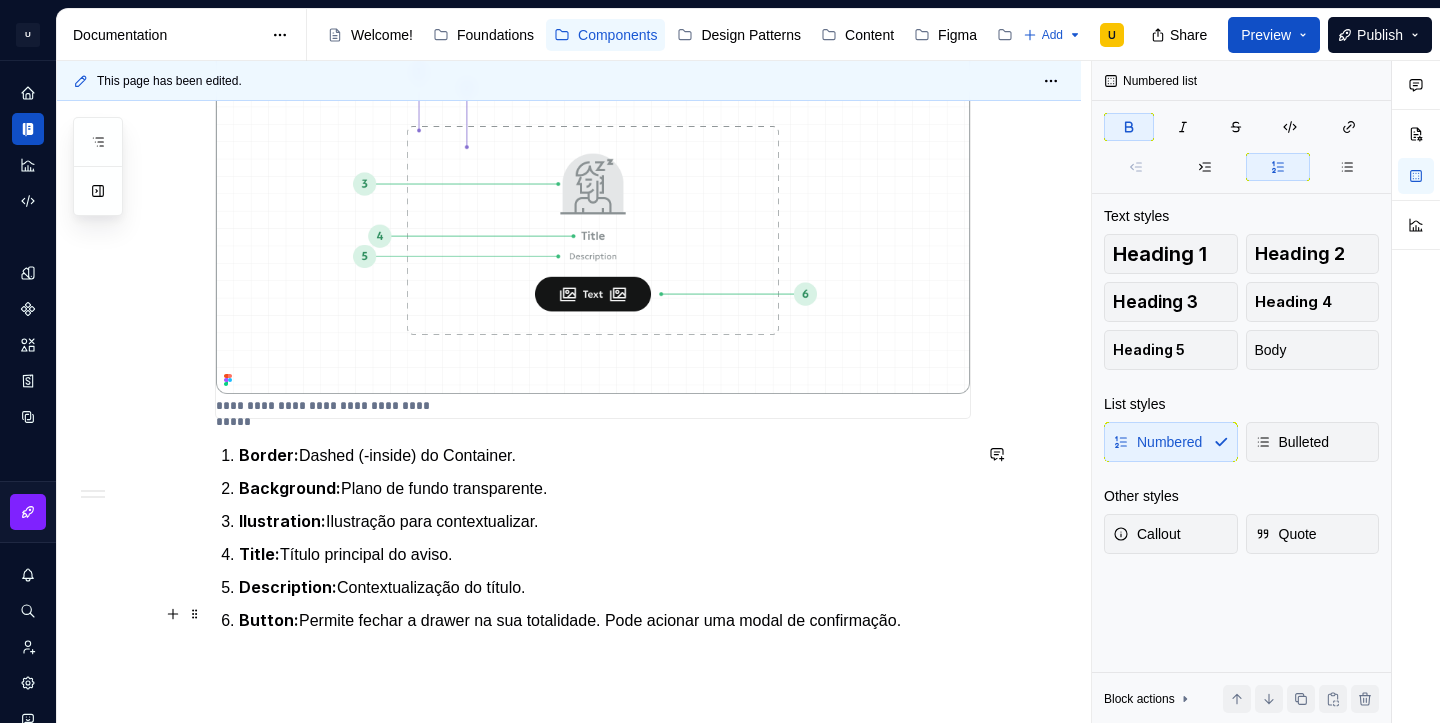 click on "Button:  Permite fechar a drawer na sua totalidade. Pode acionar uma modal de confirmação." at bounding box center [605, 620] 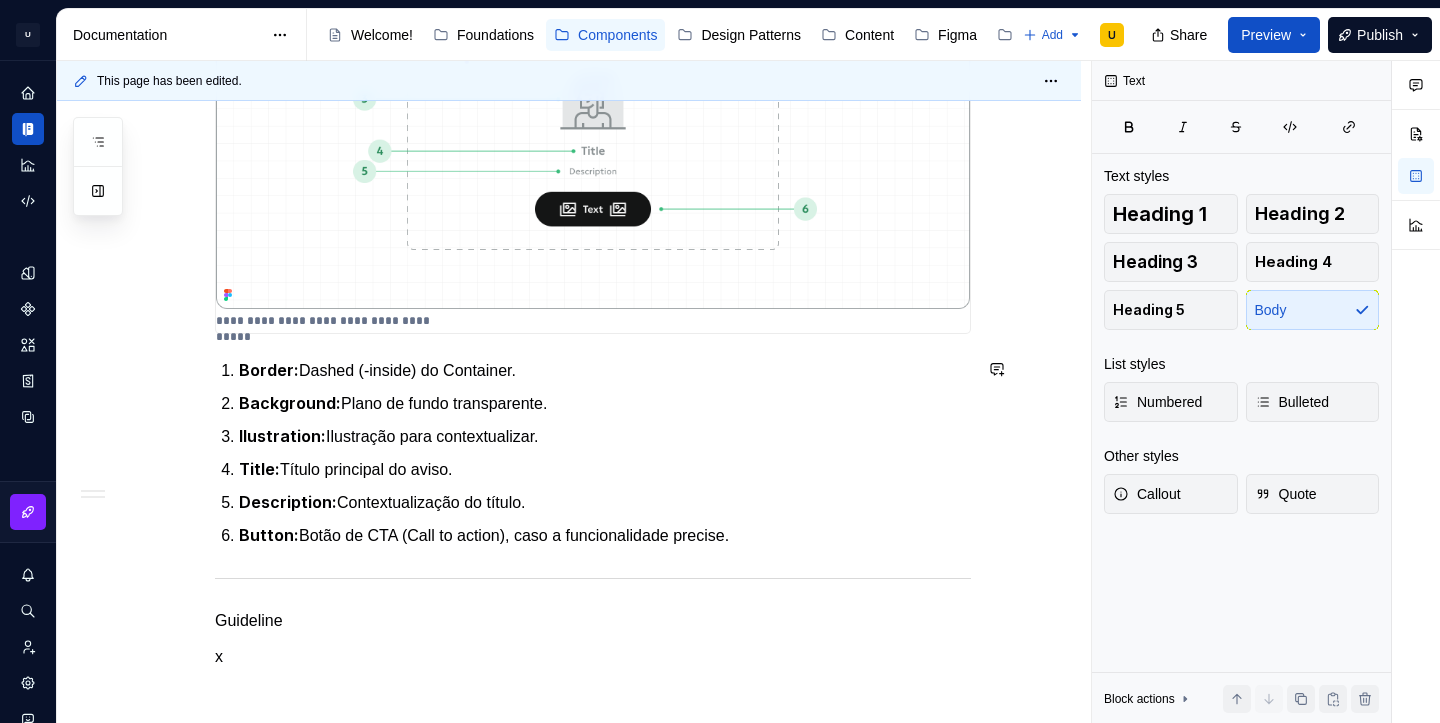 scroll, scrollTop: 770, scrollLeft: 0, axis: vertical 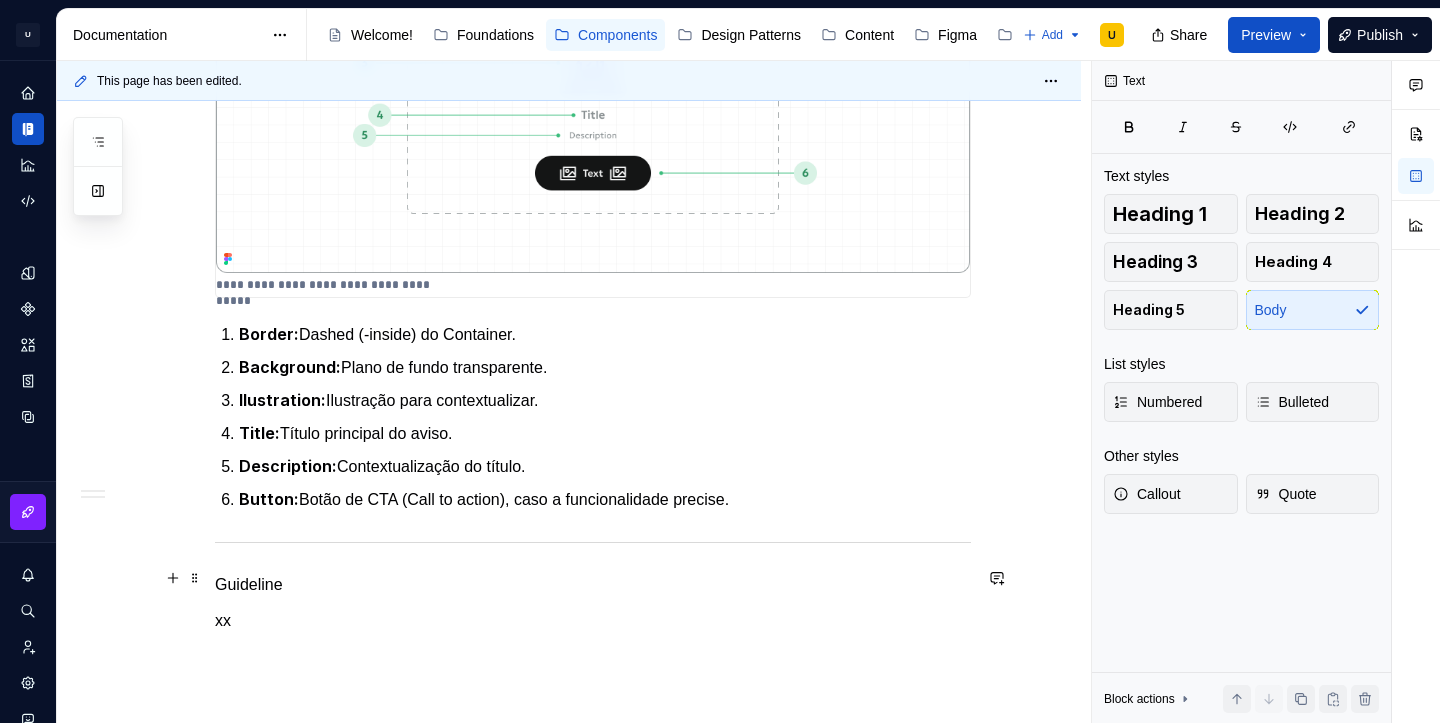 click on "Guideline" at bounding box center [593, 585] 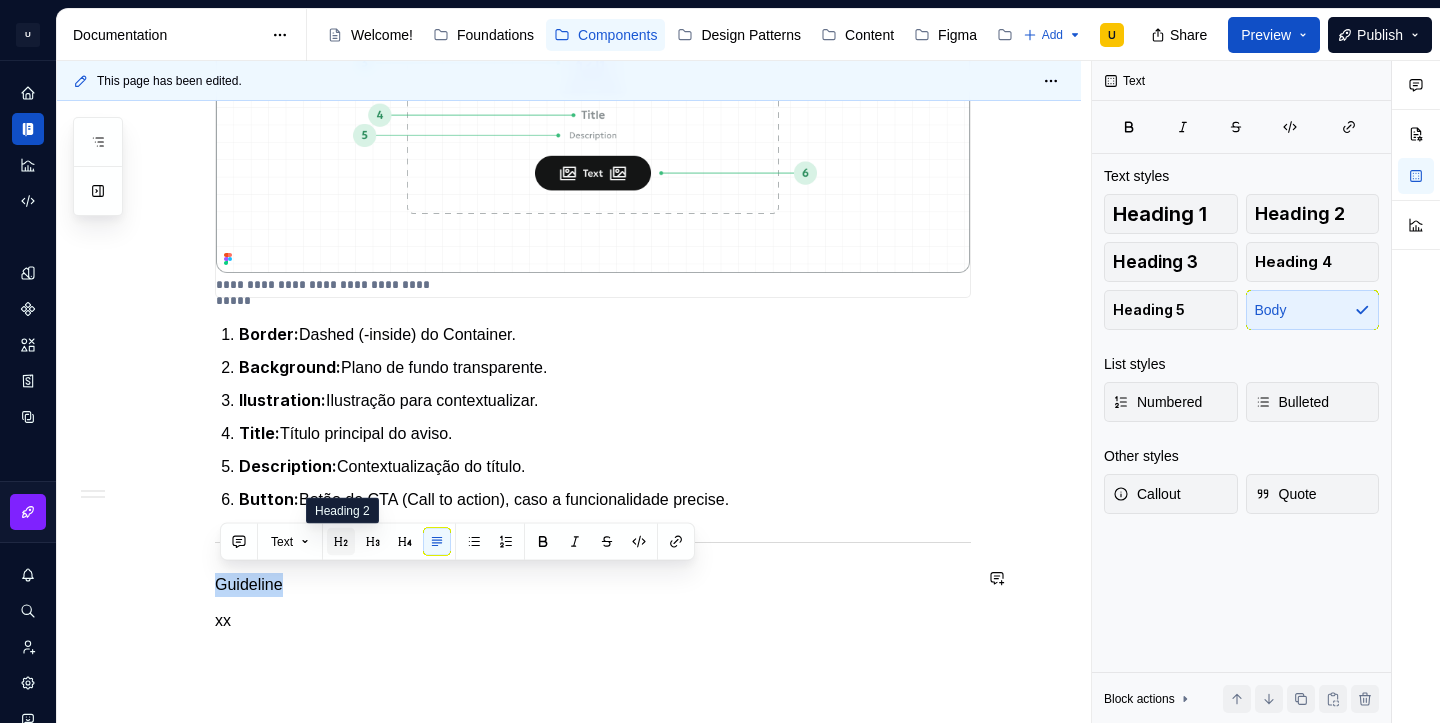 click at bounding box center (341, 542) 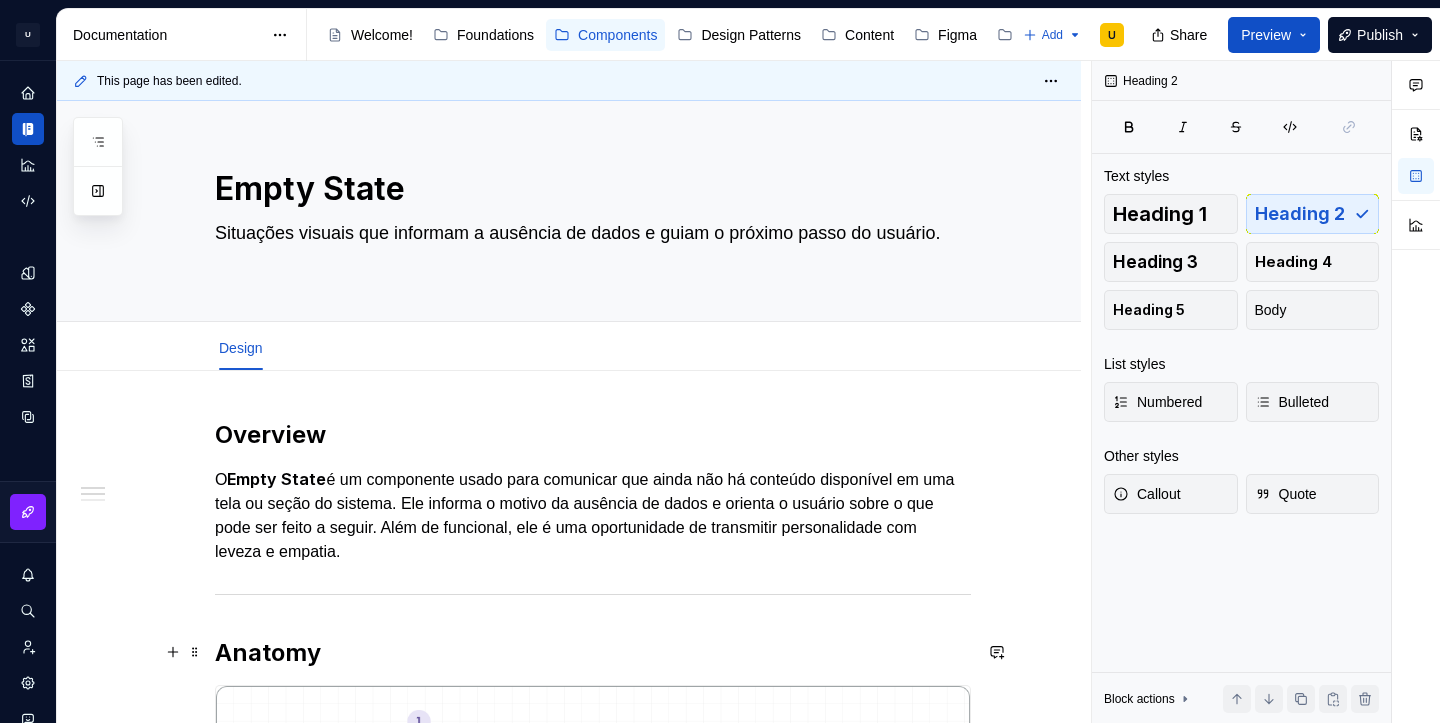 scroll, scrollTop: 937, scrollLeft: 0, axis: vertical 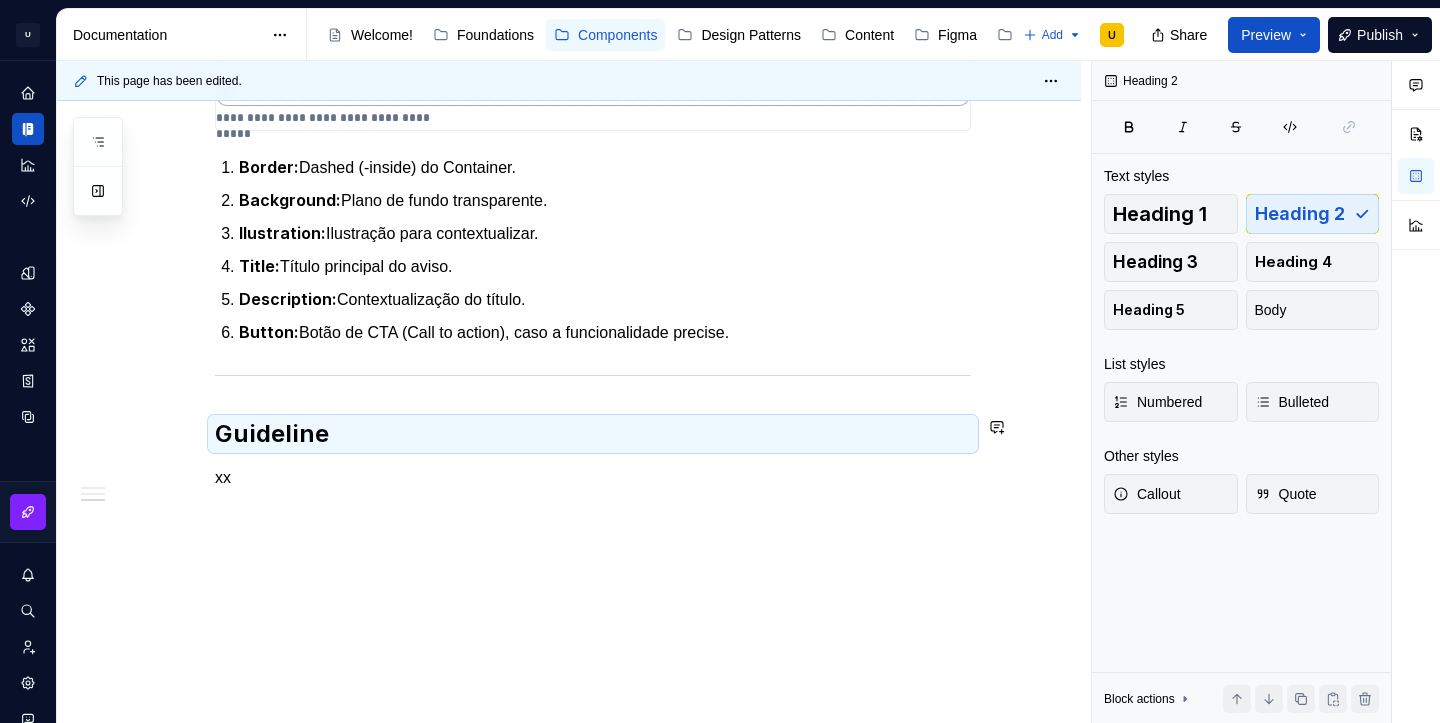 click on "**********" at bounding box center [569, 82] 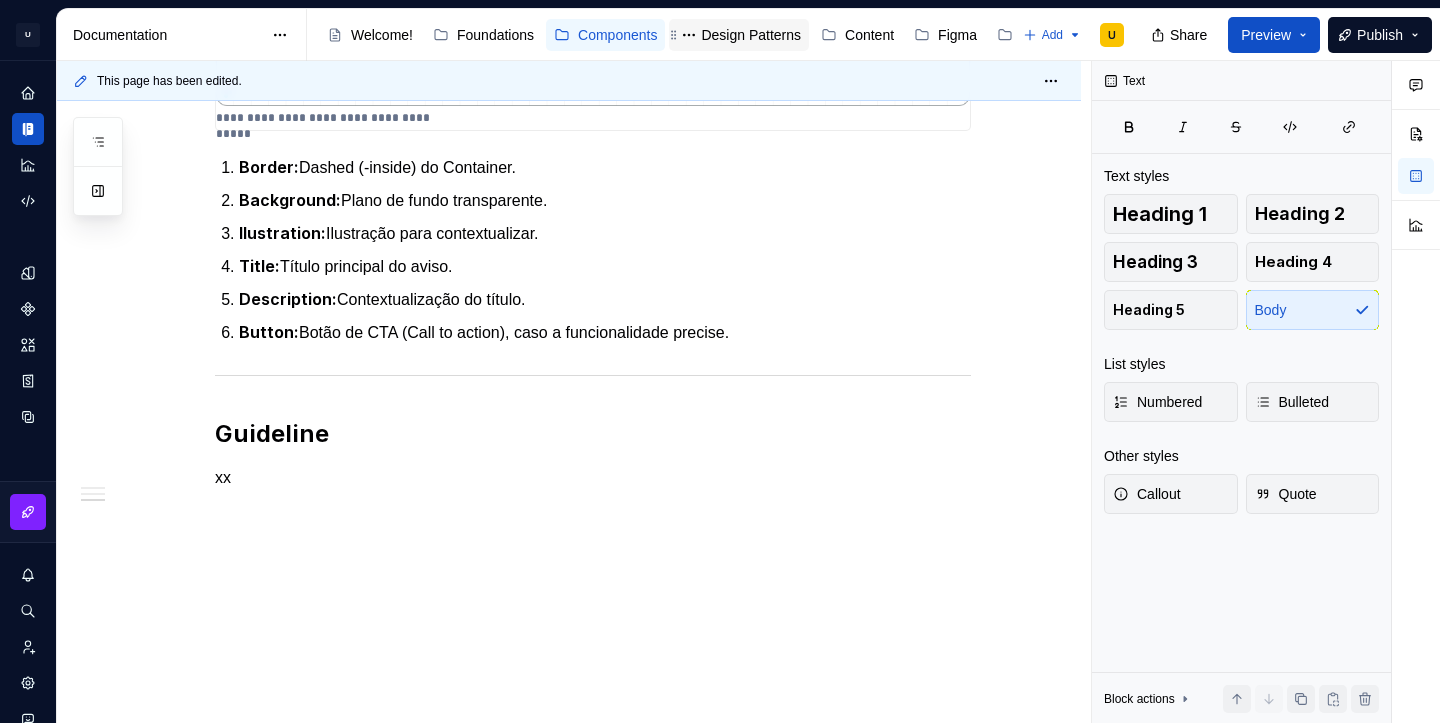 type on "*" 